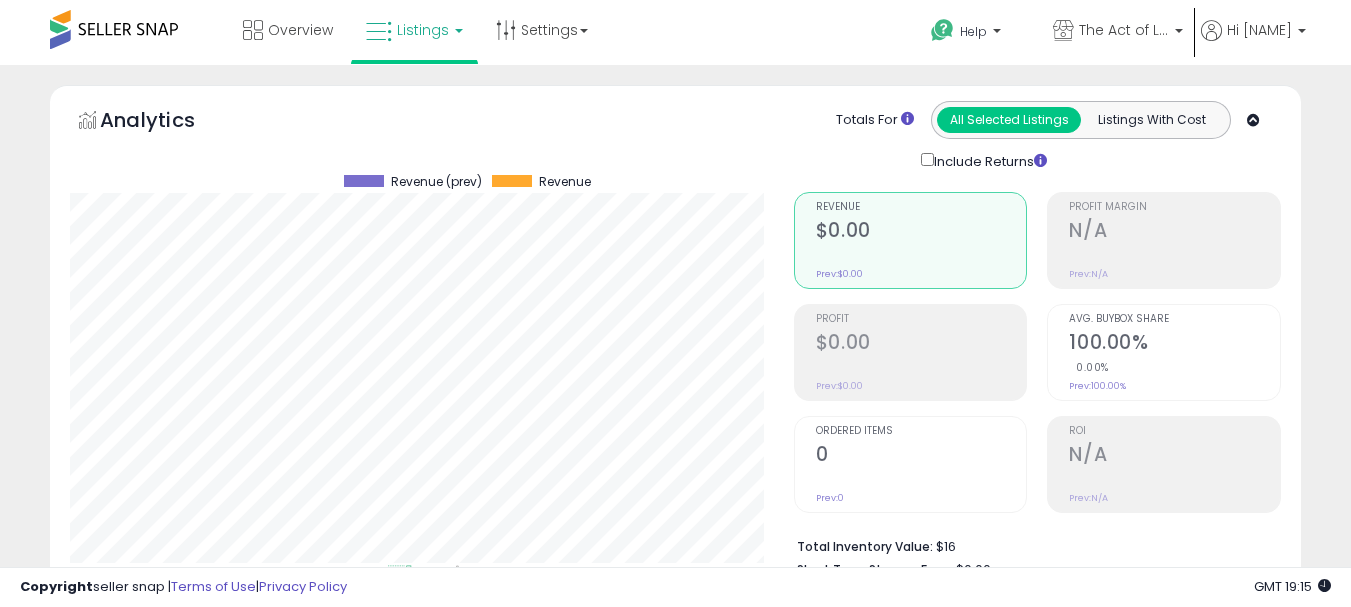 select on "**" 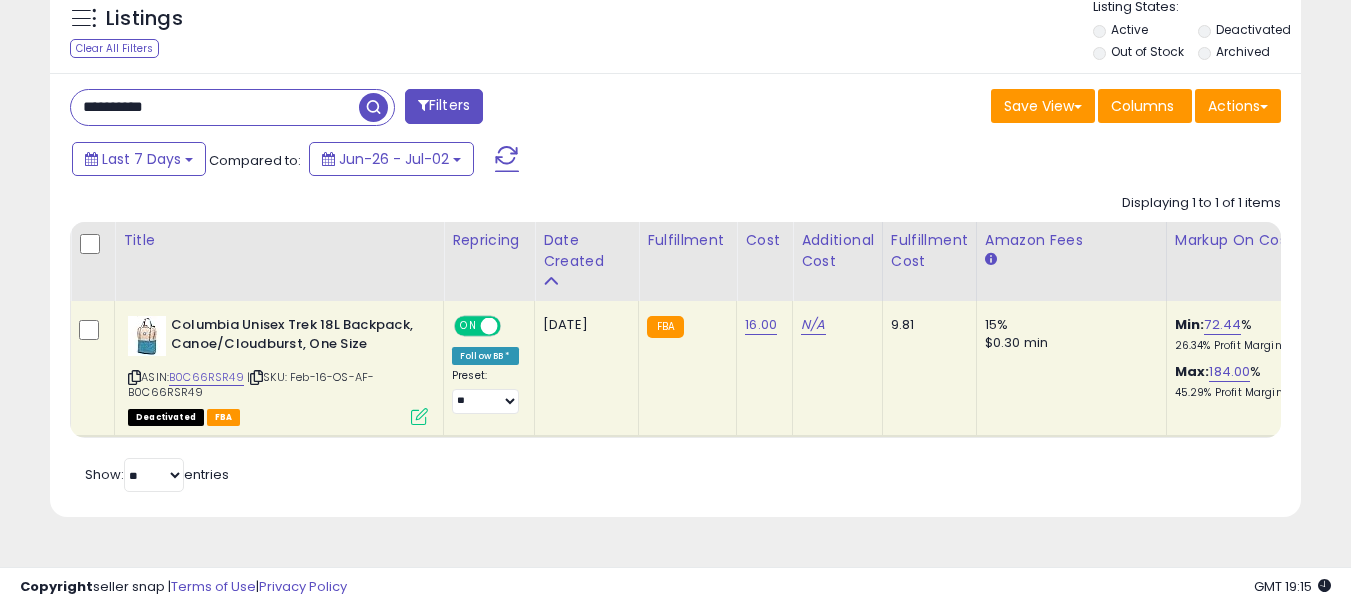 scroll, scrollTop: 749, scrollLeft: 0, axis: vertical 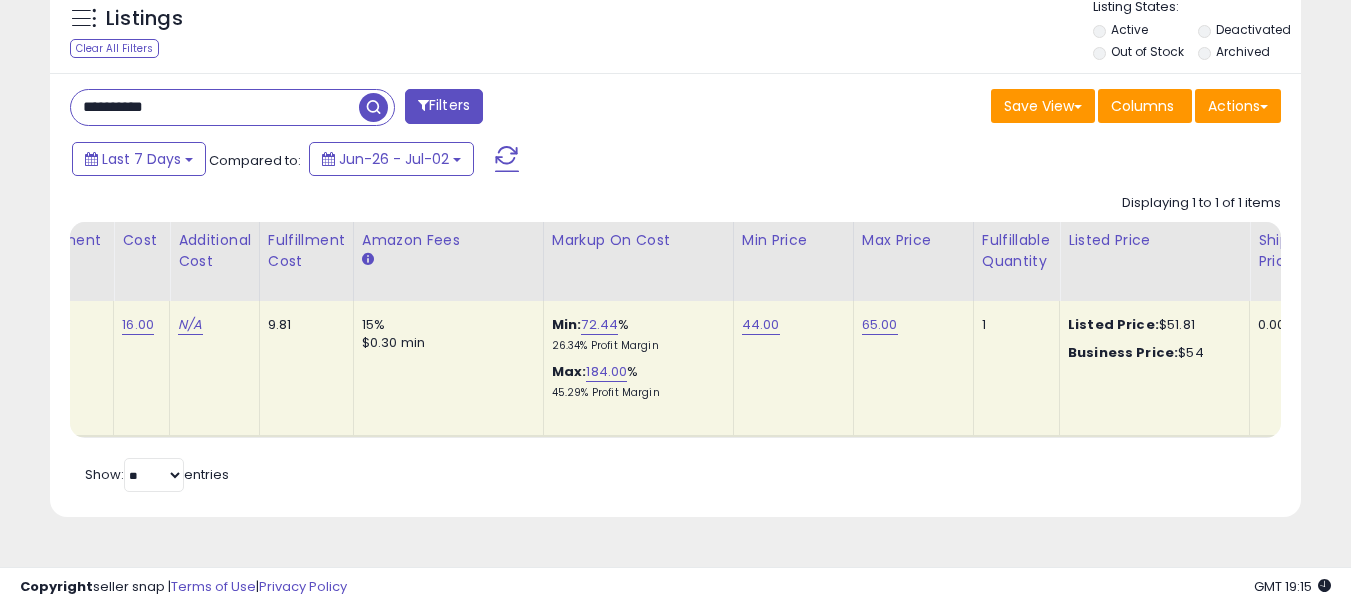 type on "**********" 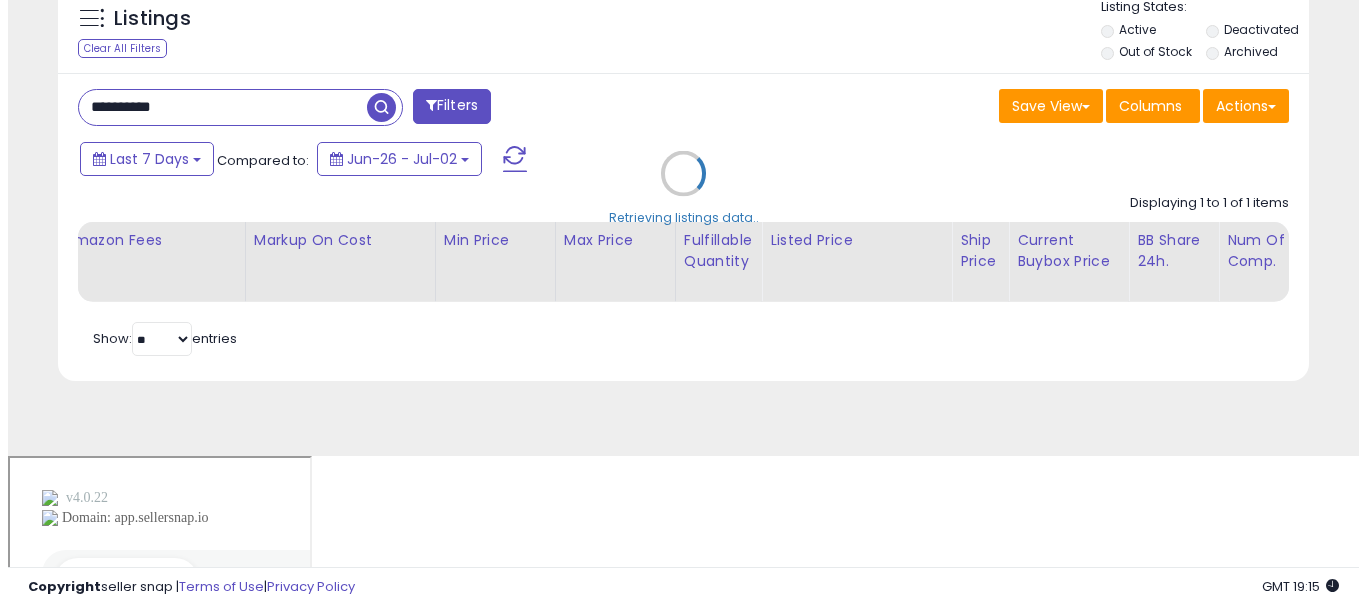 scroll, scrollTop: 613, scrollLeft: 0, axis: vertical 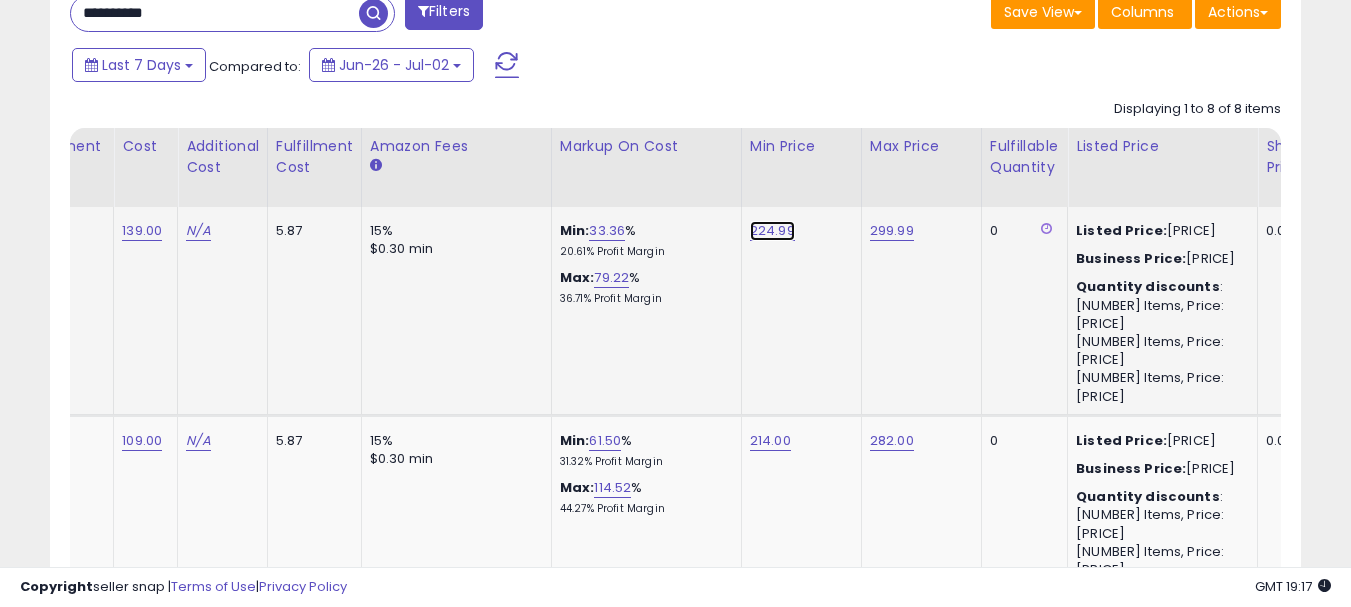 click on "224.99" at bounding box center (772, 231) 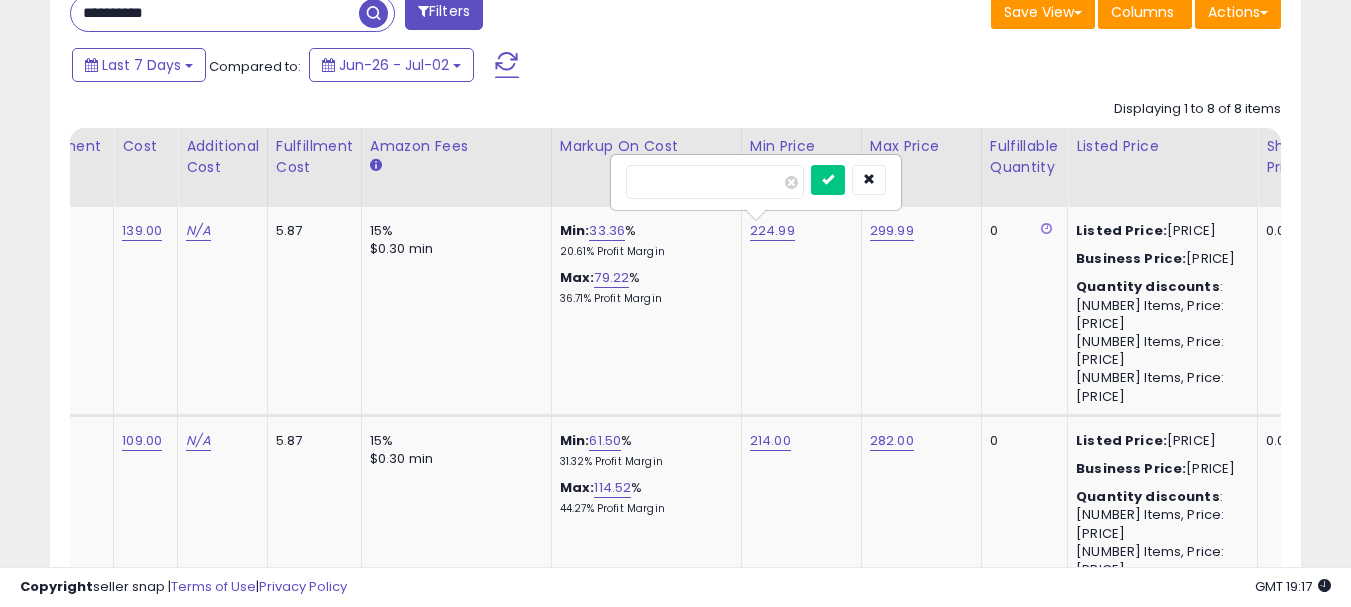 drag, startPoint x: 736, startPoint y: 180, endPoint x: 563, endPoint y: 176, distance: 173.04623 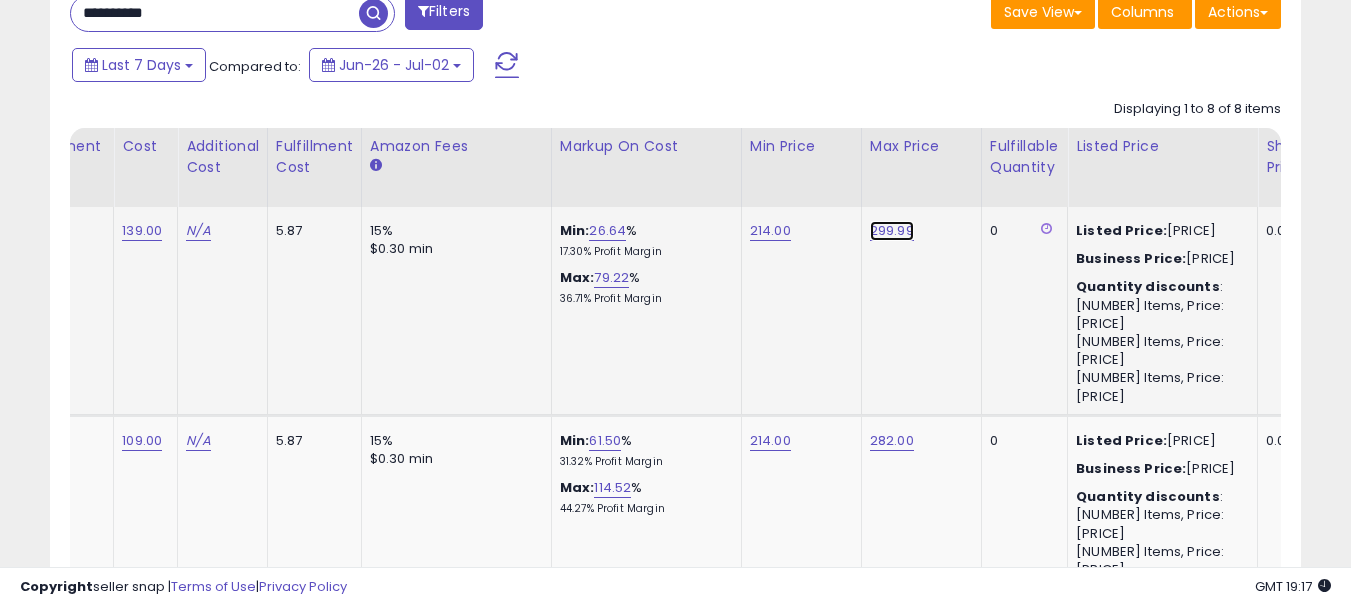 click on "299.99" at bounding box center (892, 231) 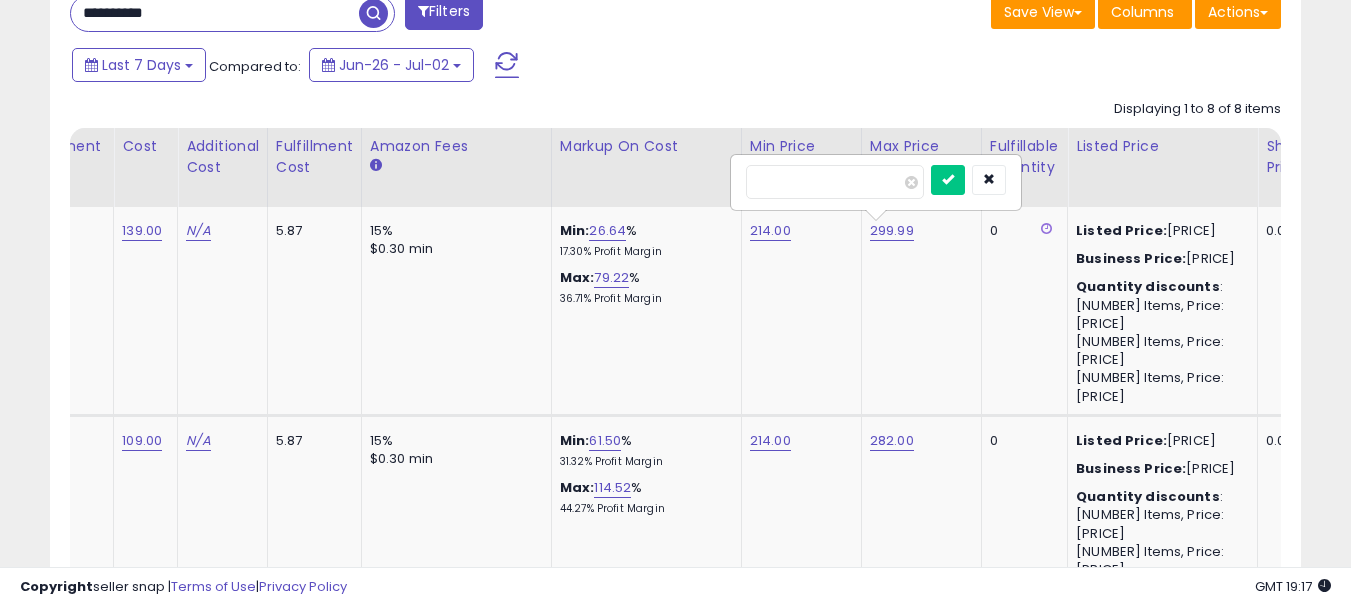 drag, startPoint x: 713, startPoint y: 174, endPoint x: 691, endPoint y: 174, distance: 22 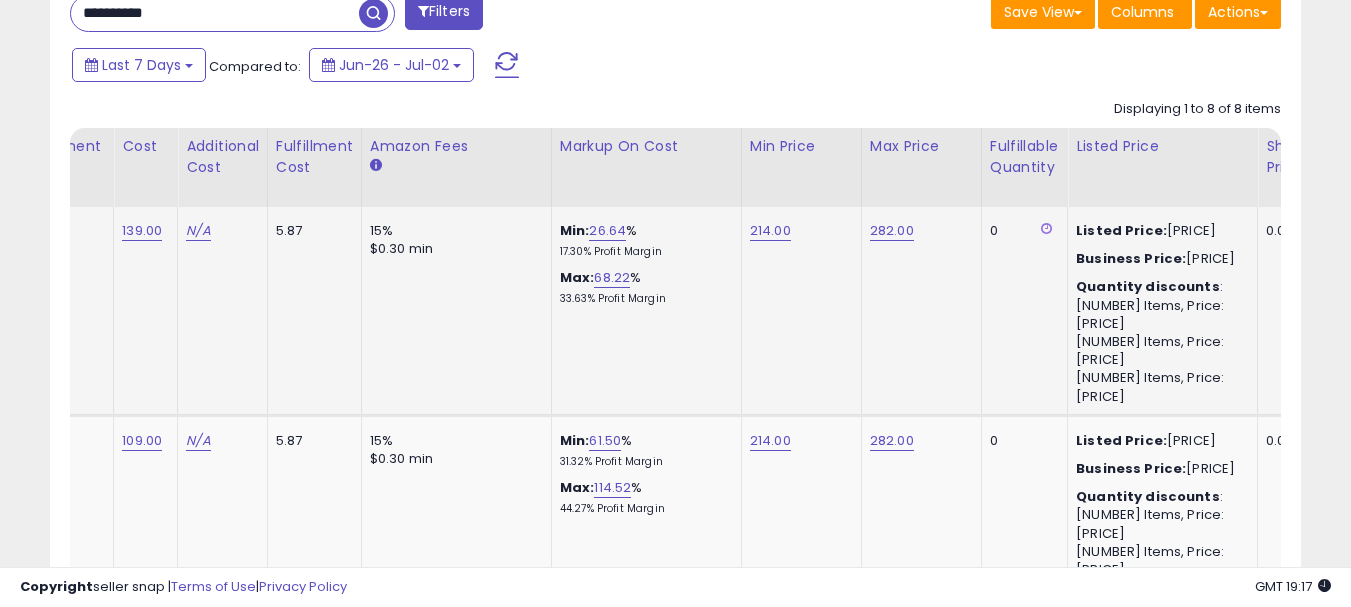 scroll, scrollTop: 743, scrollLeft: 0, axis: vertical 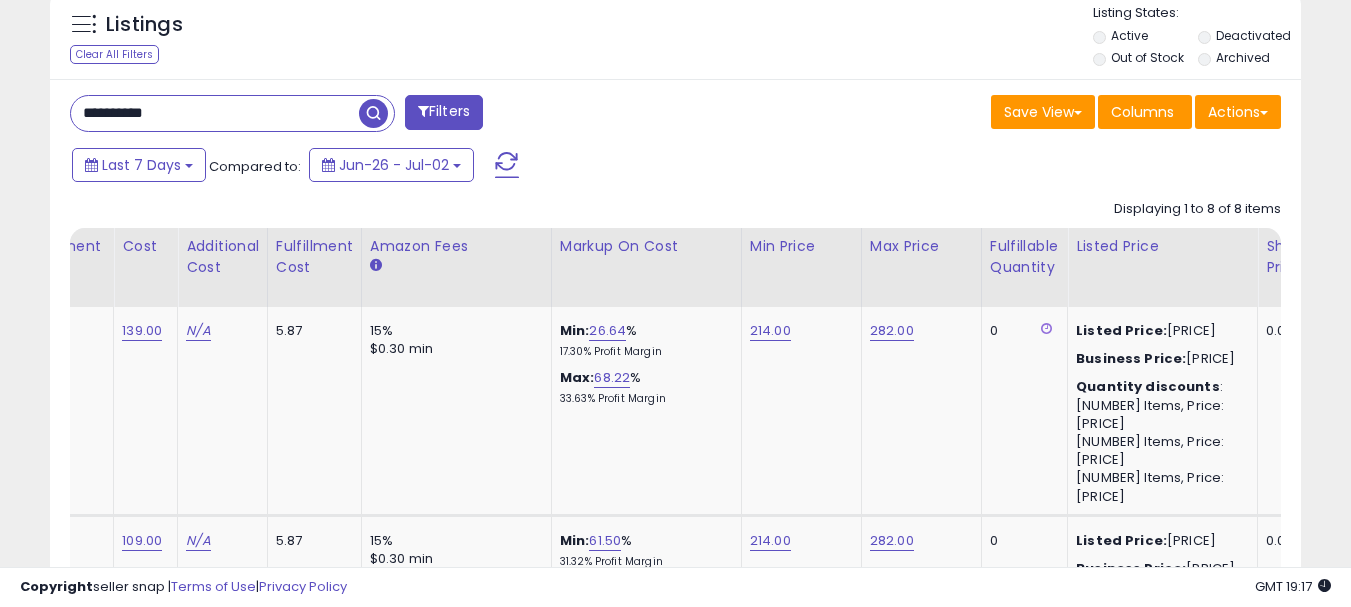 click on "**********" at bounding box center (215, 113) 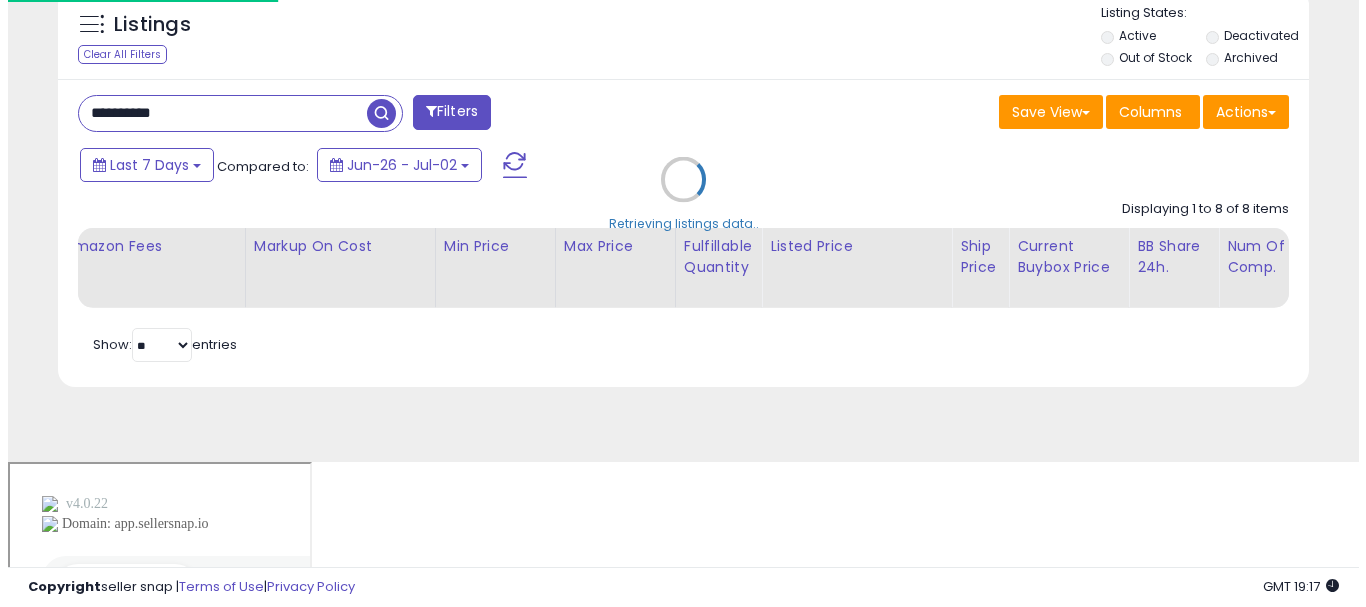 scroll, scrollTop: 613, scrollLeft: 0, axis: vertical 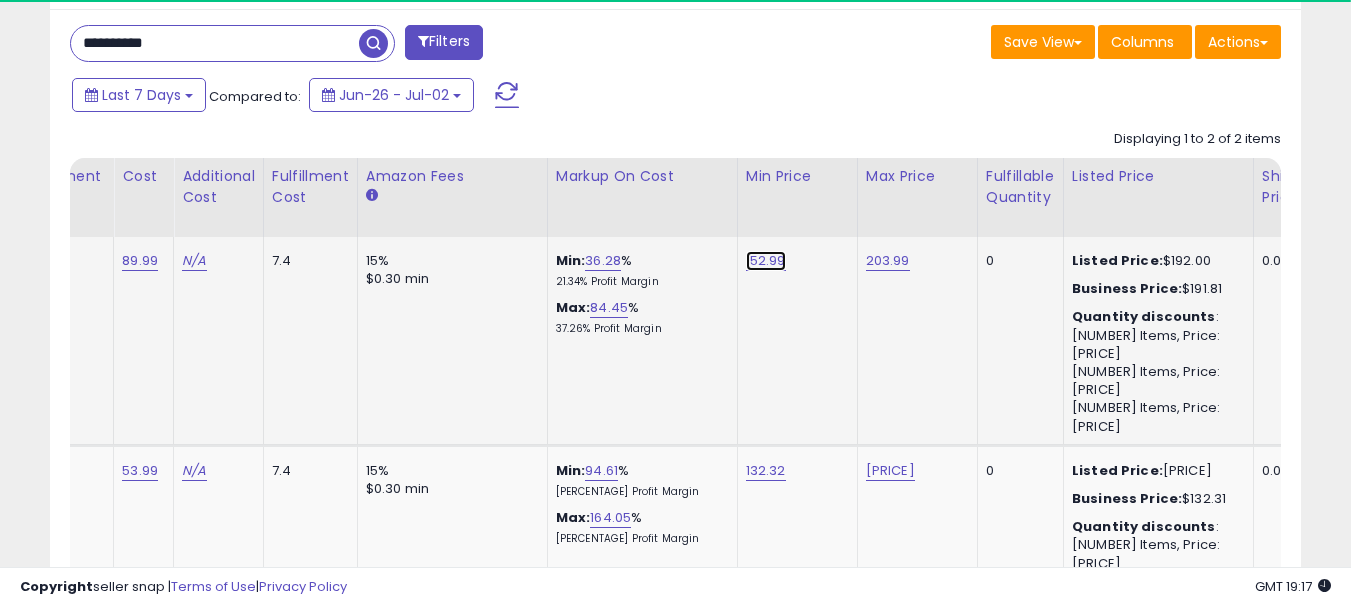 click on "152.99" at bounding box center (766, 261) 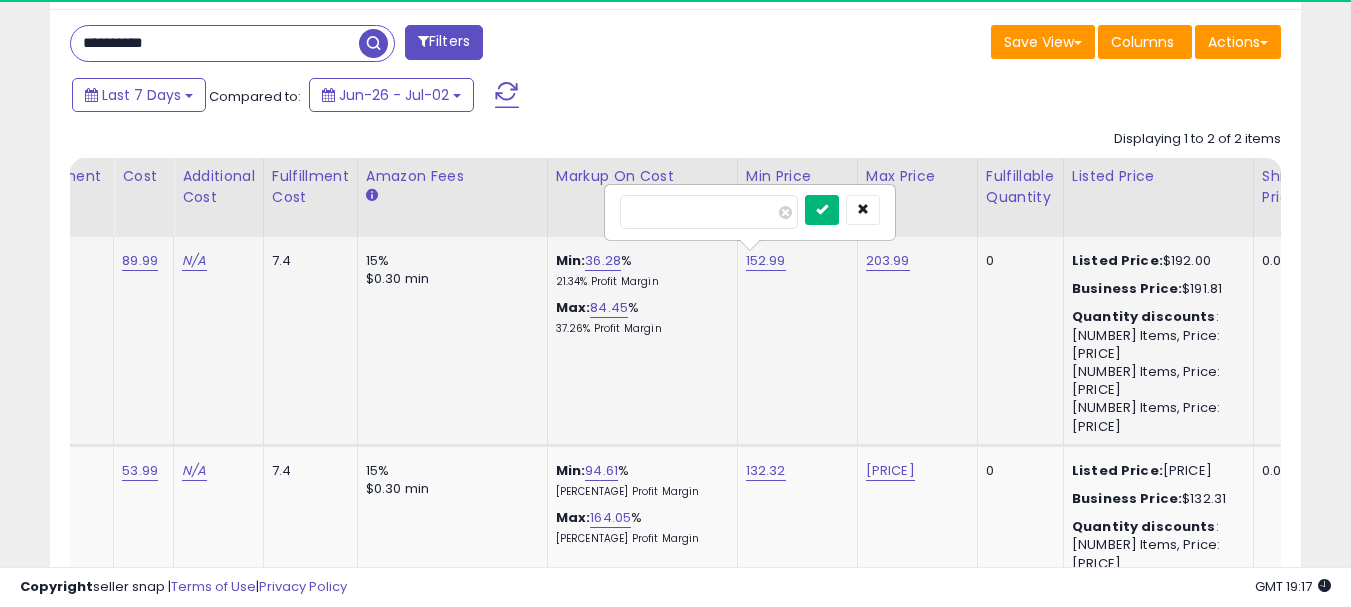 type on "***" 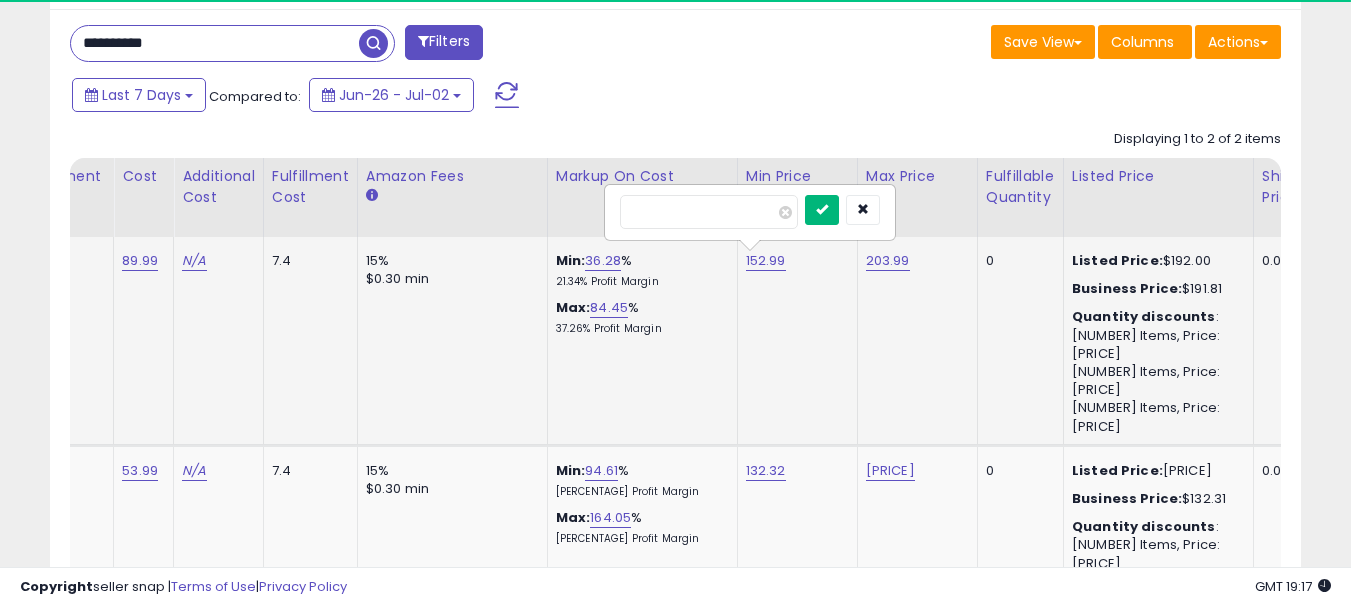 click at bounding box center [822, 209] 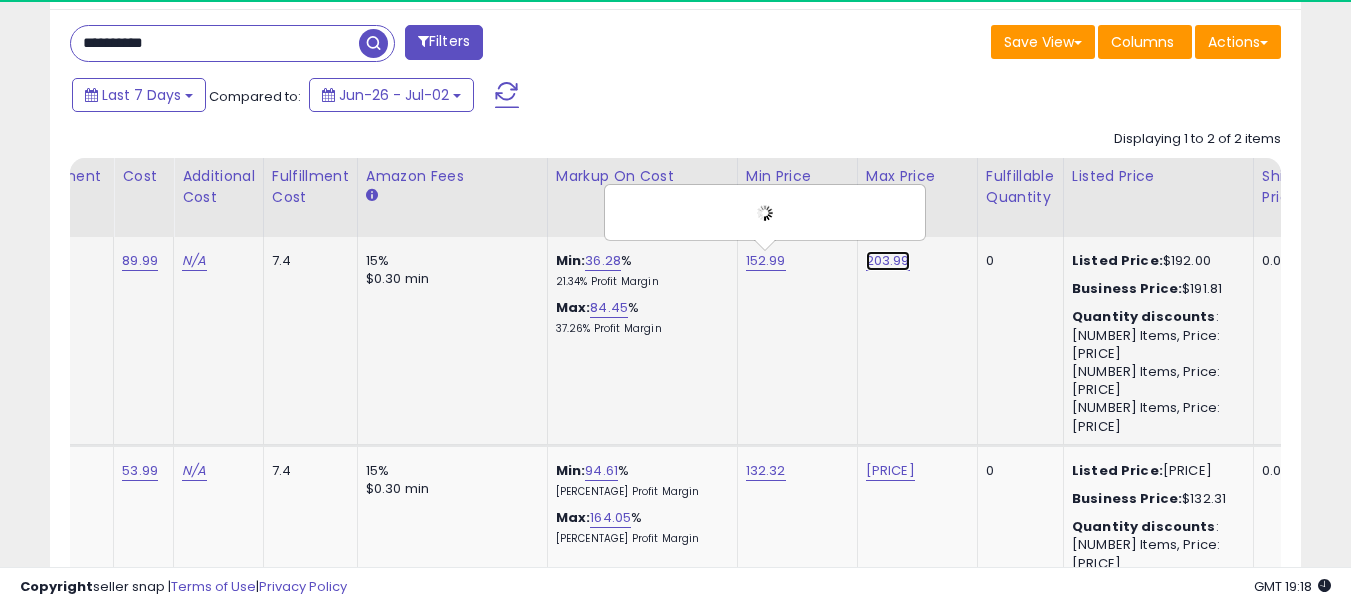 scroll, scrollTop: 999590, scrollLeft: 999276, axis: both 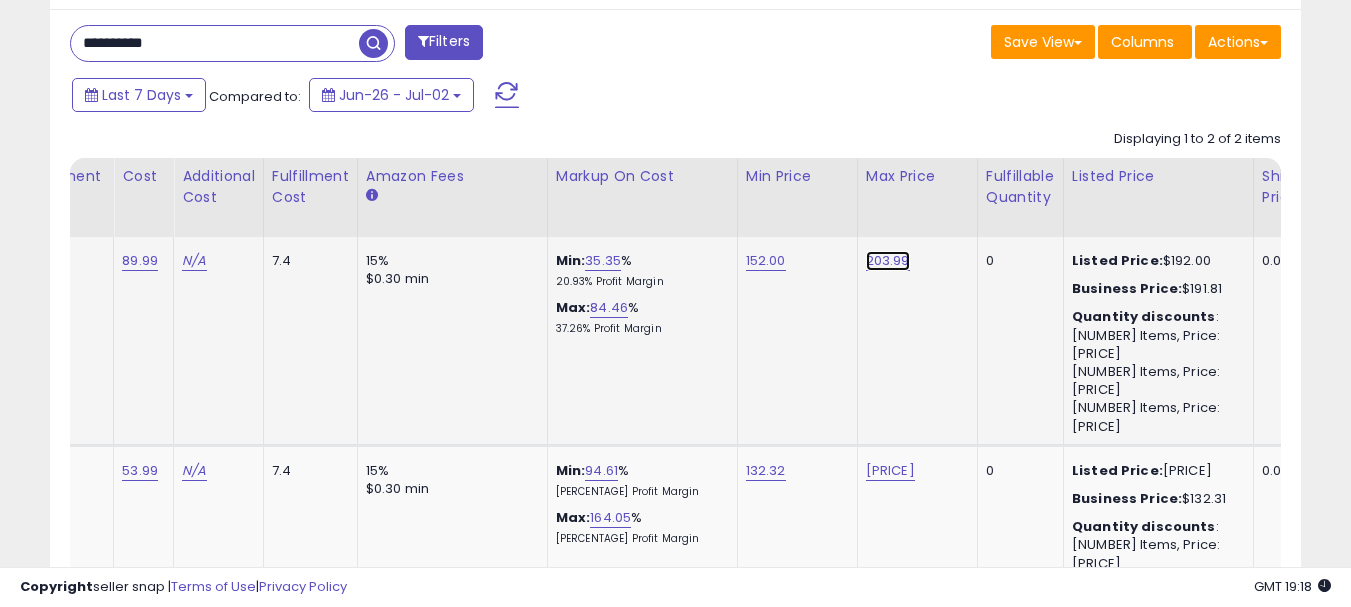 click on "203.99" at bounding box center (888, 261) 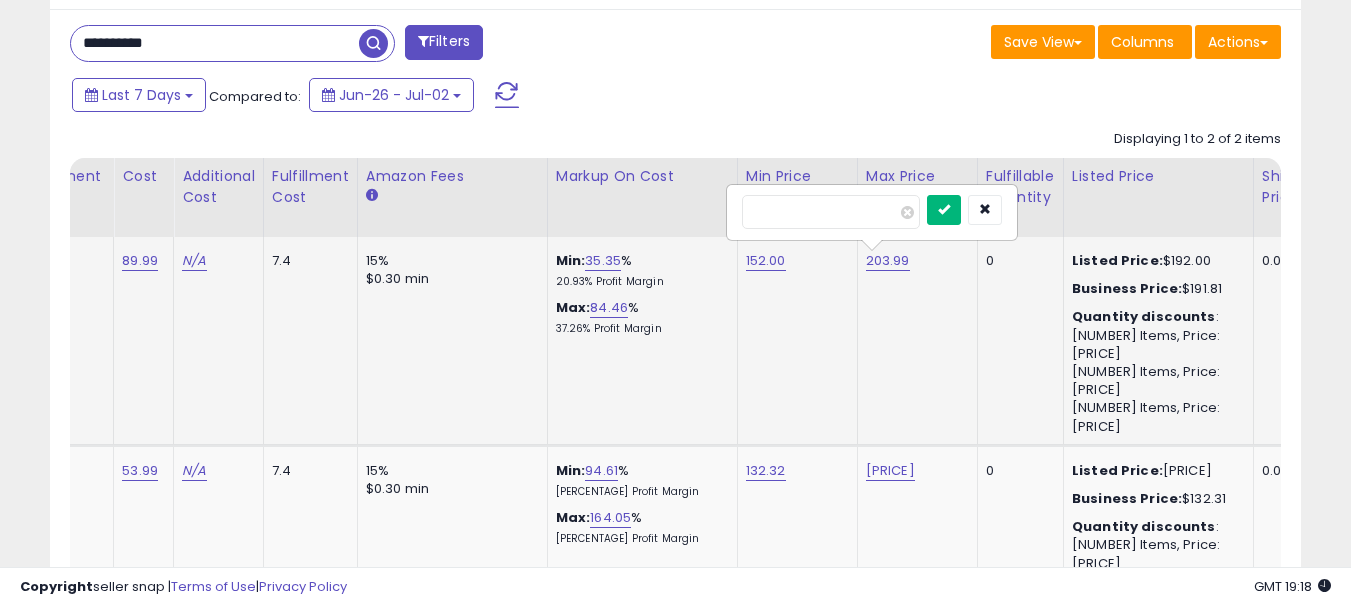 type on "***" 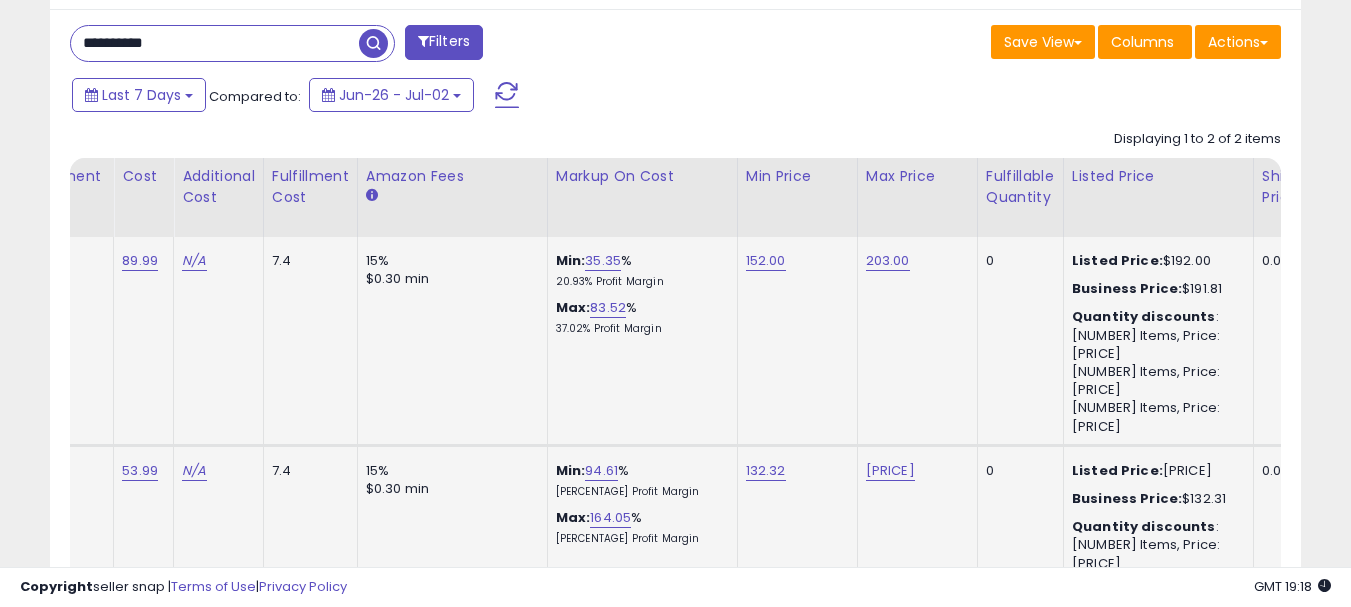 scroll, scrollTop: 913, scrollLeft: 0, axis: vertical 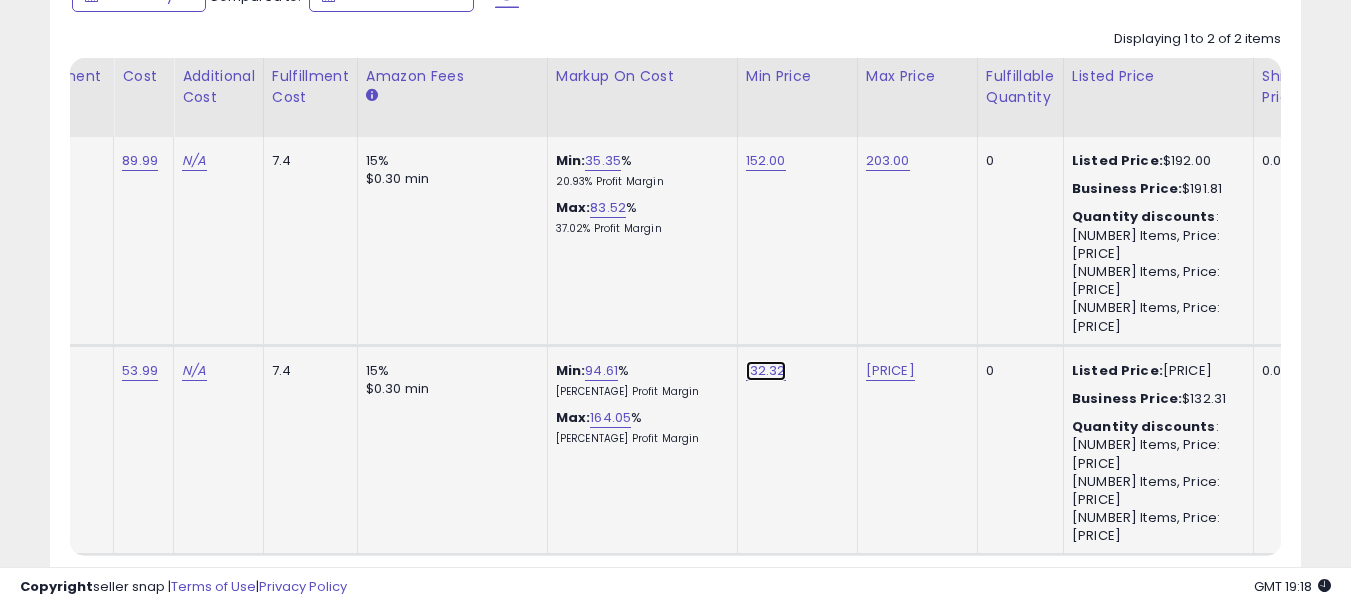 click on "132.32" at bounding box center [766, 161] 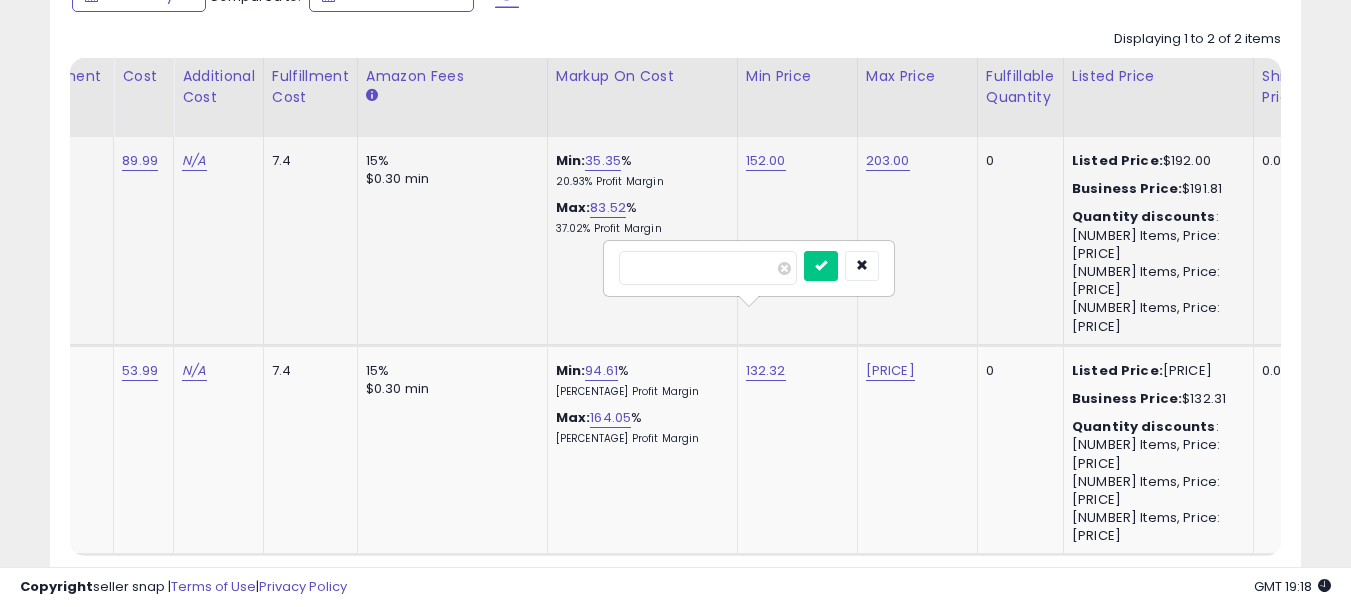 drag, startPoint x: 735, startPoint y: 277, endPoint x: 472, endPoint y: 277, distance: 263 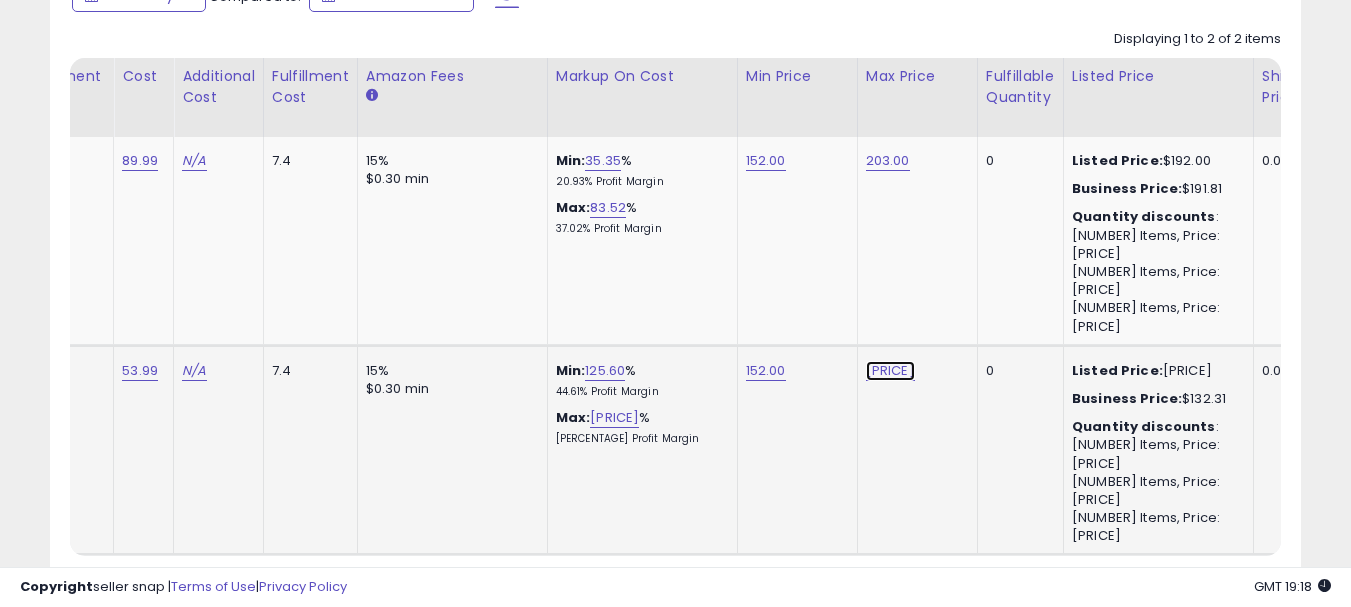 click on "[PRICE]" at bounding box center [888, 161] 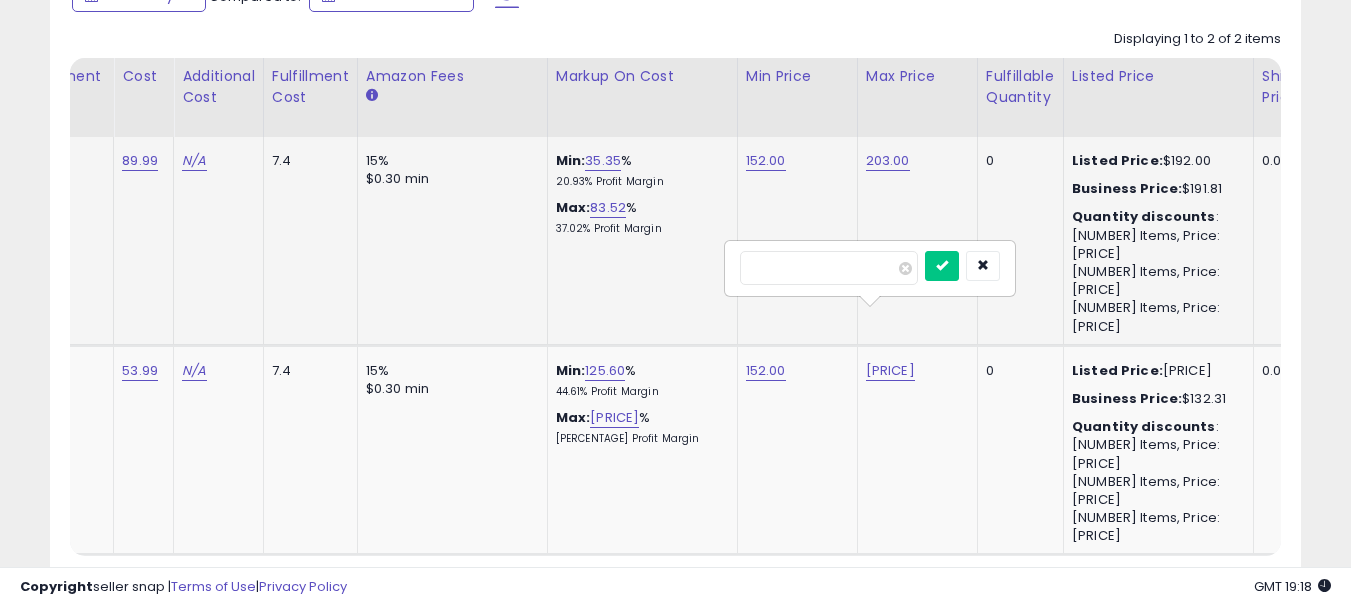 drag, startPoint x: 848, startPoint y: 270, endPoint x: 576, endPoint y: 270, distance: 272 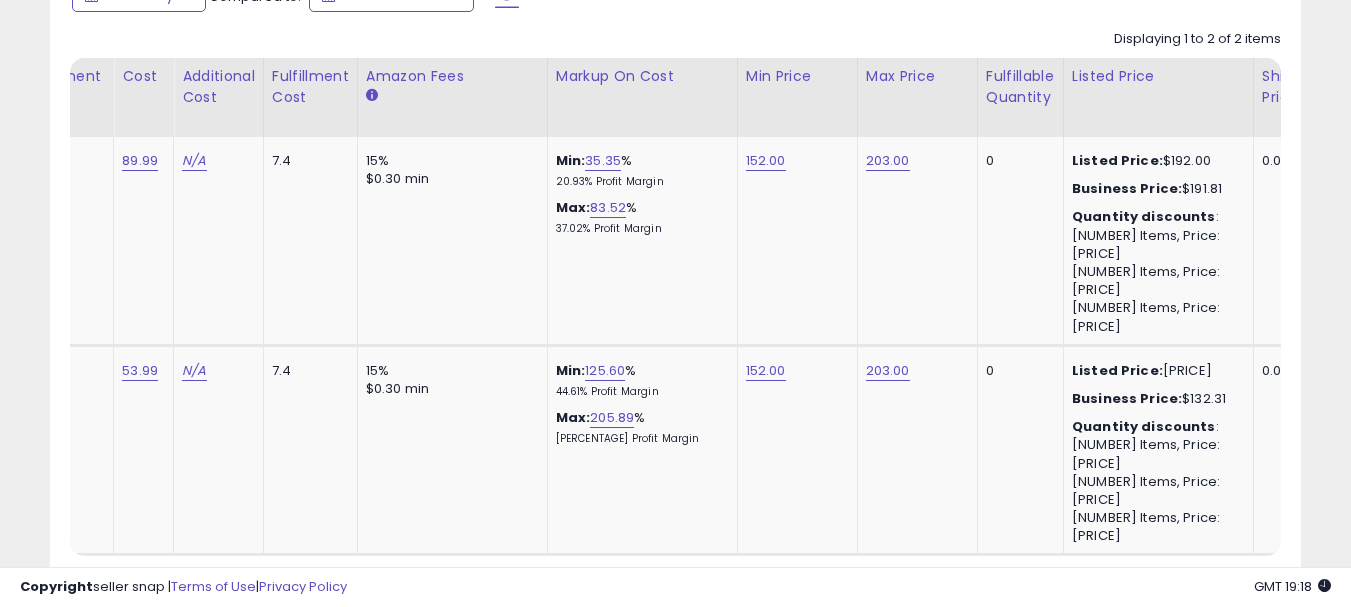 scroll, scrollTop: 0, scrollLeft: 453, axis: horizontal 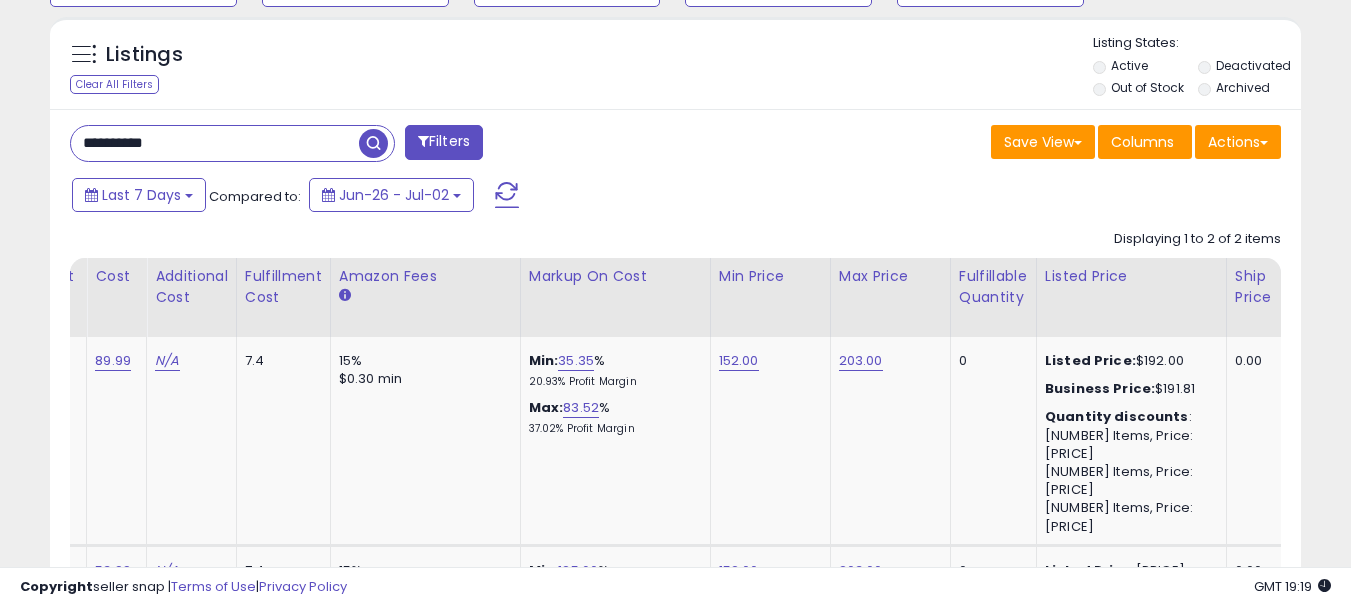 click on "**********" at bounding box center [215, 143] 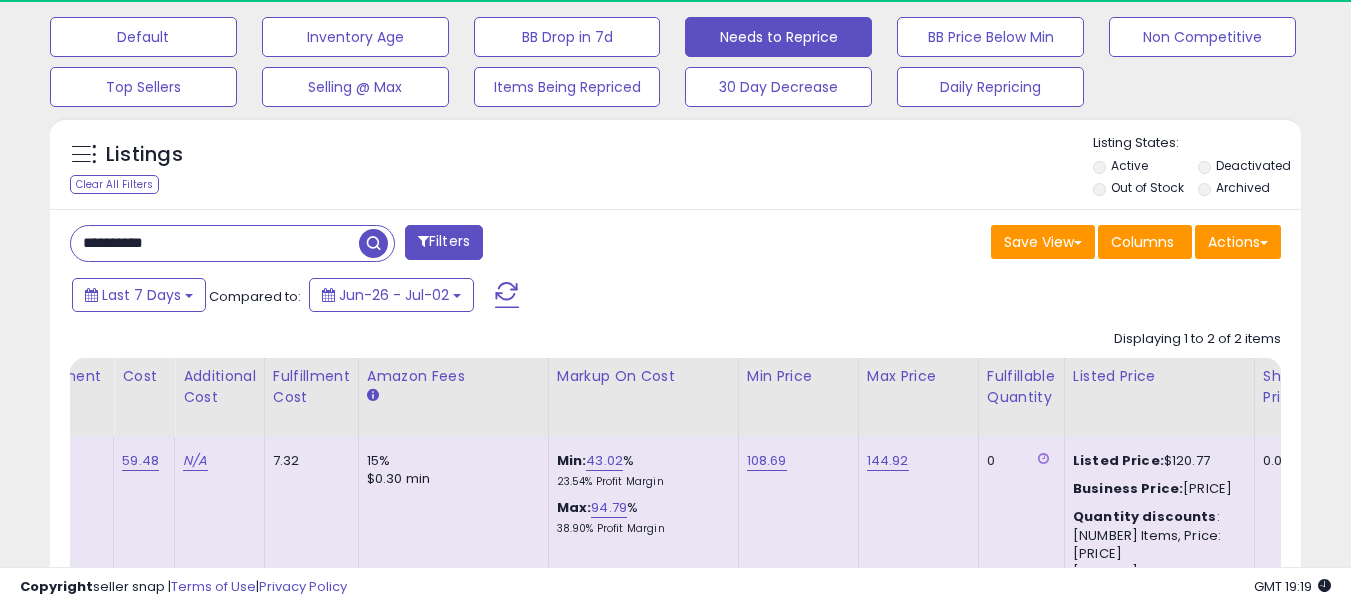 scroll, scrollTop: 999590, scrollLeft: 999276, axis: both 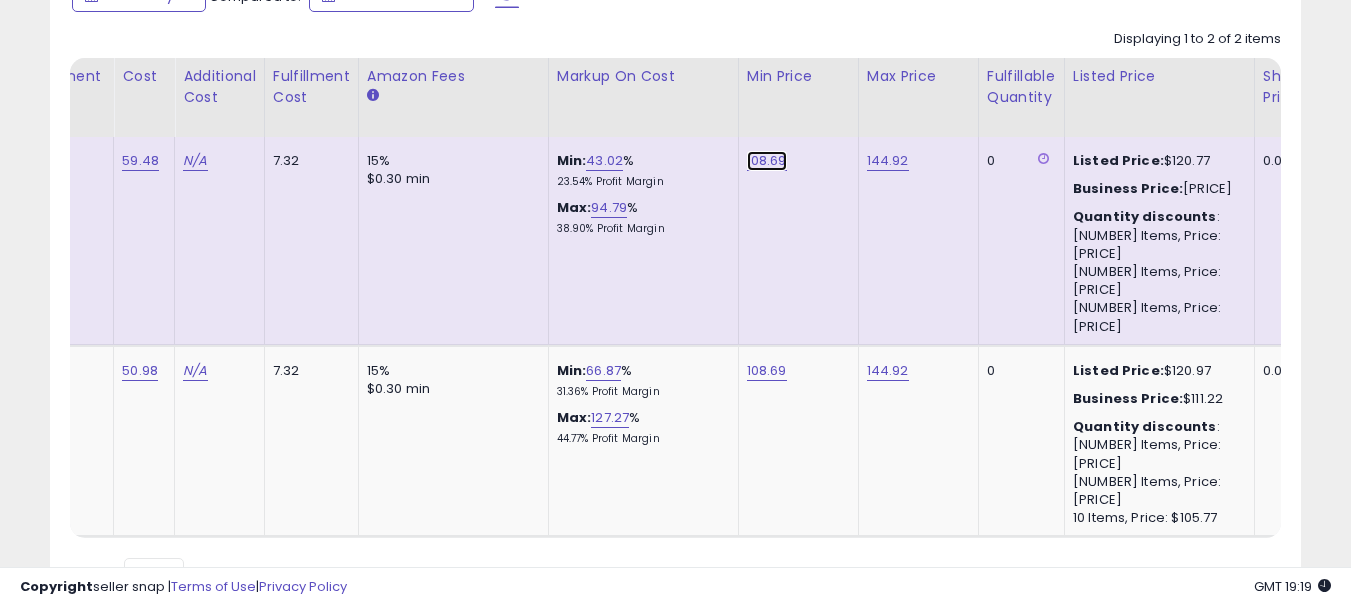 click on "108.69" at bounding box center [767, 161] 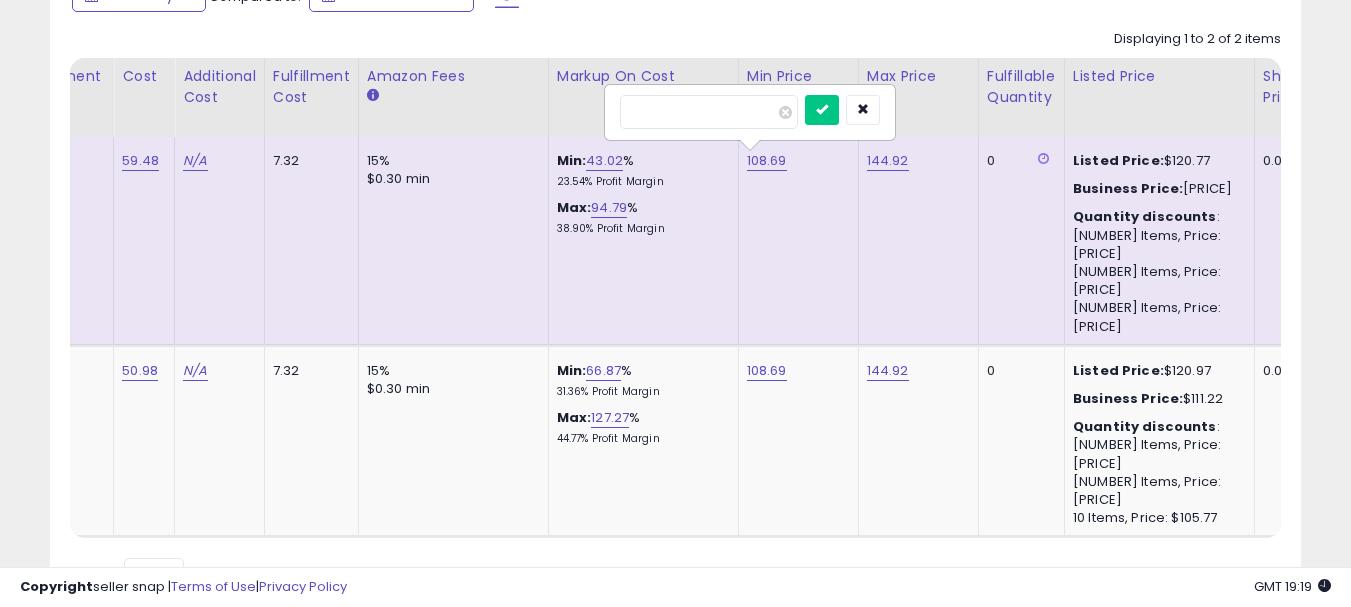 type on "******" 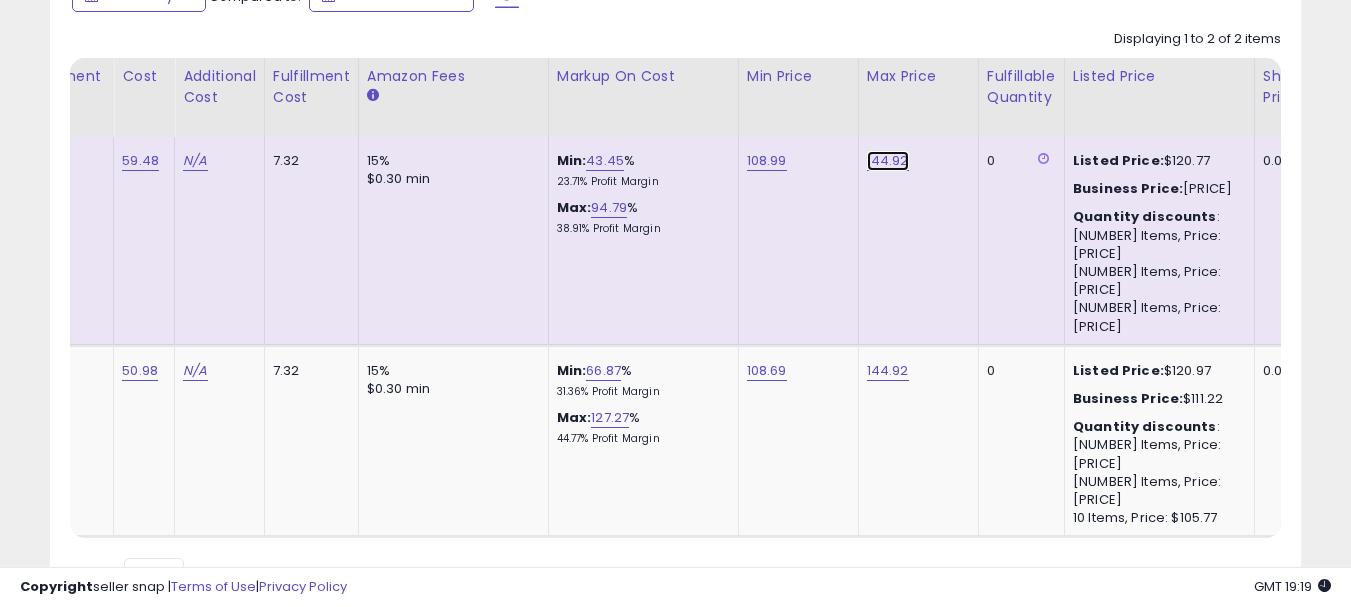 click on "144.92" at bounding box center [888, 161] 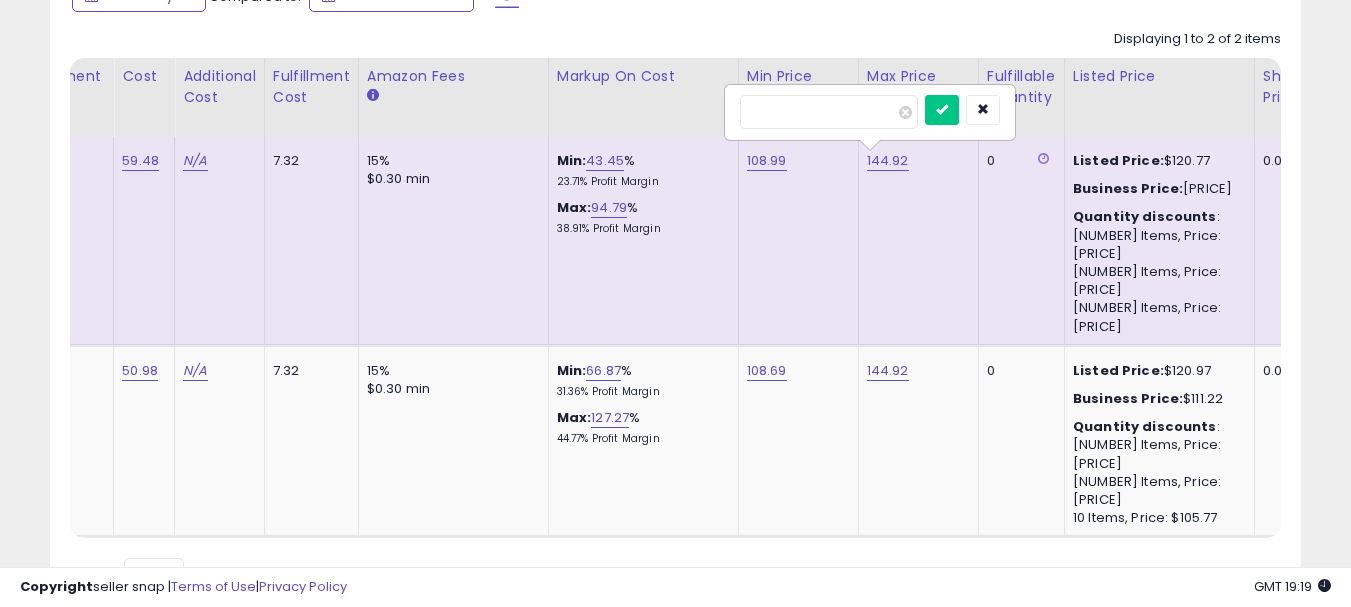 drag, startPoint x: 860, startPoint y: 113, endPoint x: 707, endPoint y: 107, distance: 153.1176 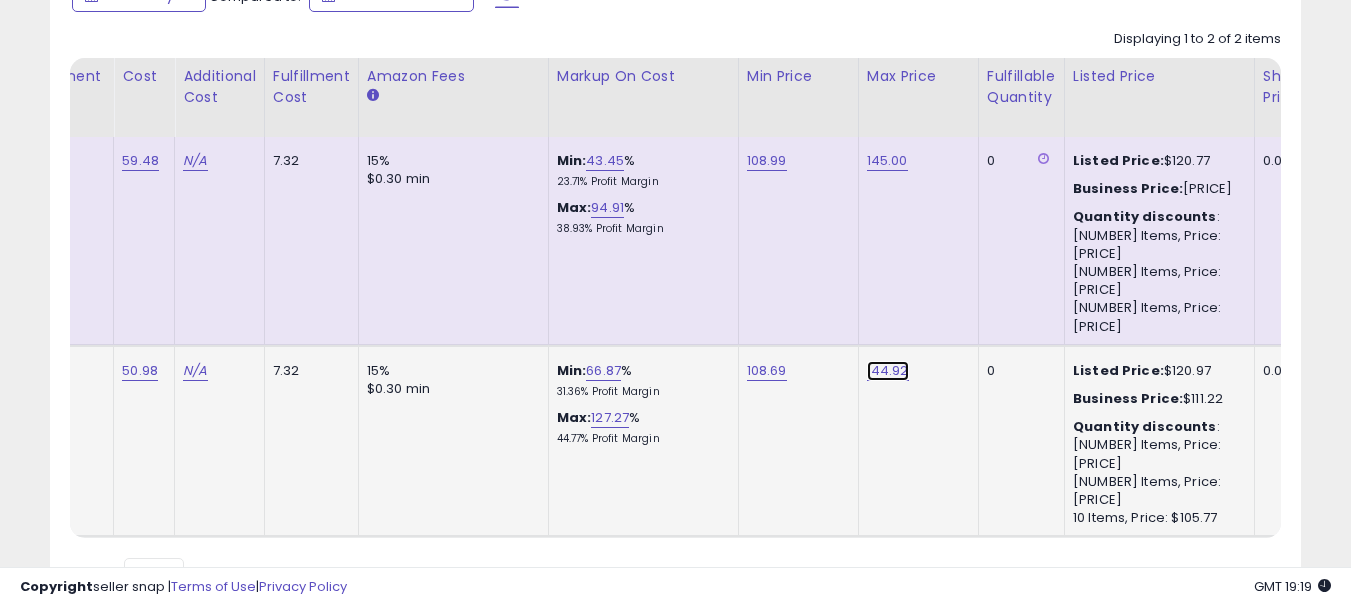 click on "144.92" at bounding box center [887, 161] 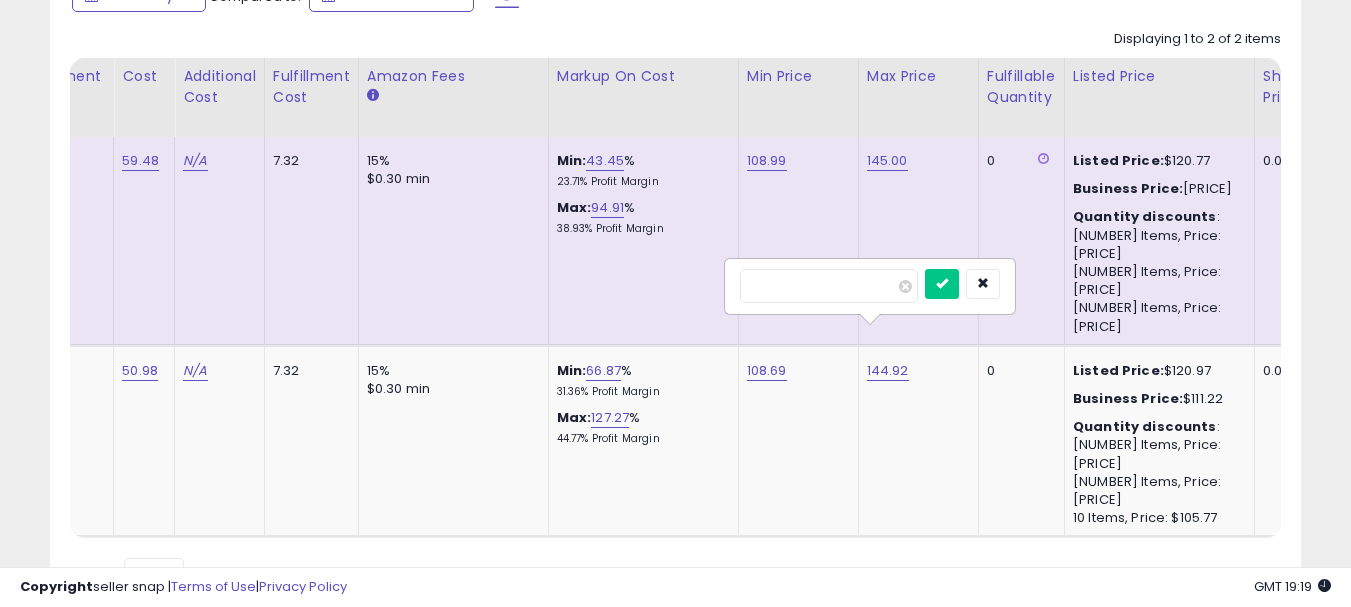 drag, startPoint x: 680, startPoint y: 283, endPoint x: 631, endPoint y: 282, distance: 49.010204 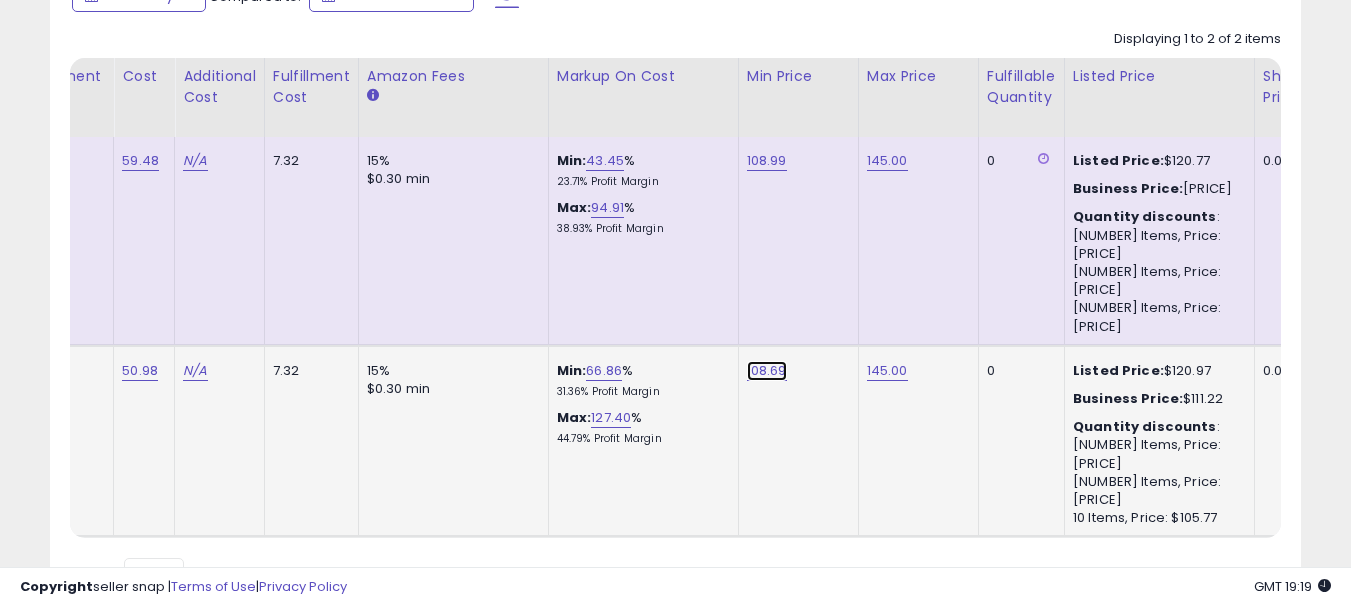 click on "108.69" at bounding box center (767, 161) 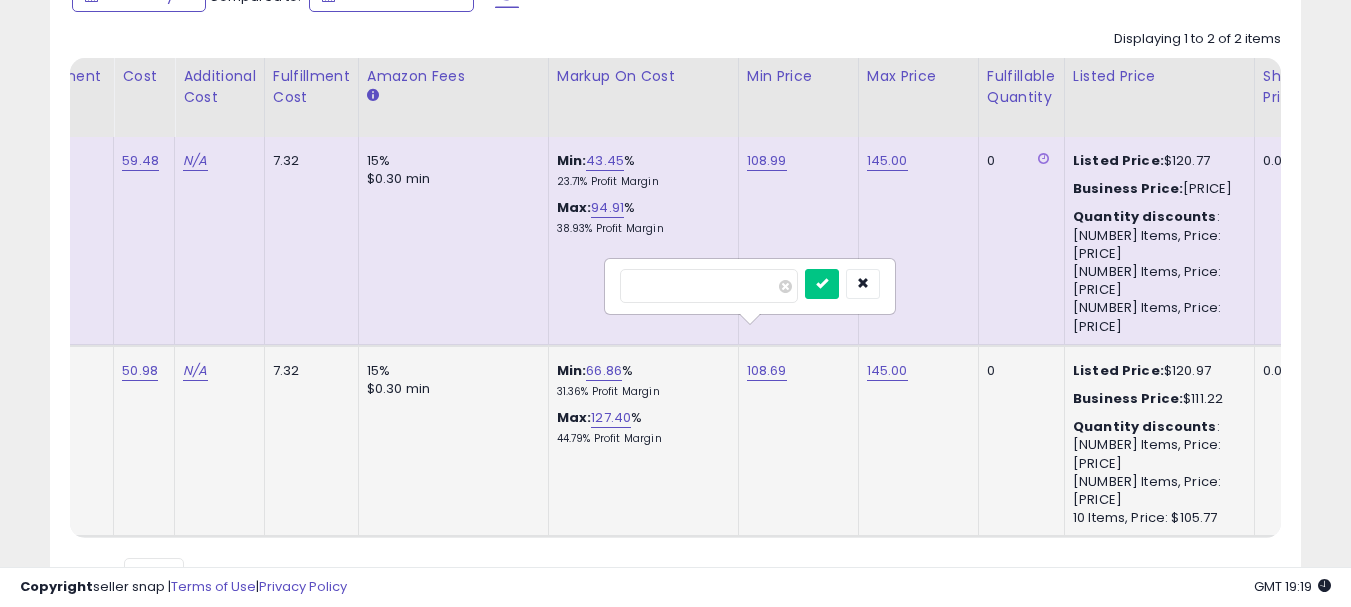 type on "******" 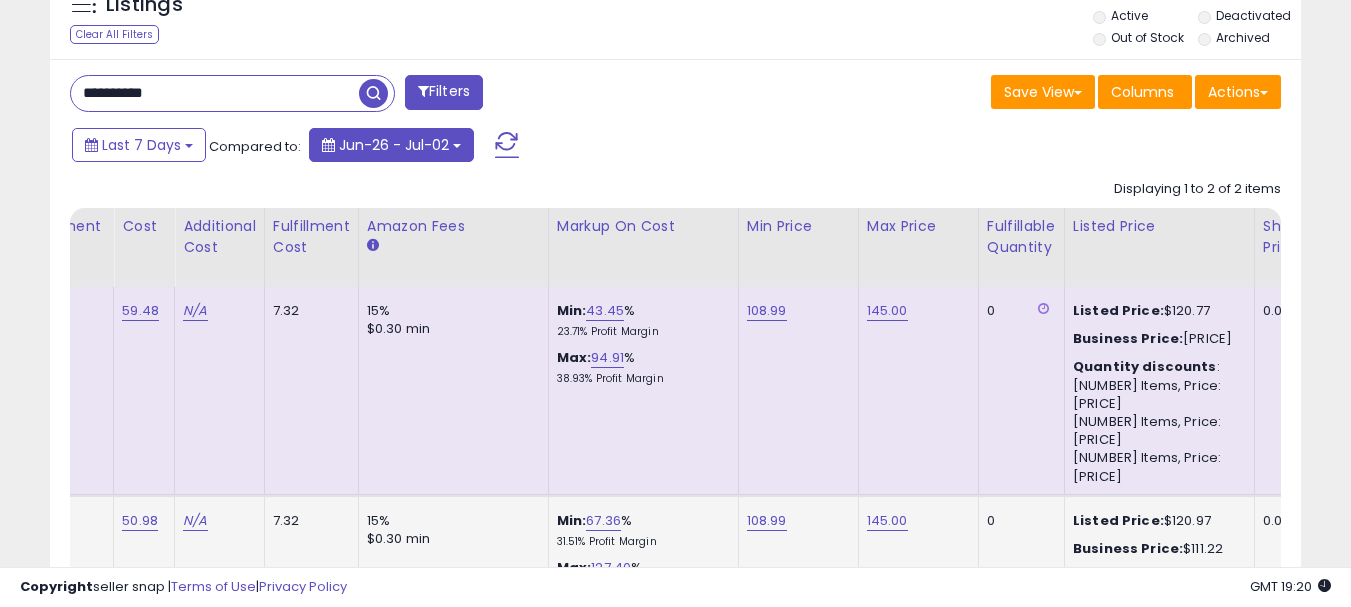 scroll, scrollTop: 761, scrollLeft: 0, axis: vertical 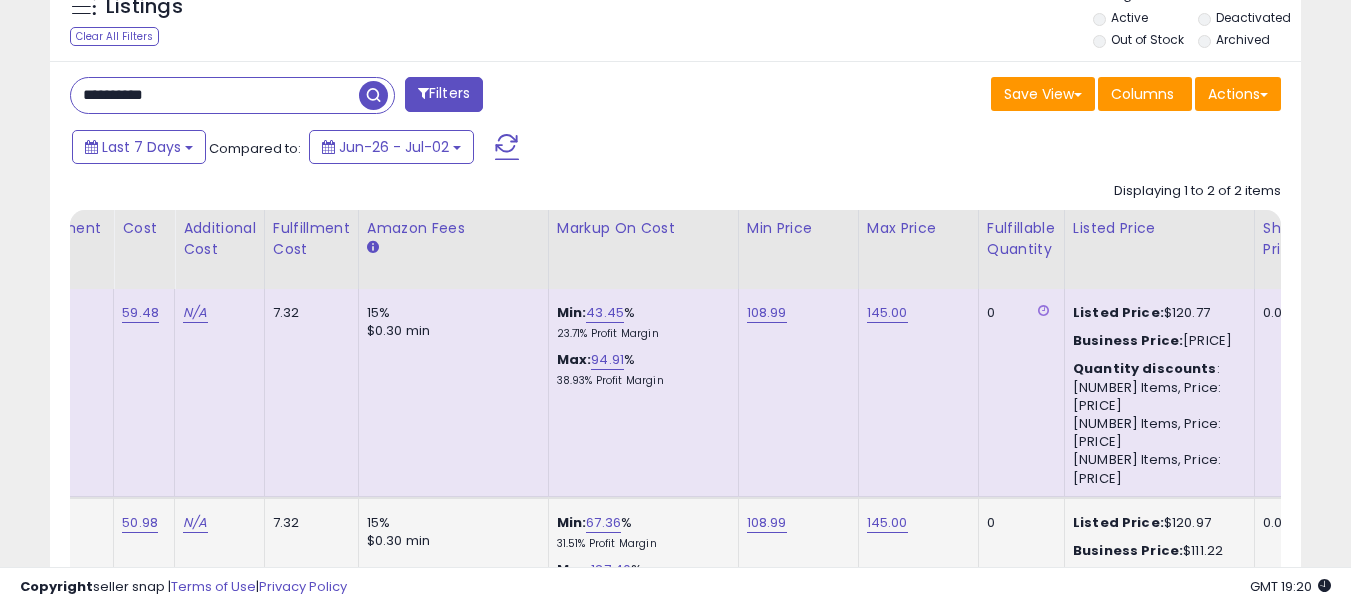 click on "**********" at bounding box center [215, 95] 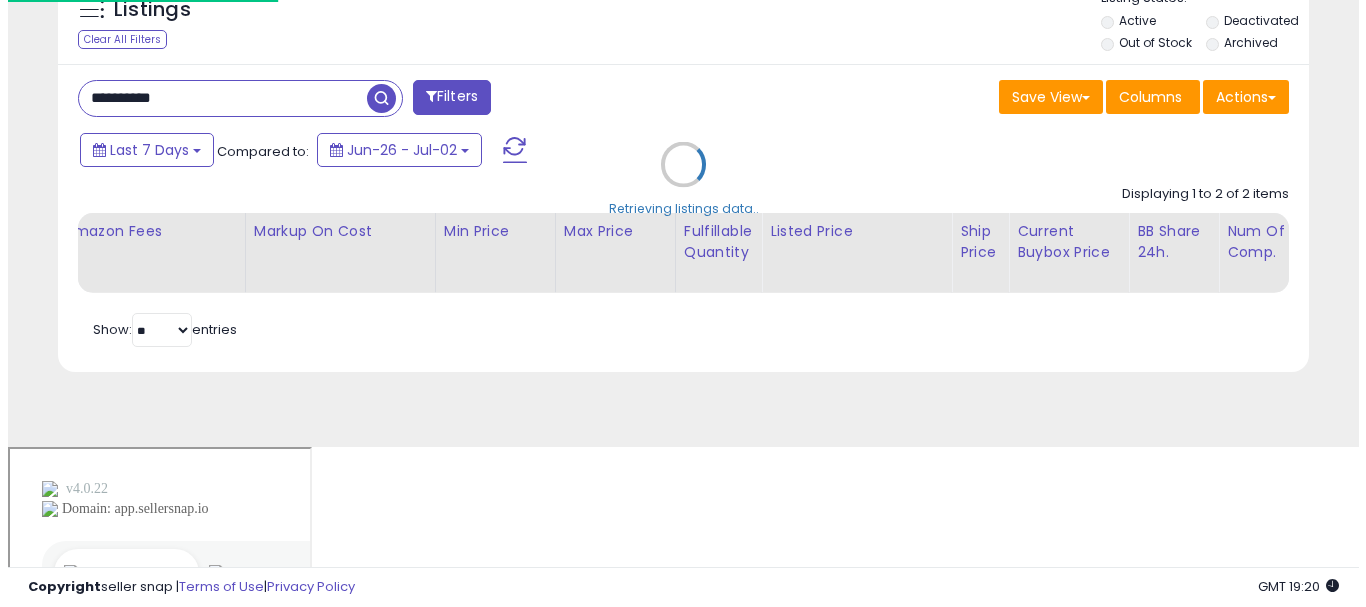 scroll, scrollTop: 613, scrollLeft: 0, axis: vertical 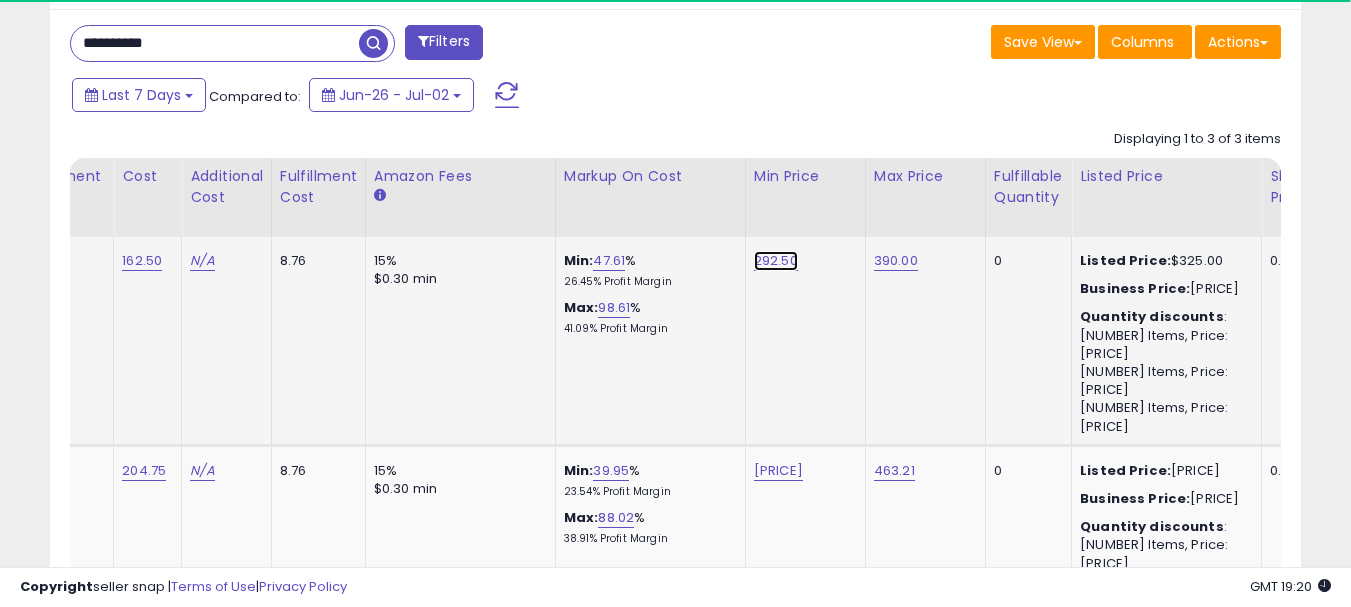 click on "292.50" at bounding box center [776, 261] 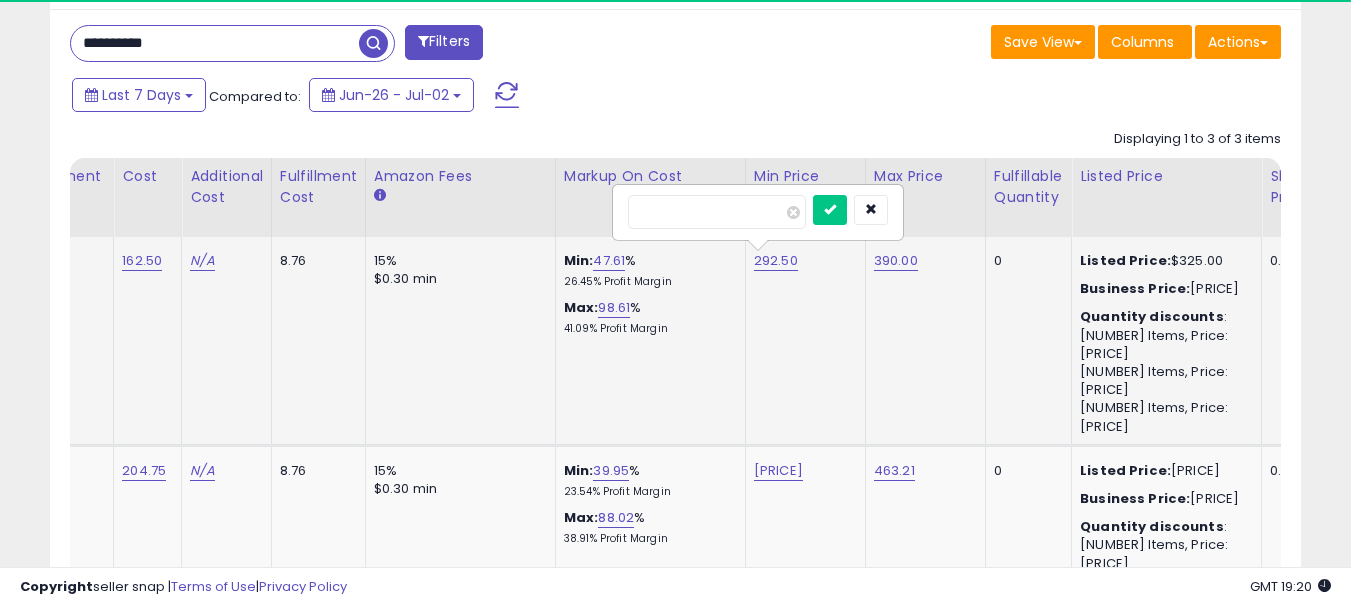 type on "***" 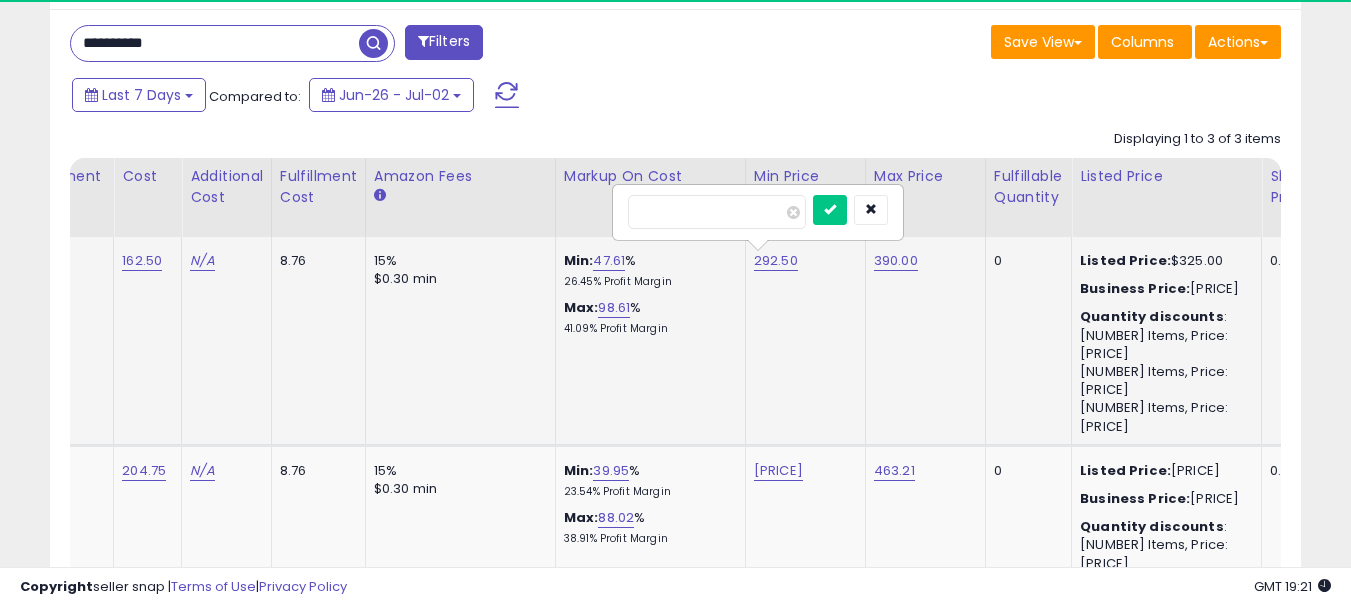 click at bounding box center [830, 210] 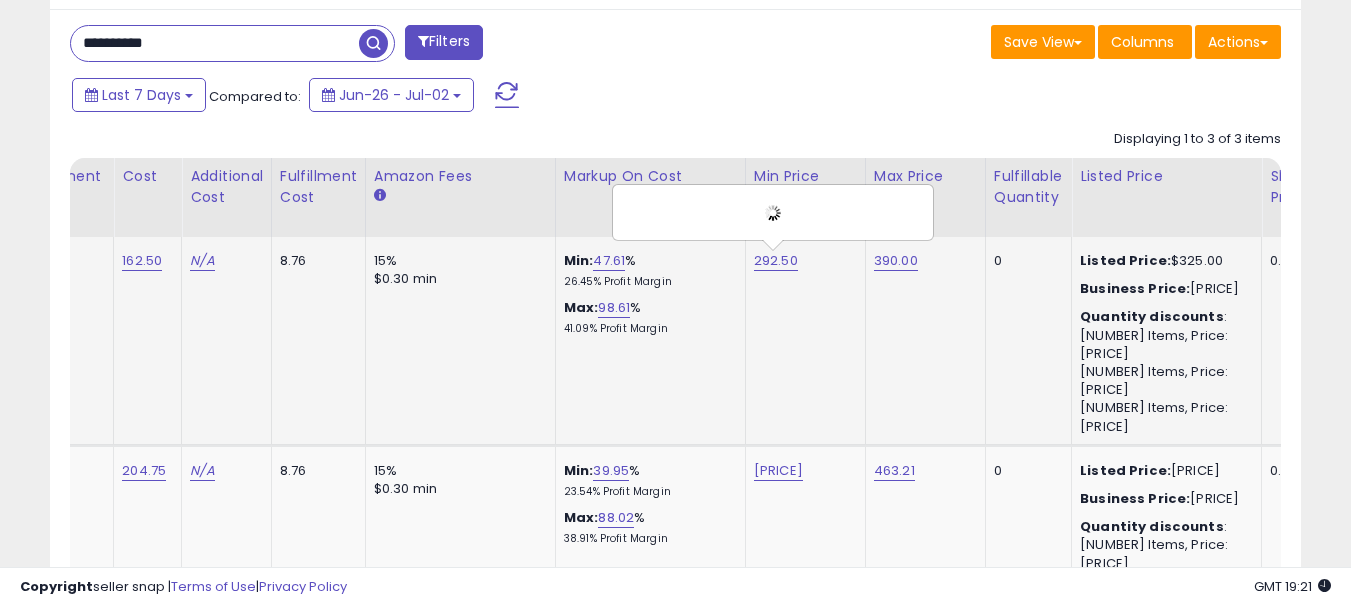 scroll, scrollTop: 999590, scrollLeft: 999276, axis: both 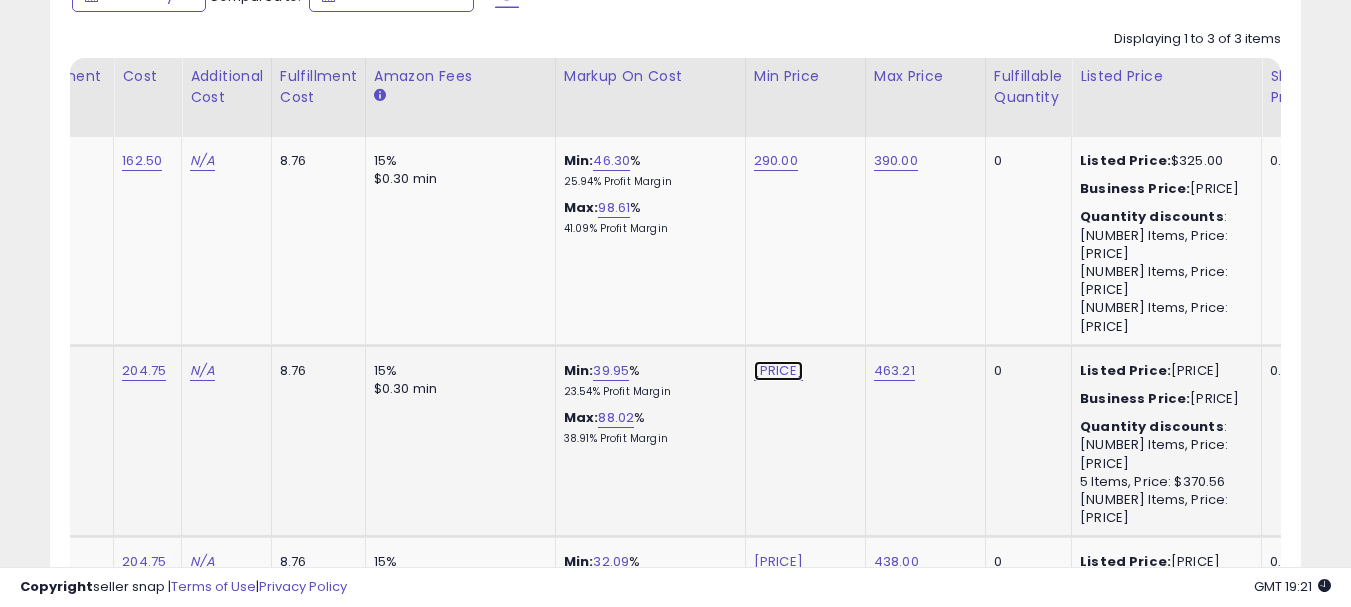 click on "[PRICE]" at bounding box center [776, 161] 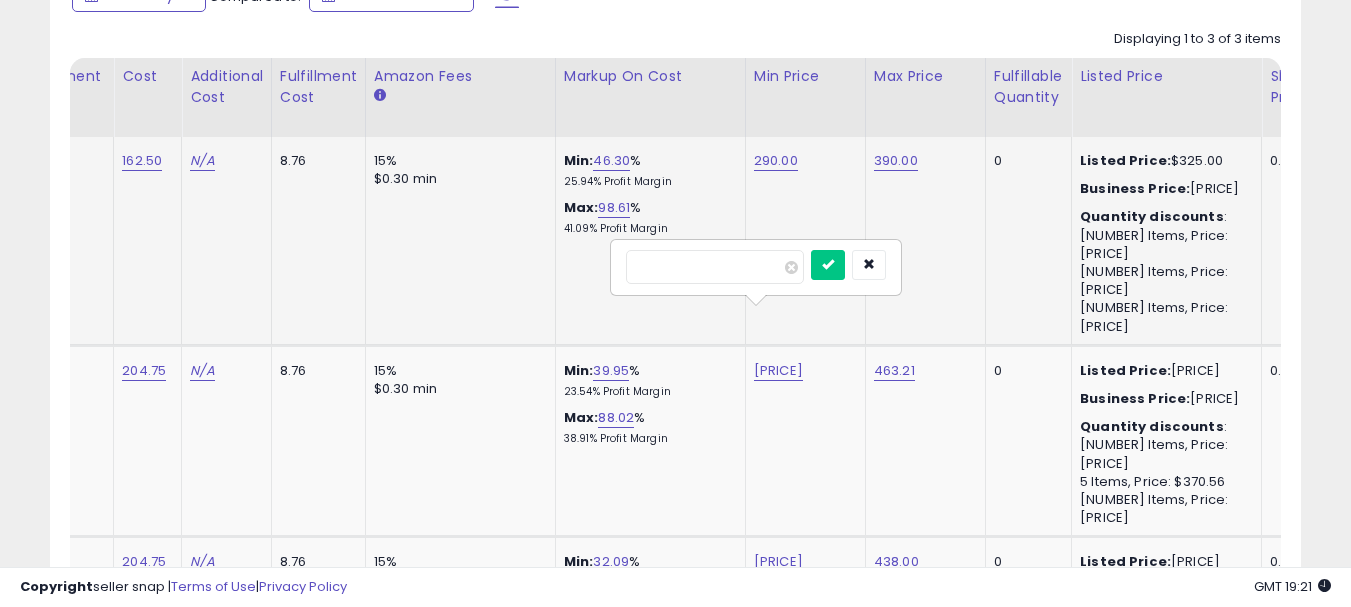 drag, startPoint x: 724, startPoint y: 271, endPoint x: 472, endPoint y: 271, distance: 252 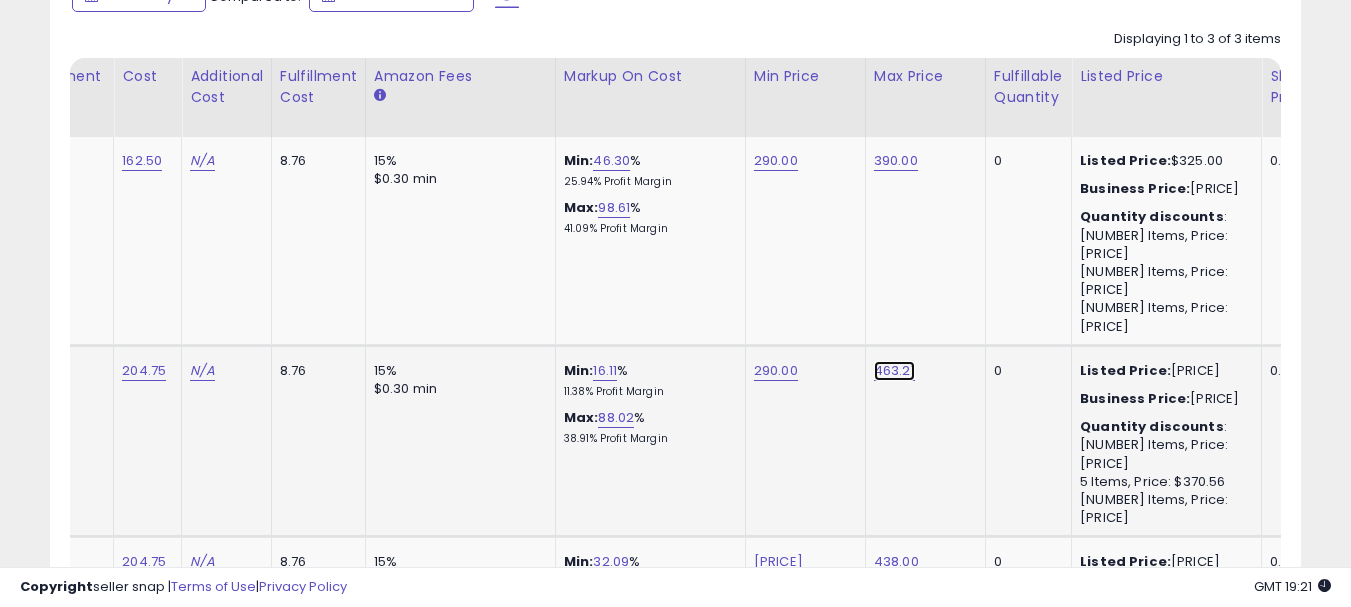 click on "463.21" at bounding box center [896, 161] 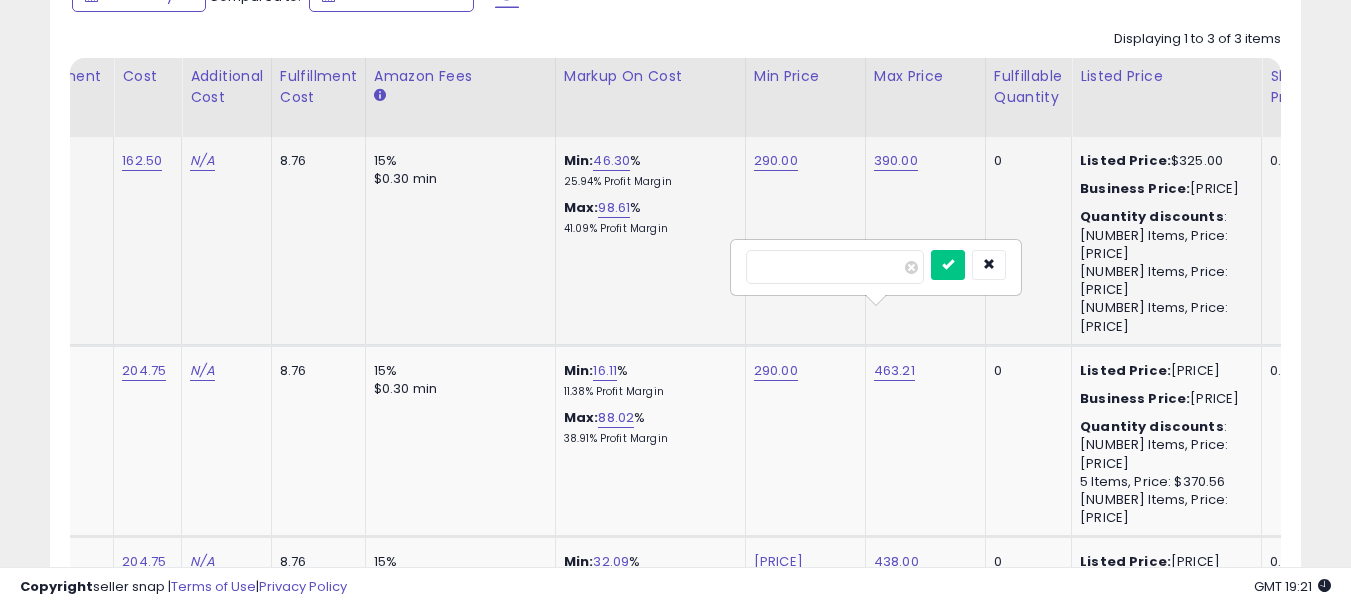 drag, startPoint x: 810, startPoint y: 269, endPoint x: 641, endPoint y: 259, distance: 169.2956 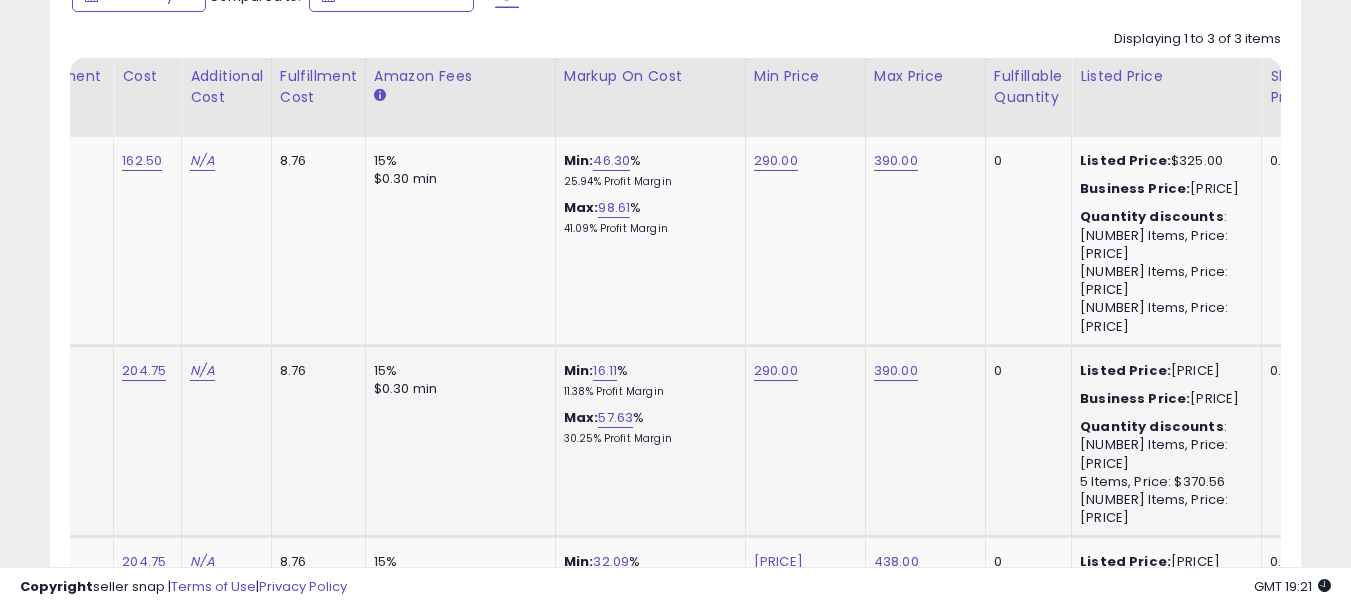 scroll, scrollTop: 1013, scrollLeft: 0, axis: vertical 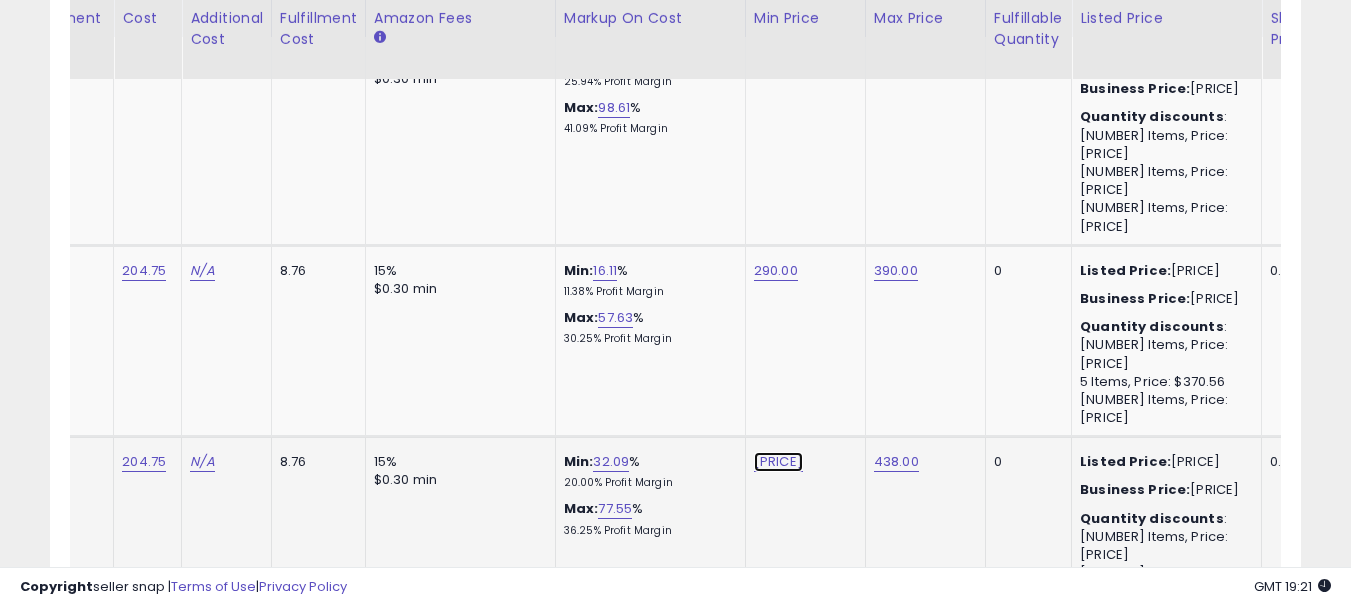click on "[PRICE]" at bounding box center [776, 61] 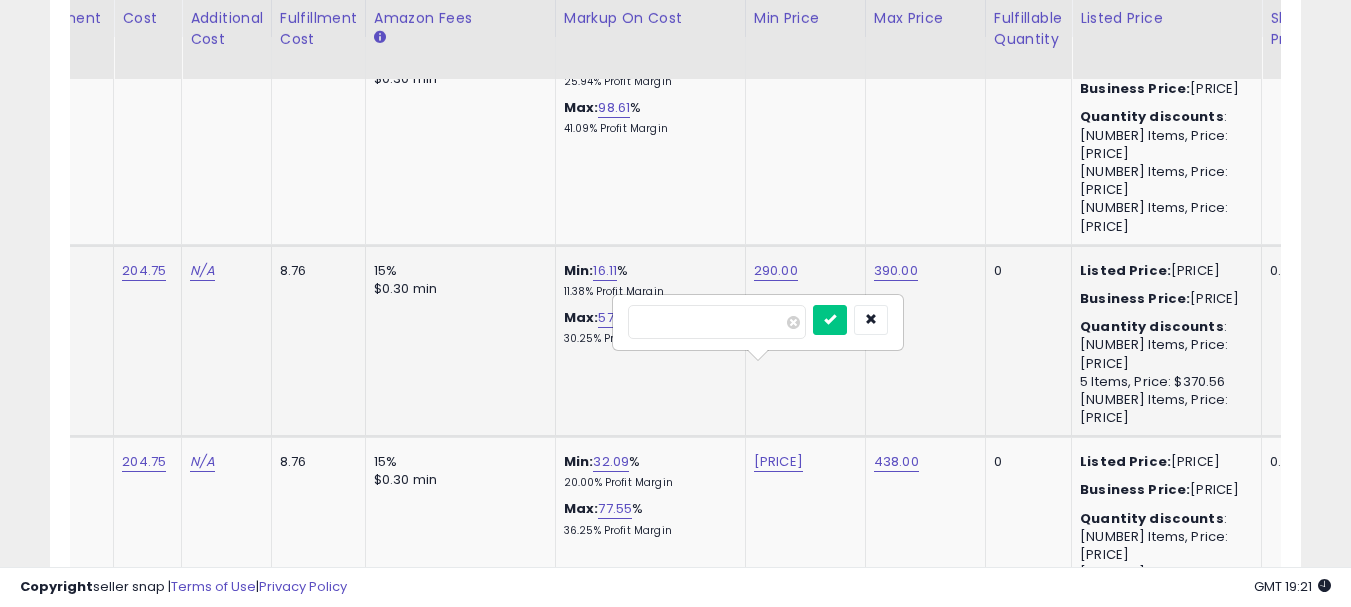 drag, startPoint x: 517, startPoint y: 325, endPoint x: 440, endPoint y: 325, distance: 77 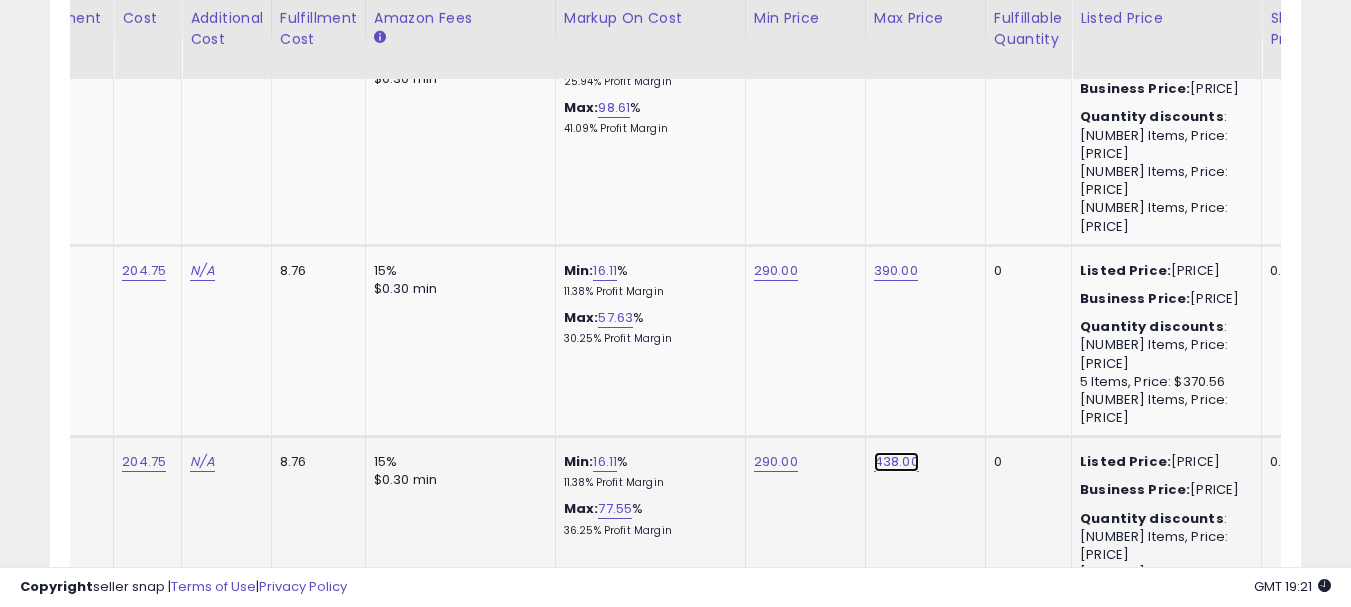 click on "438.00" at bounding box center (896, 61) 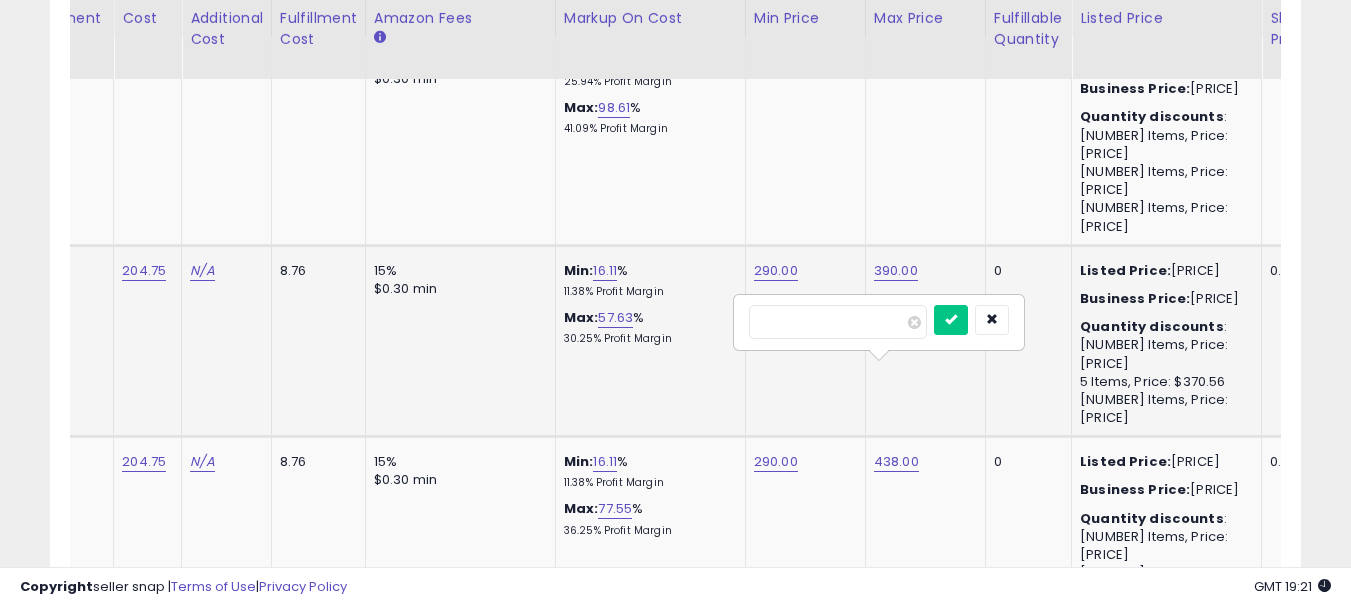 drag, startPoint x: 834, startPoint y: 327, endPoint x: 666, endPoint y: 327, distance: 168 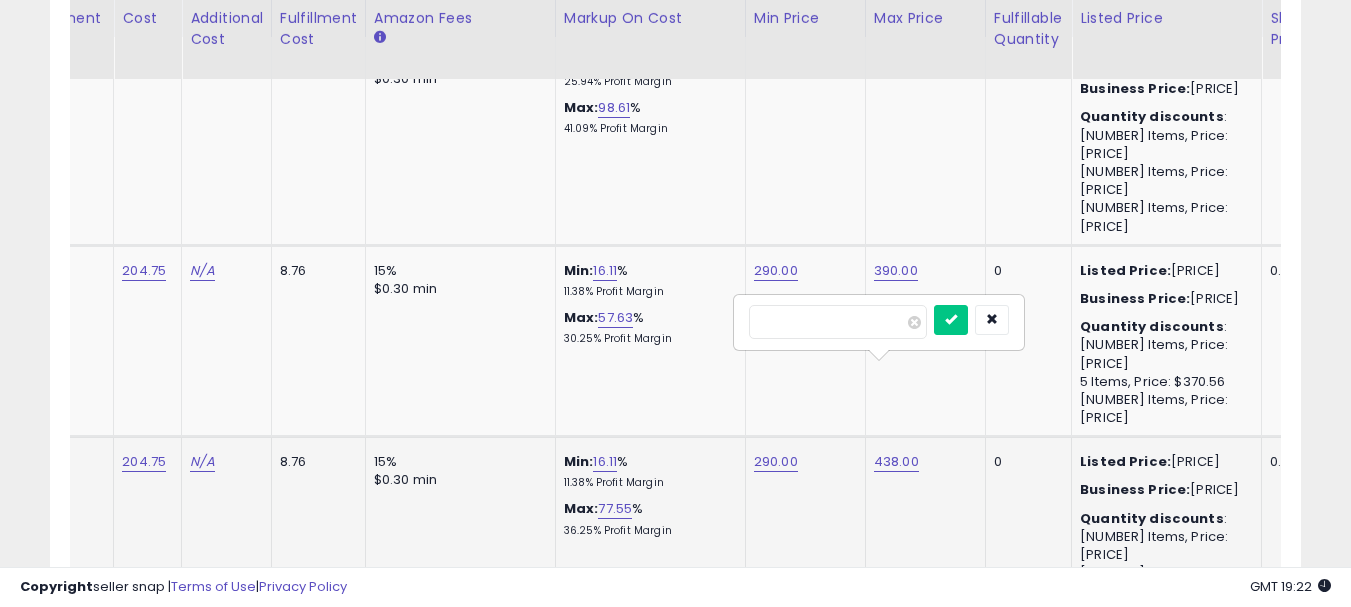 click on "***" at bounding box center (838, 322) 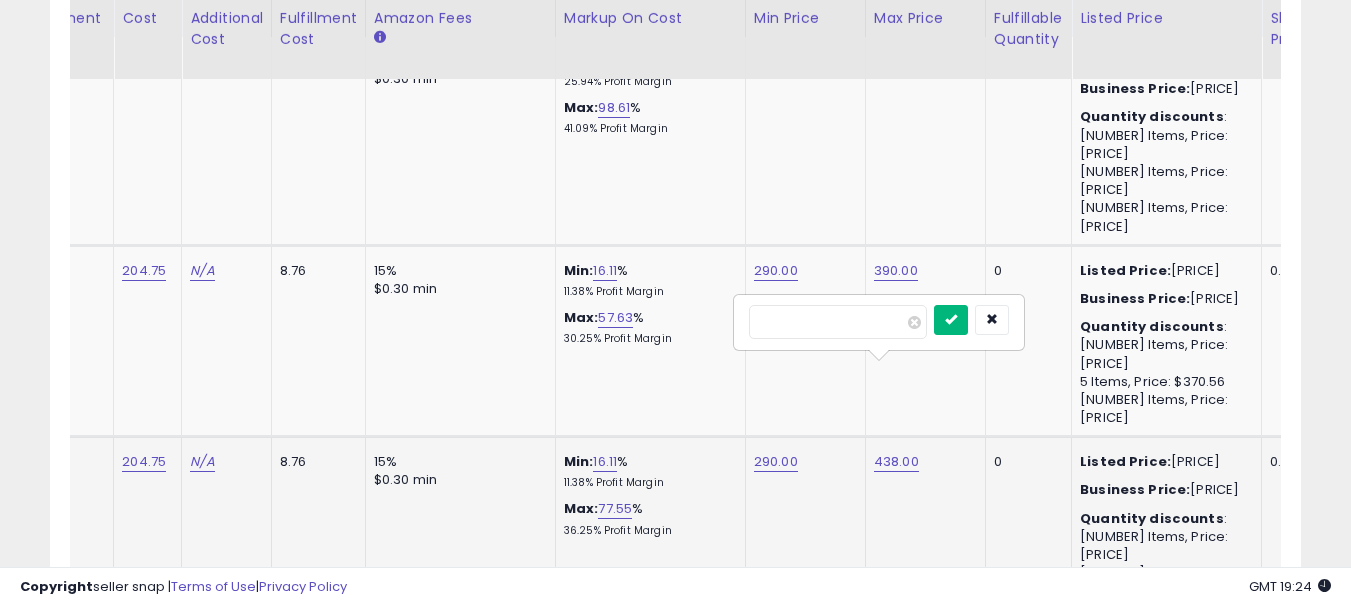type on "***" 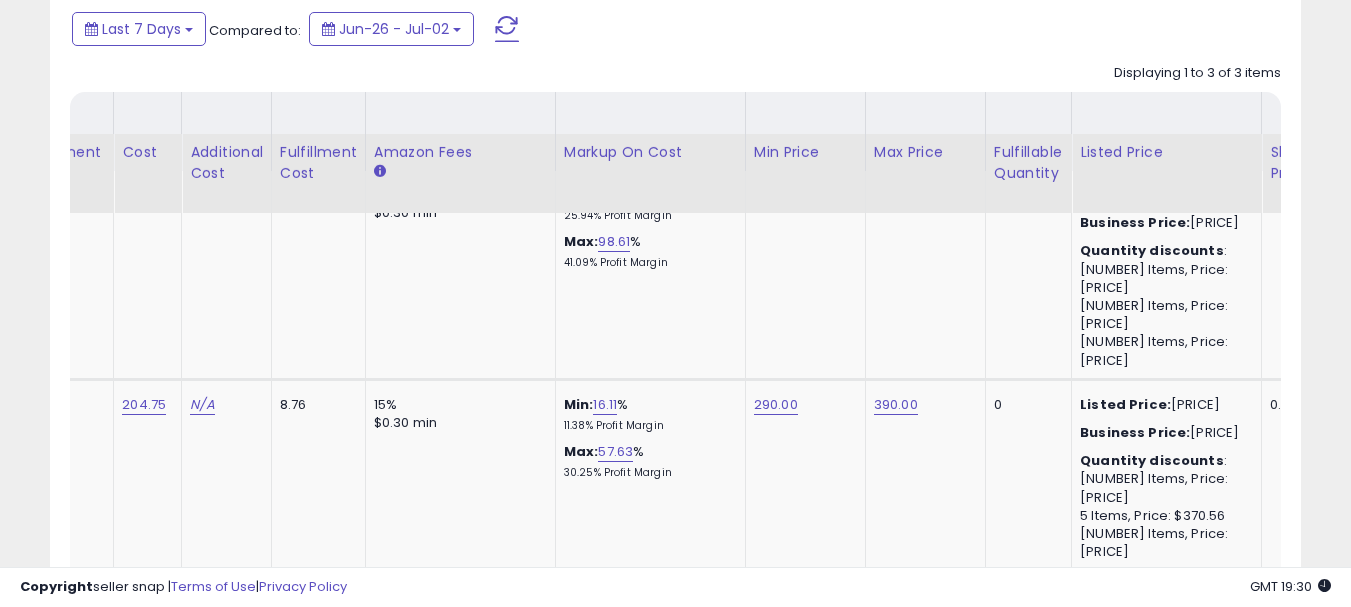 scroll, scrollTop: 813, scrollLeft: 0, axis: vertical 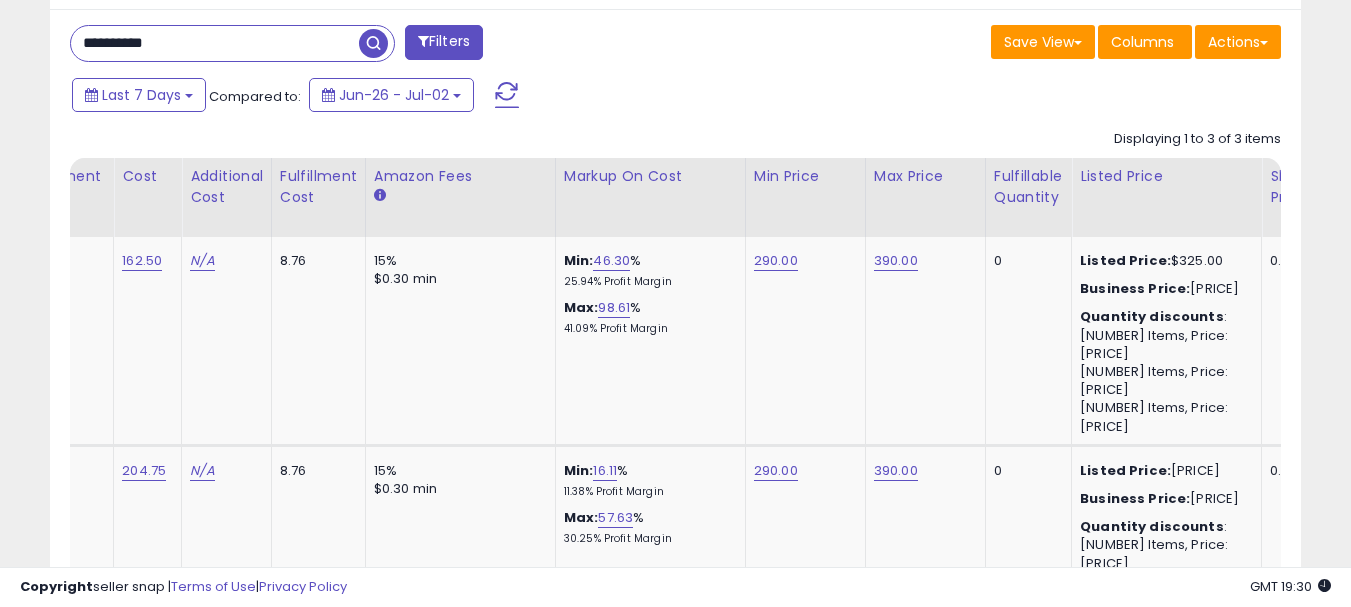 click on "**********" at bounding box center [215, 43] 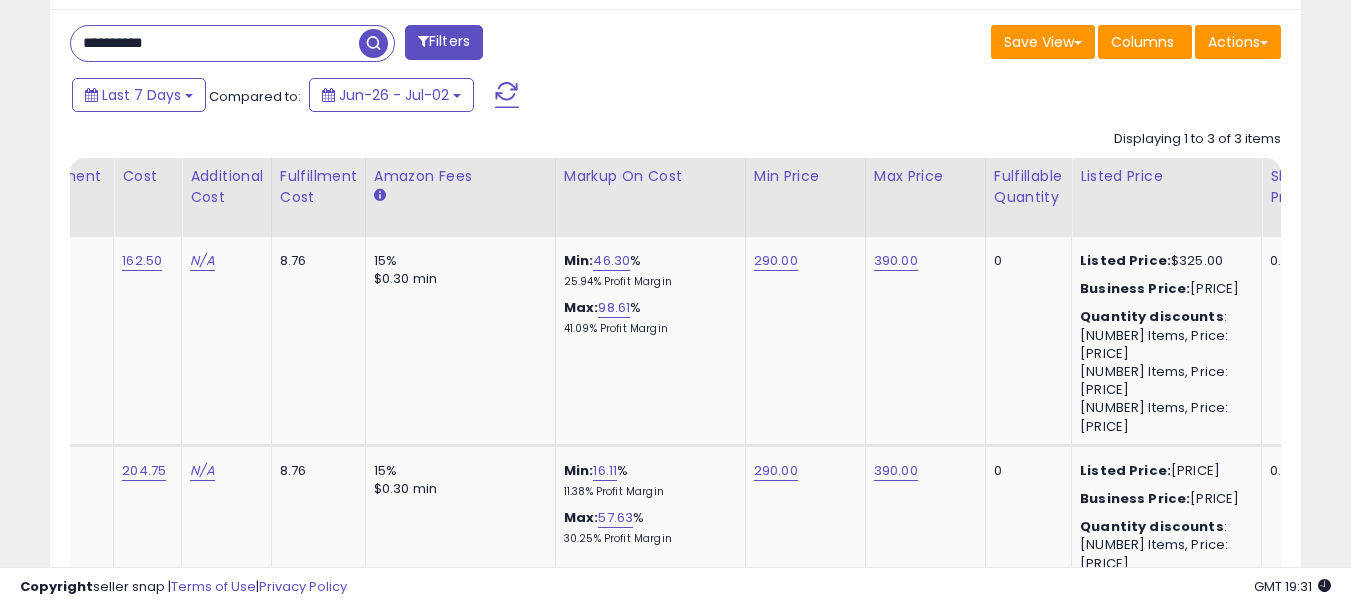 paste 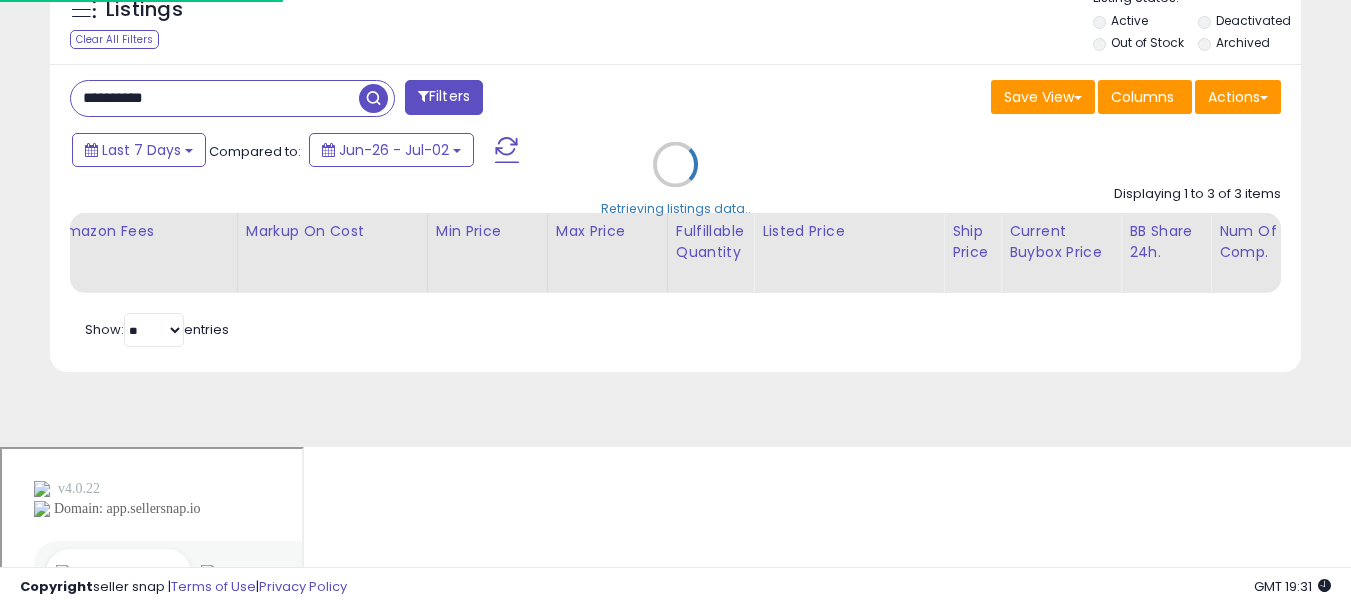 scroll, scrollTop: 999590, scrollLeft: 999267, axis: both 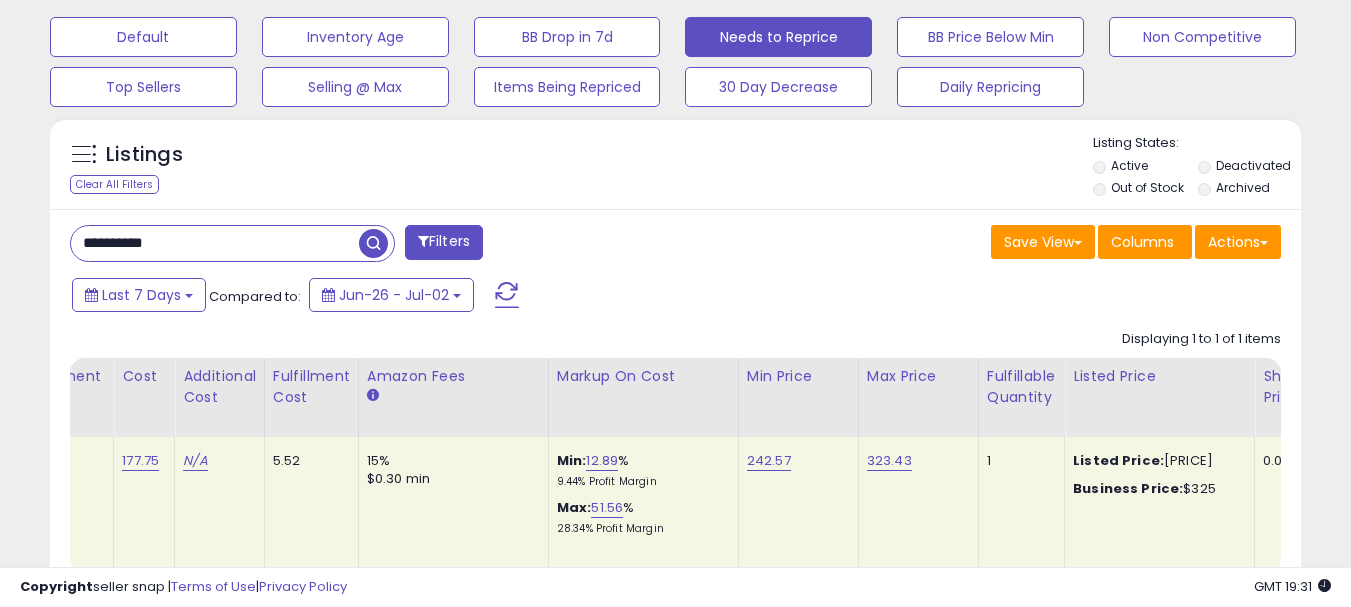 click at bounding box center (373, 243) 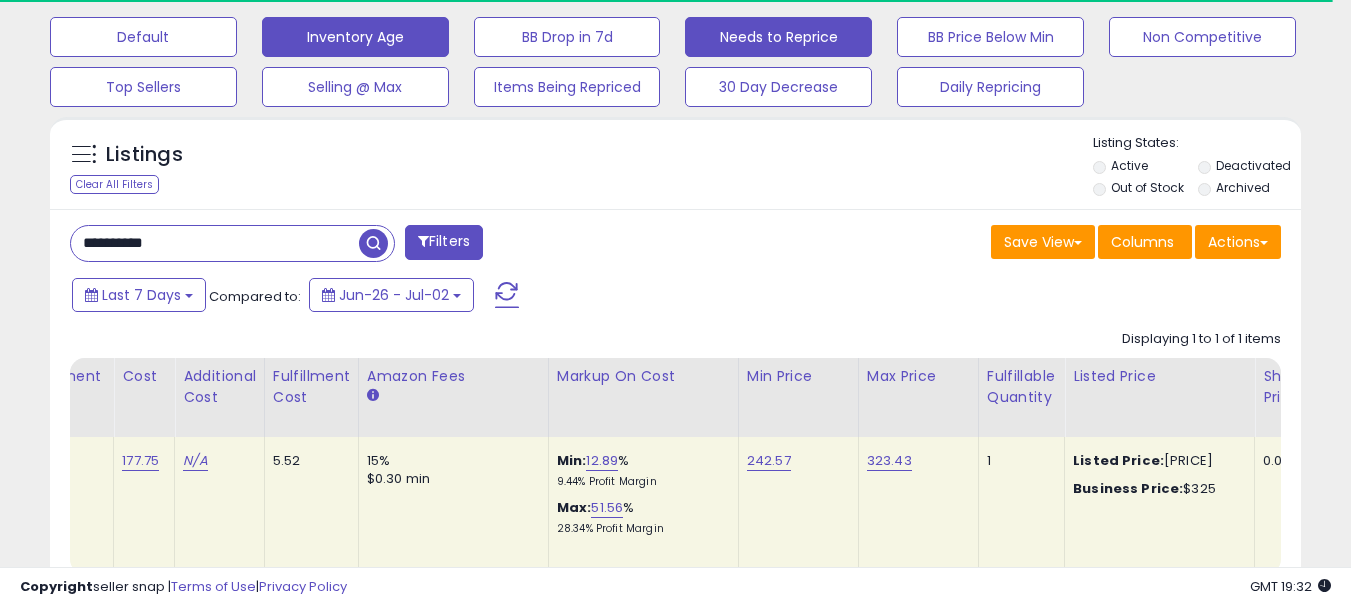 scroll, scrollTop: 410, scrollLeft: 724, axis: both 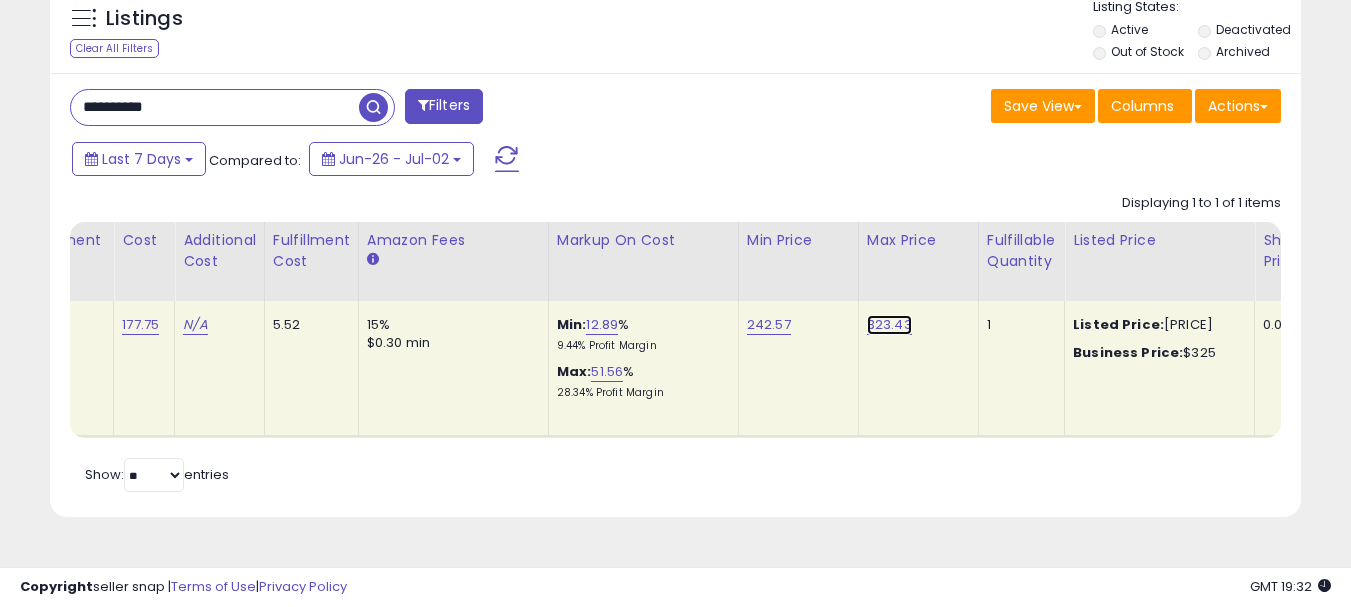 click on "323.43" at bounding box center [889, 325] 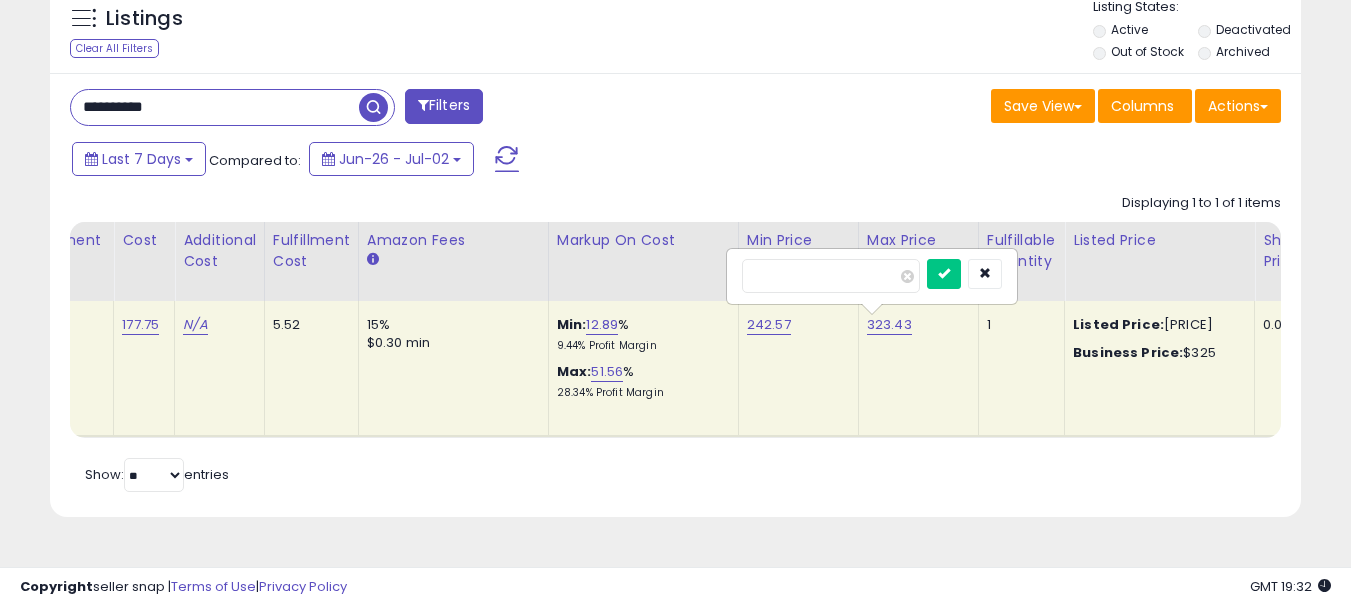 drag, startPoint x: 835, startPoint y: 276, endPoint x: 607, endPoint y: 271, distance: 228.05482 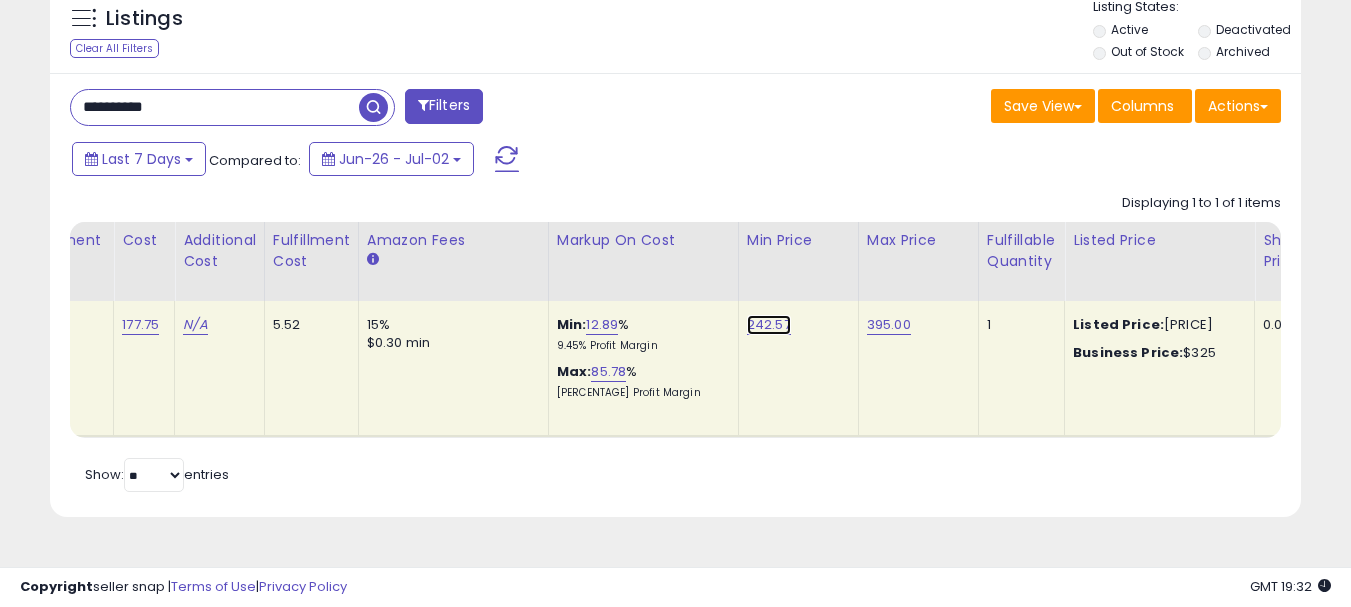 click on "242.57" at bounding box center (769, 325) 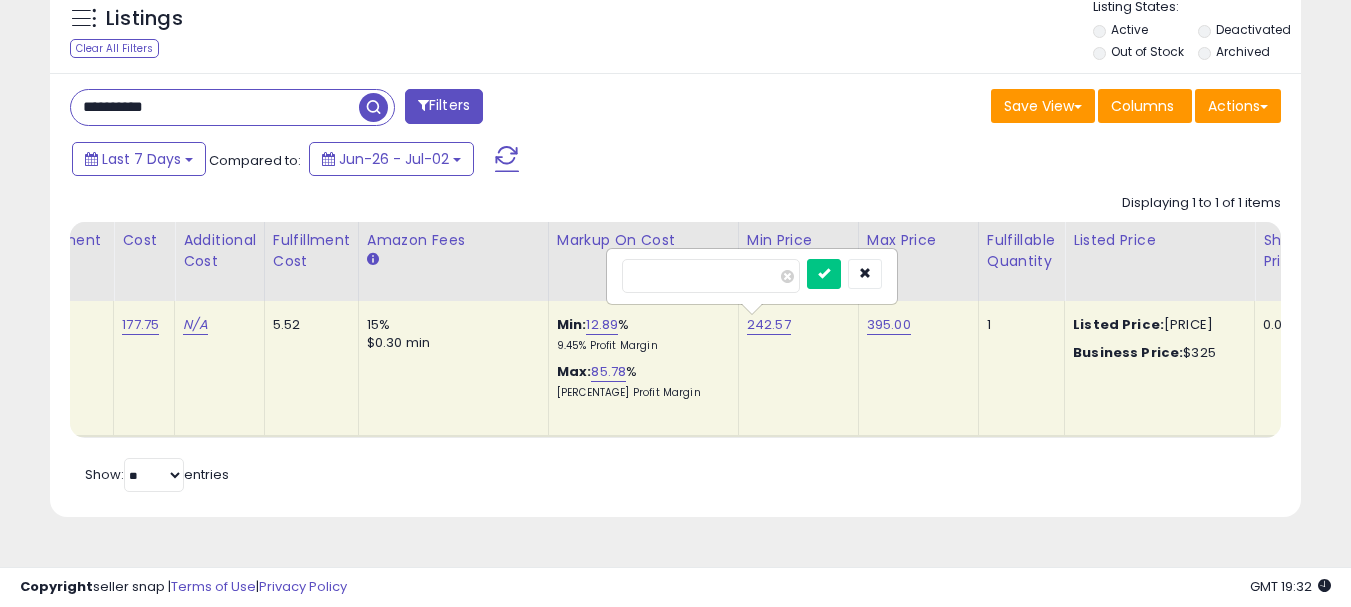 drag, startPoint x: 717, startPoint y: 274, endPoint x: 591, endPoint y: 262, distance: 126.57014 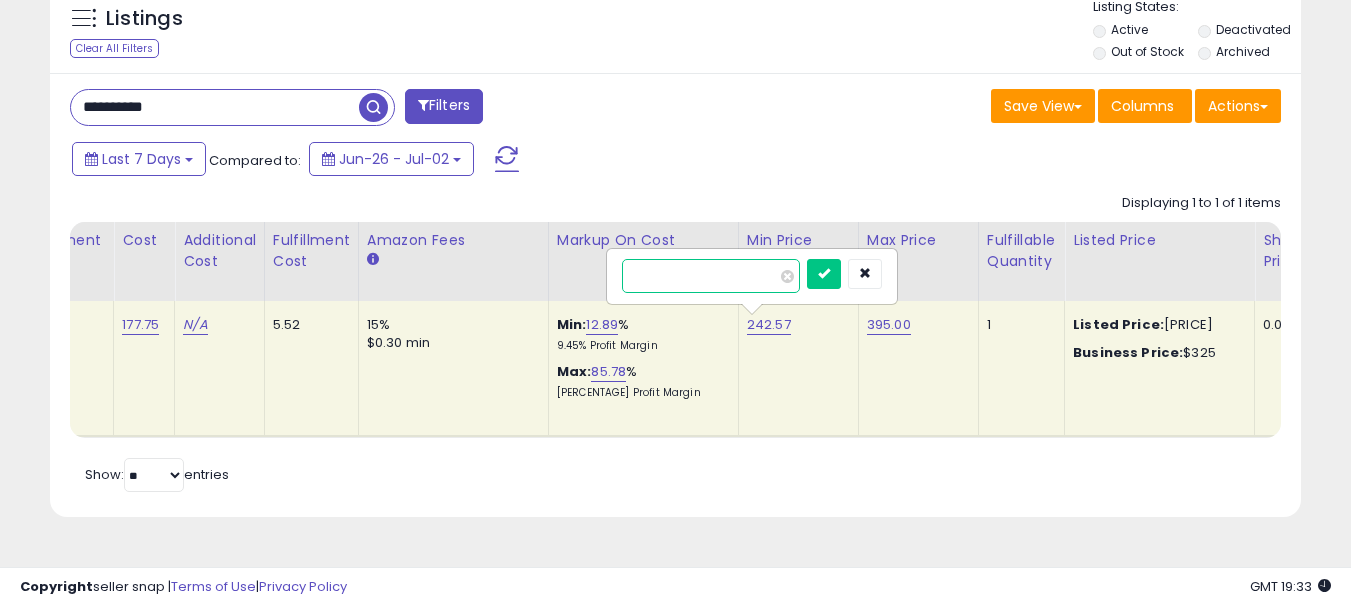 type on "***" 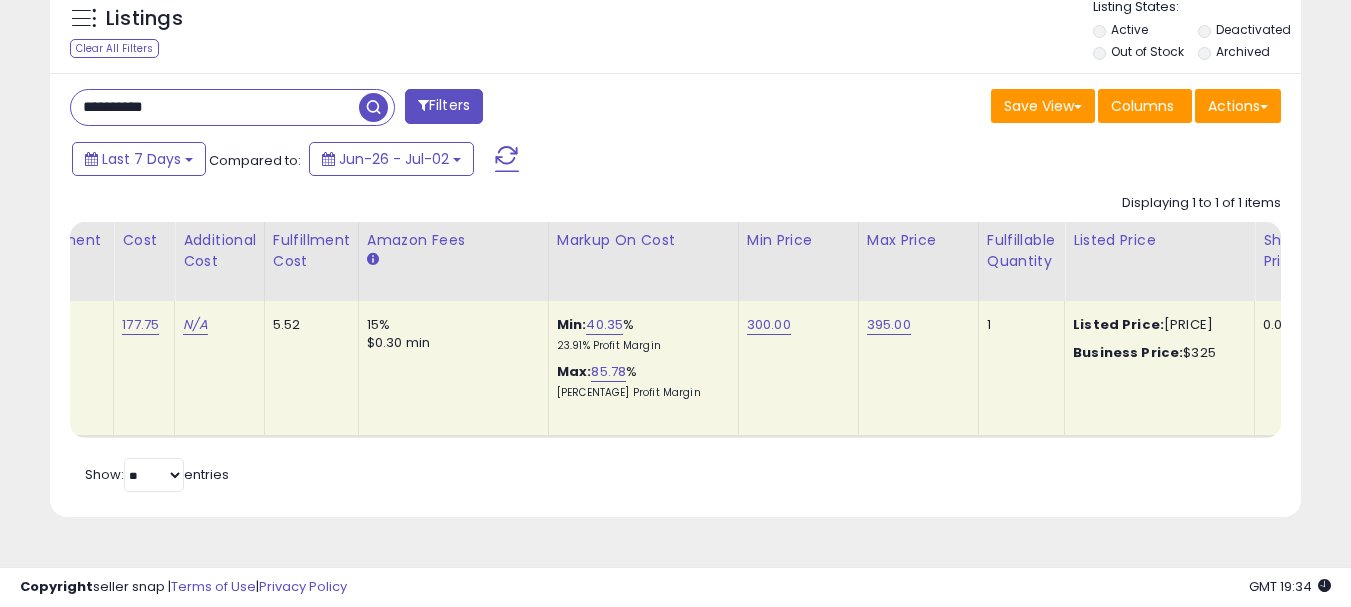 click on "**********" at bounding box center [215, 107] 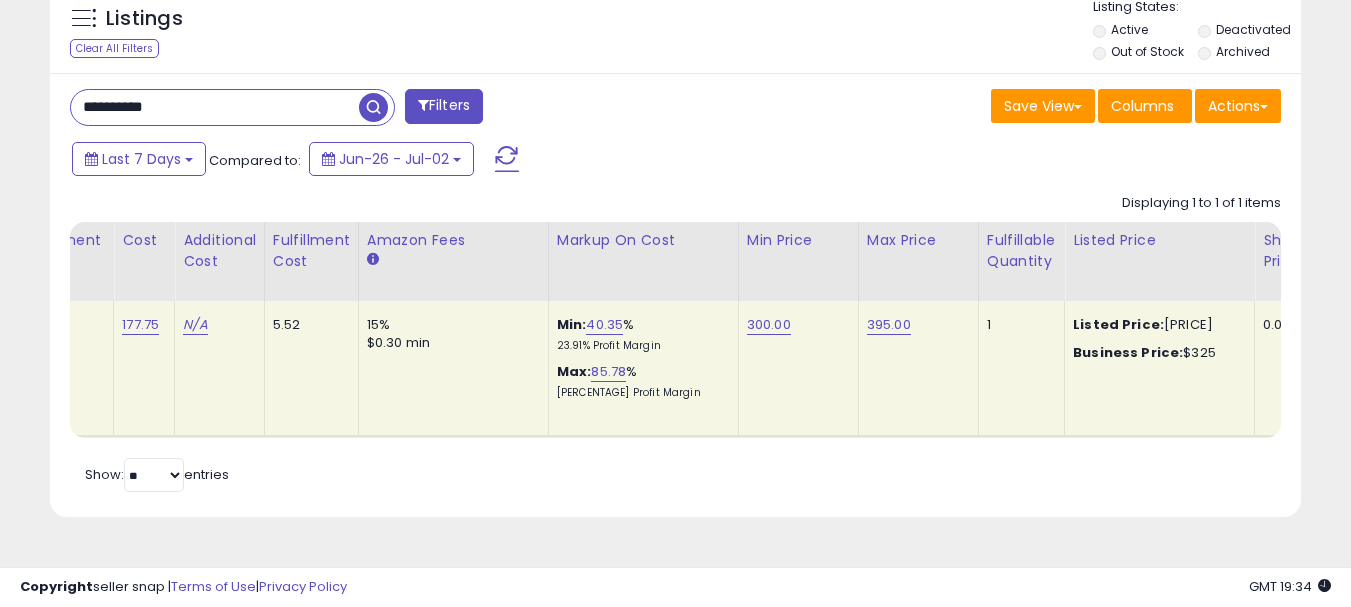 click on "**********" at bounding box center [215, 107] 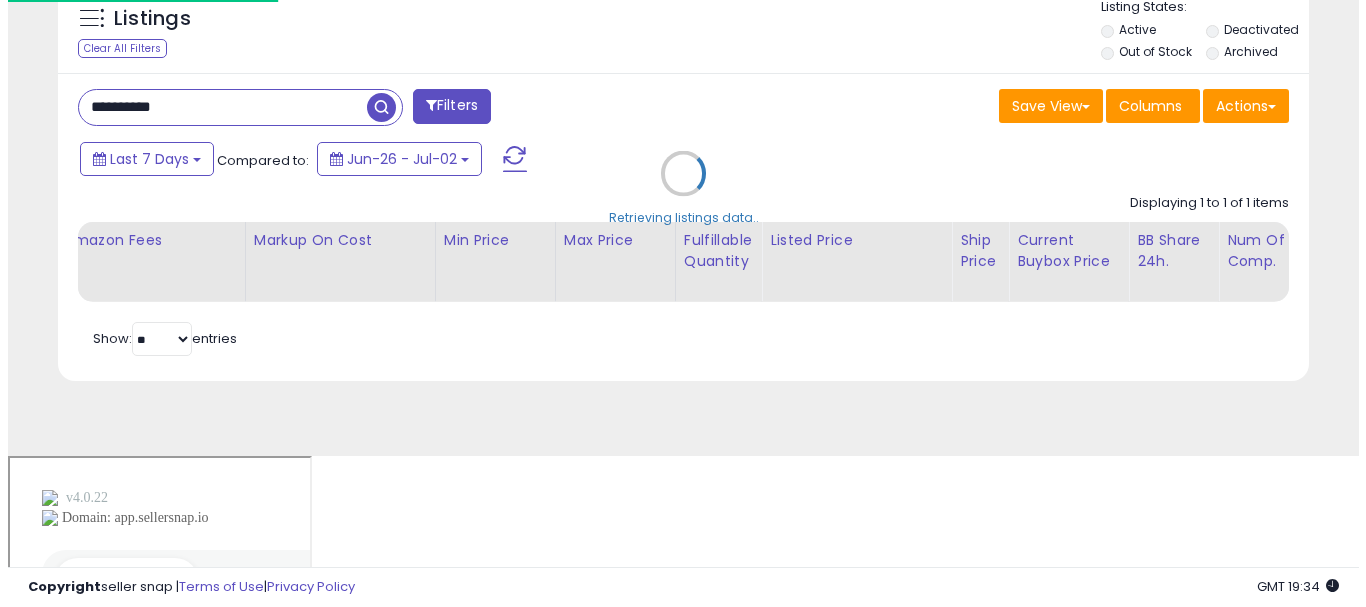 scroll, scrollTop: 613, scrollLeft: 0, axis: vertical 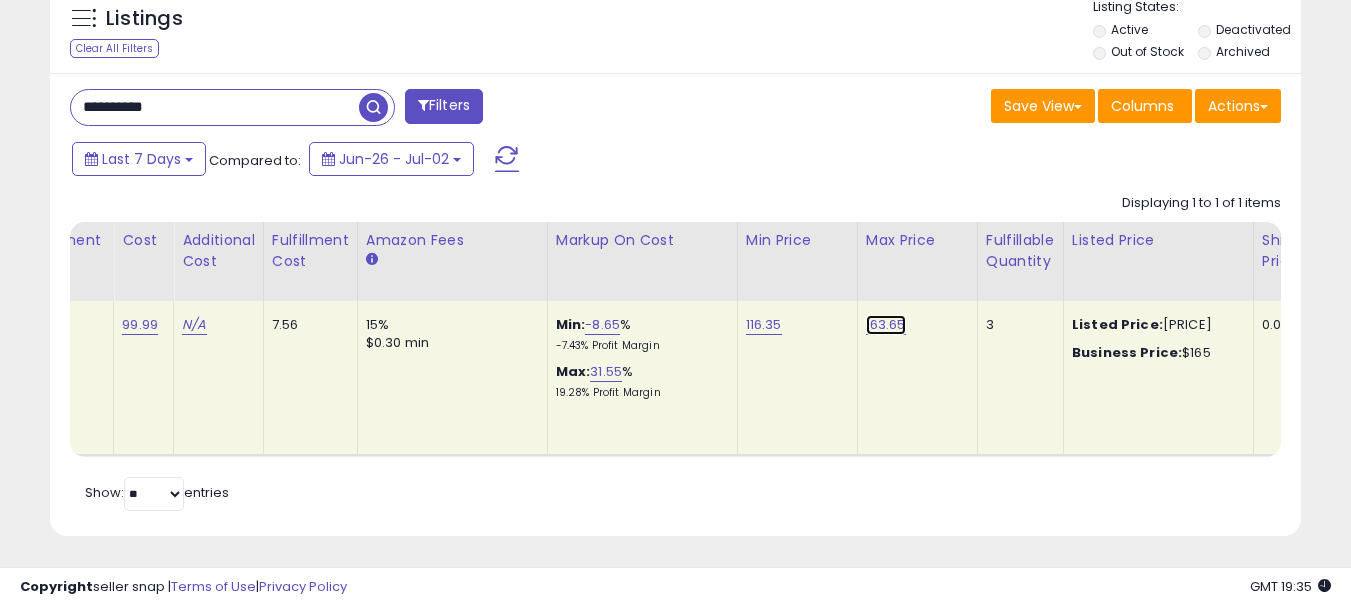click on "163.65" at bounding box center [886, 325] 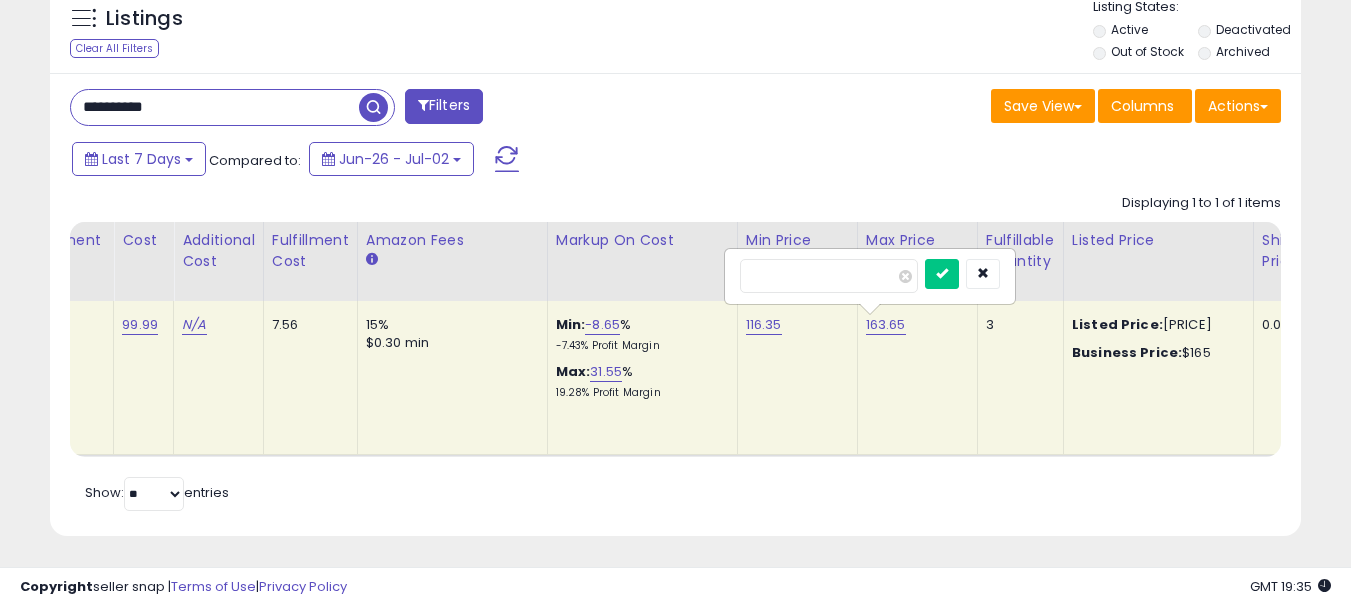 click on "Title
Repricing" at bounding box center [529, 339] 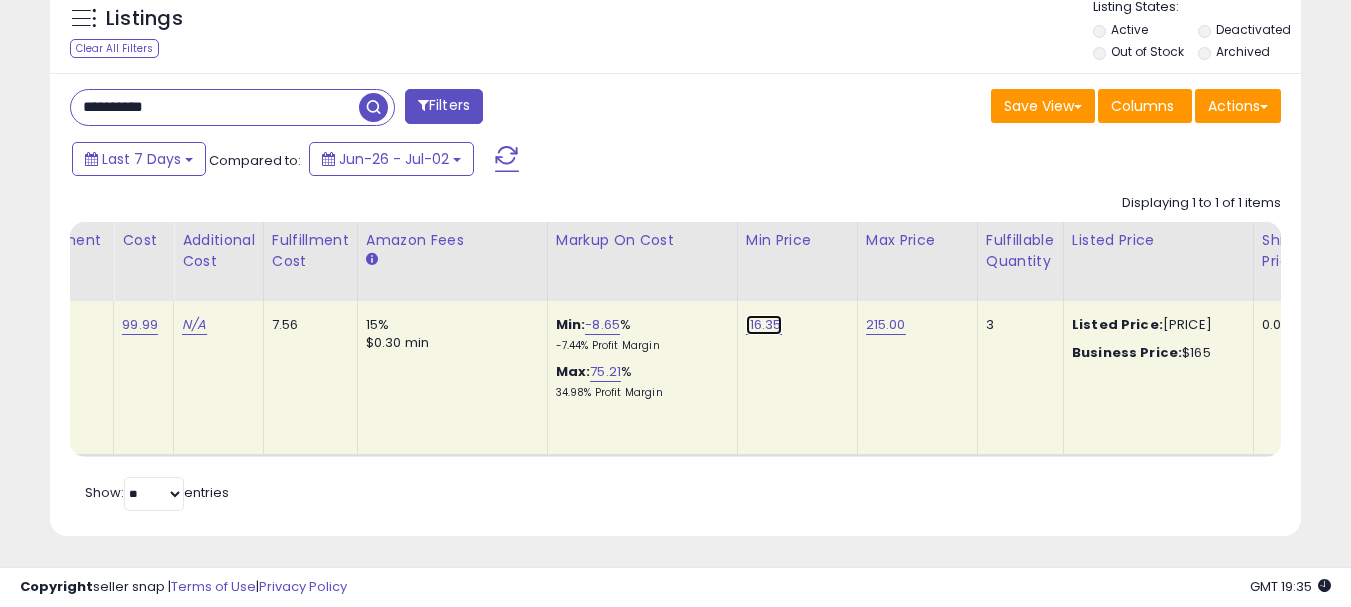click on "116.35" at bounding box center [764, 325] 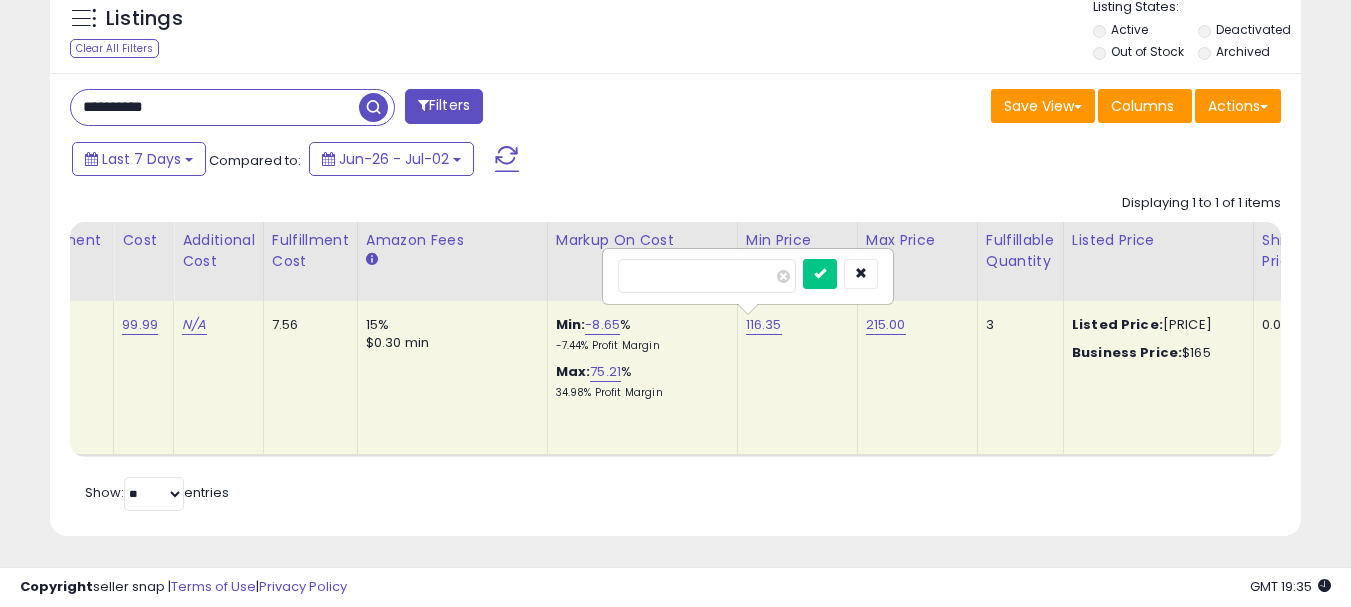 drag, startPoint x: 687, startPoint y: 273, endPoint x: 458, endPoint y: 273, distance: 229 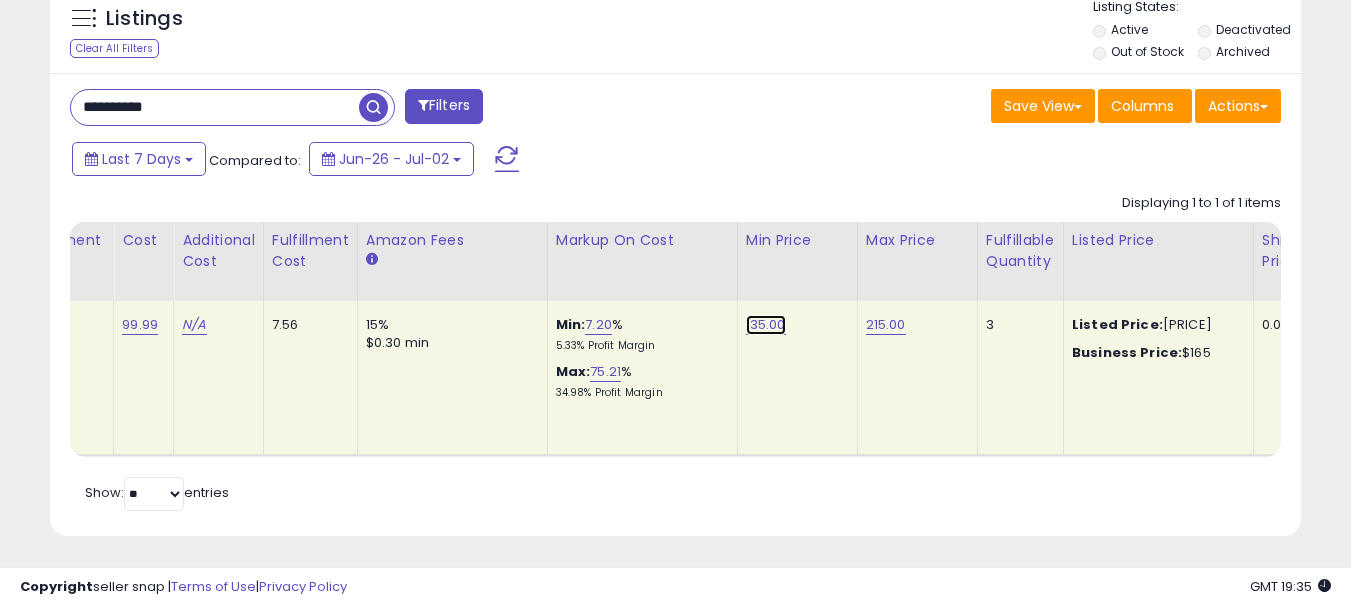 click on "135.00" at bounding box center (766, 325) 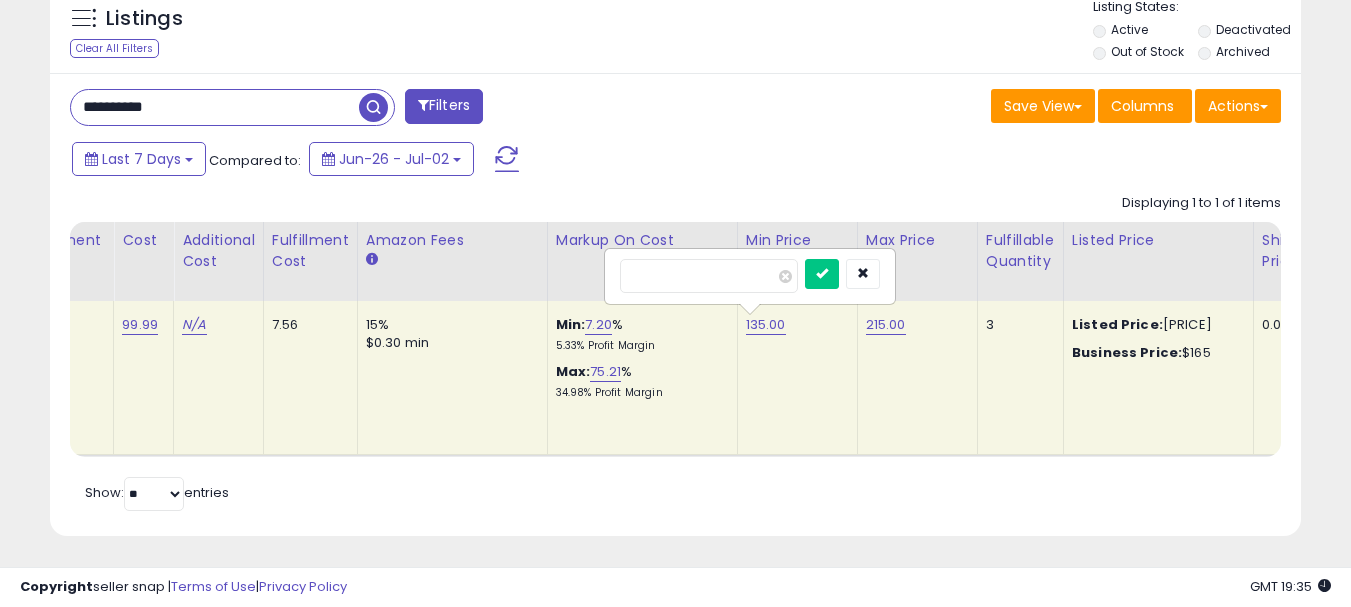 drag, startPoint x: 727, startPoint y: 280, endPoint x: 478, endPoint y: 246, distance: 251.31056 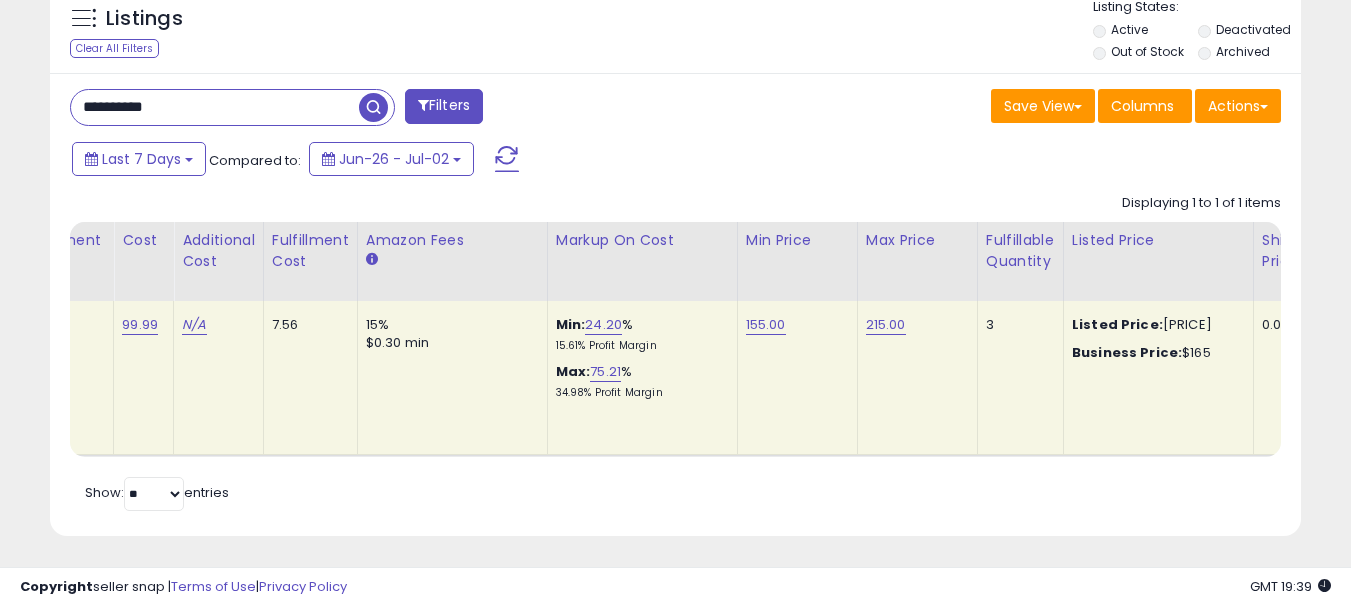 click on "**********" at bounding box center [215, 107] 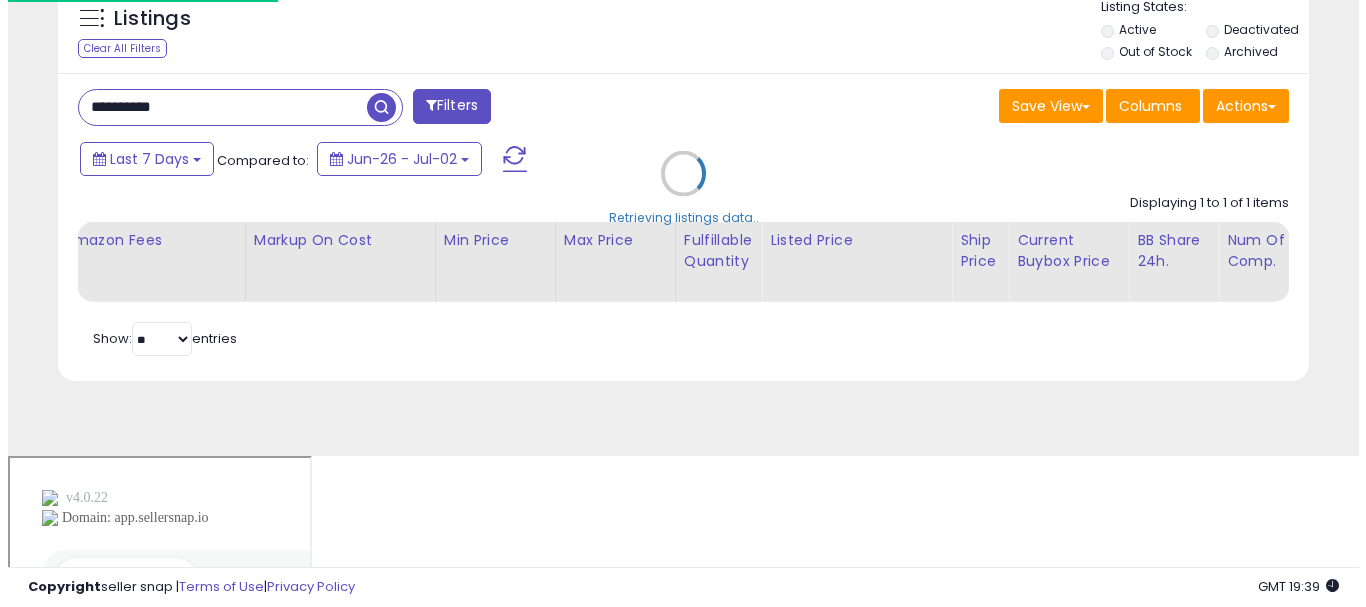 scroll, scrollTop: 613, scrollLeft: 0, axis: vertical 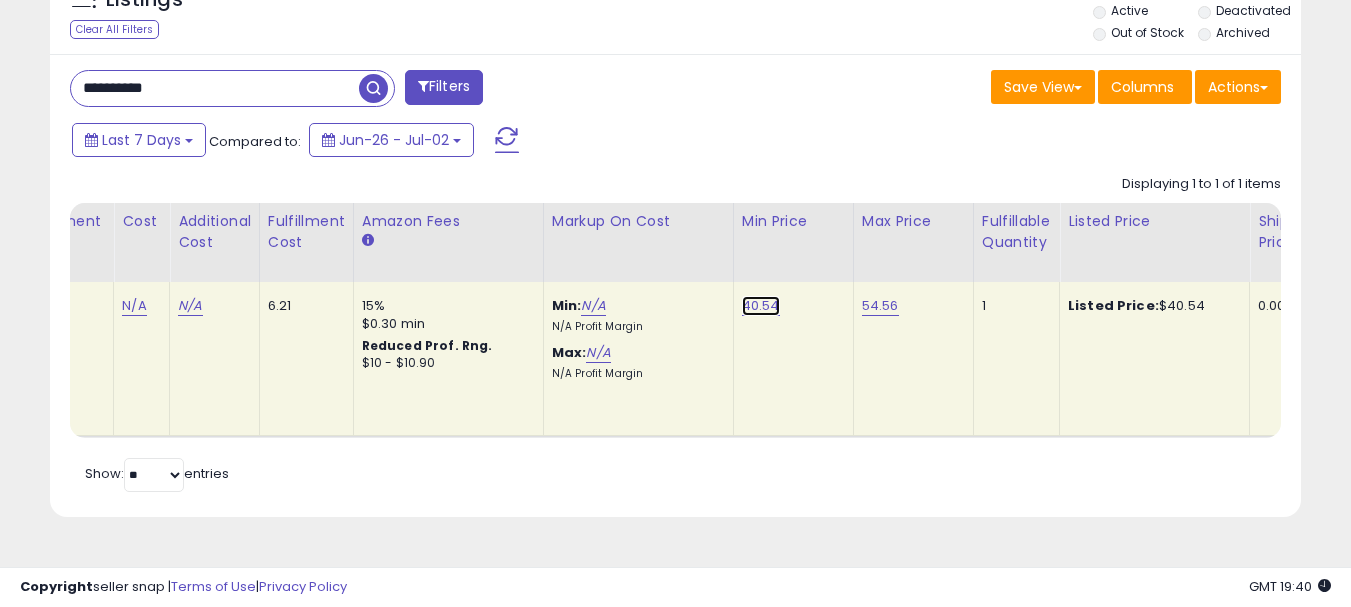 click on "40.54" at bounding box center [761, 306] 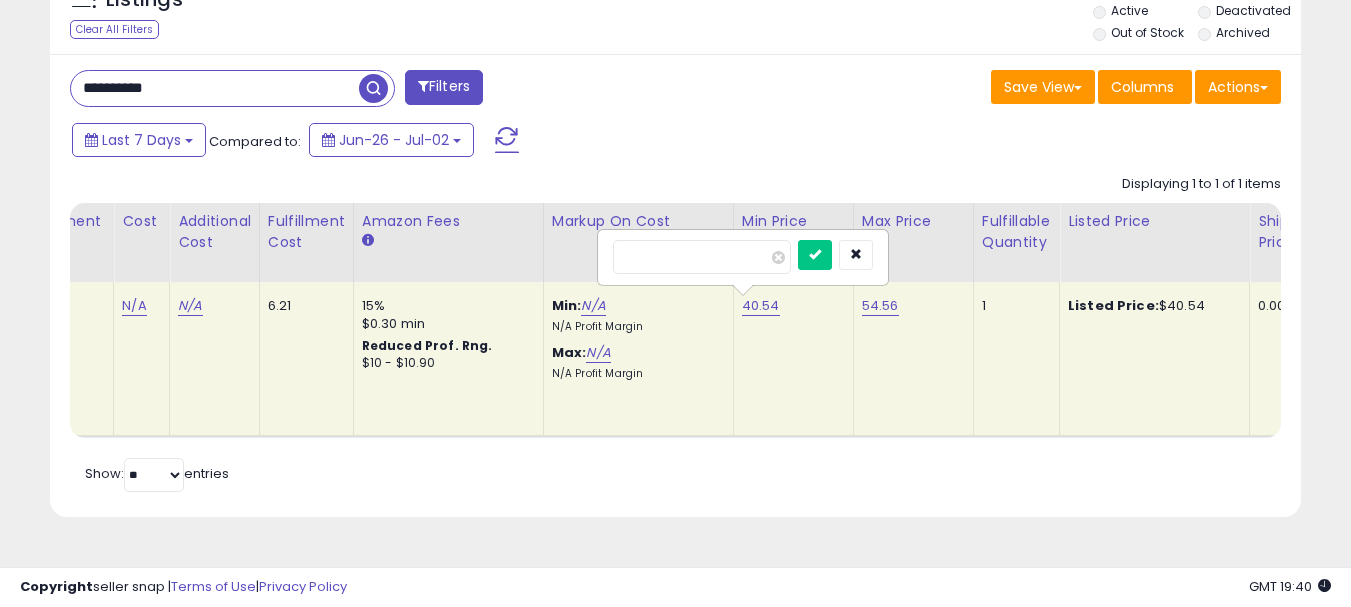 drag, startPoint x: 660, startPoint y: 254, endPoint x: 546, endPoint y: 250, distance: 114.07015 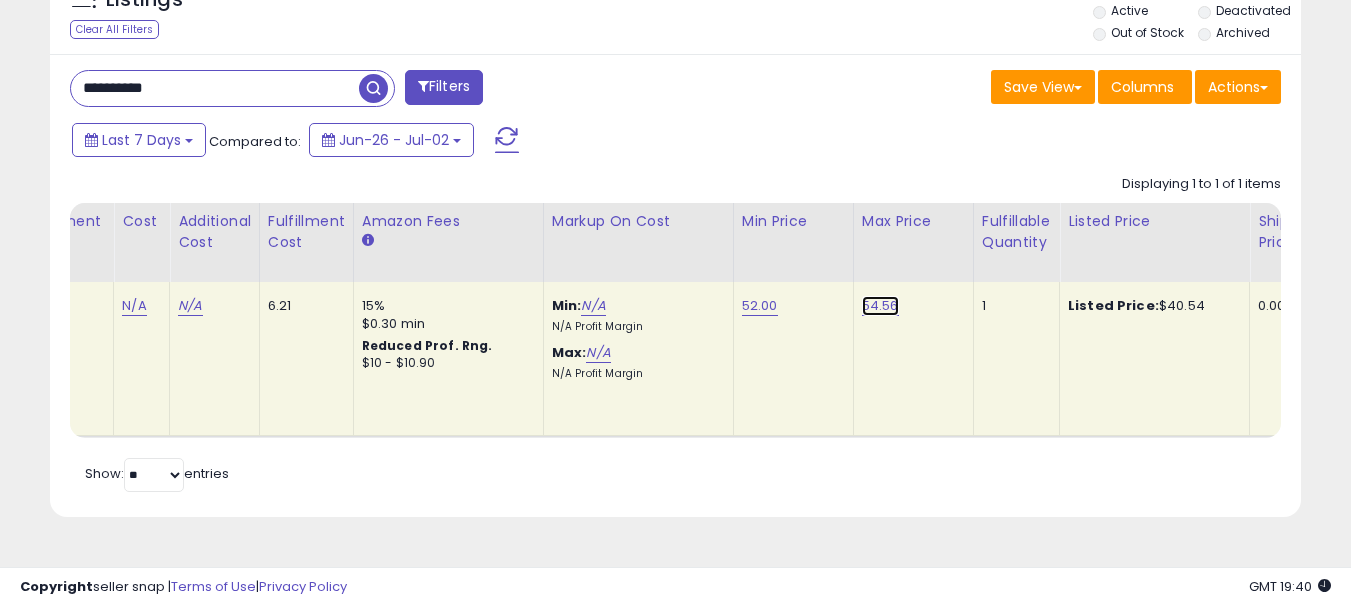 click on "54.56" at bounding box center (880, 306) 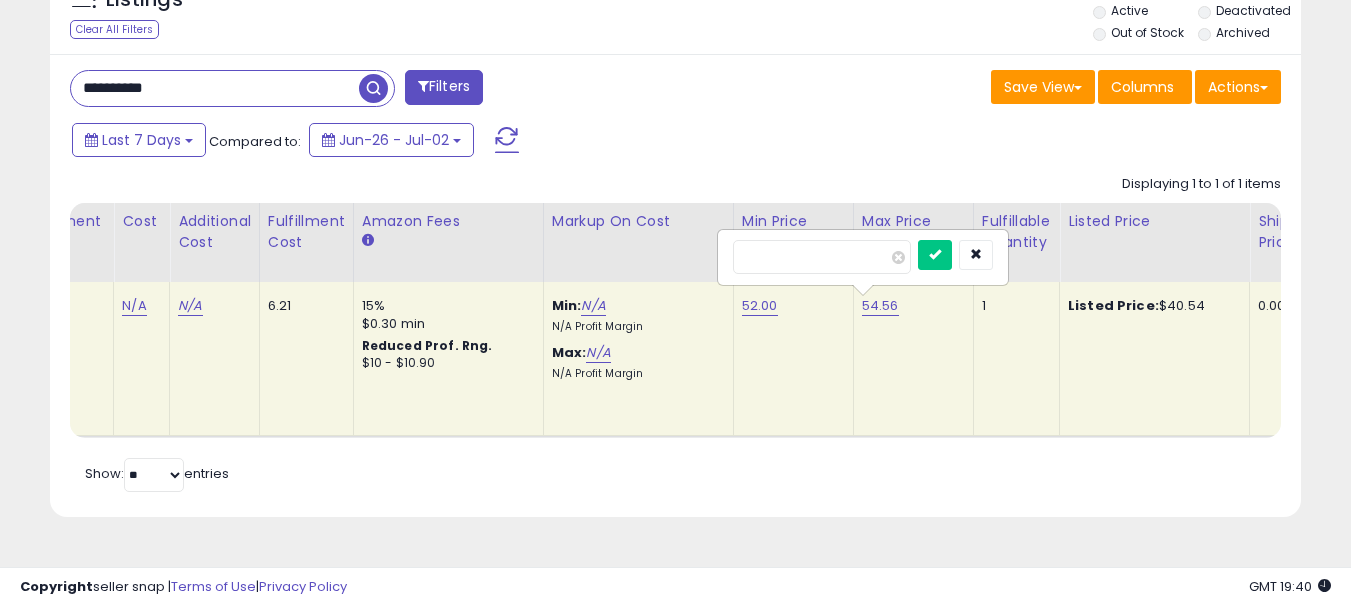drag, startPoint x: 717, startPoint y: 257, endPoint x: 668, endPoint y: 256, distance: 49.010204 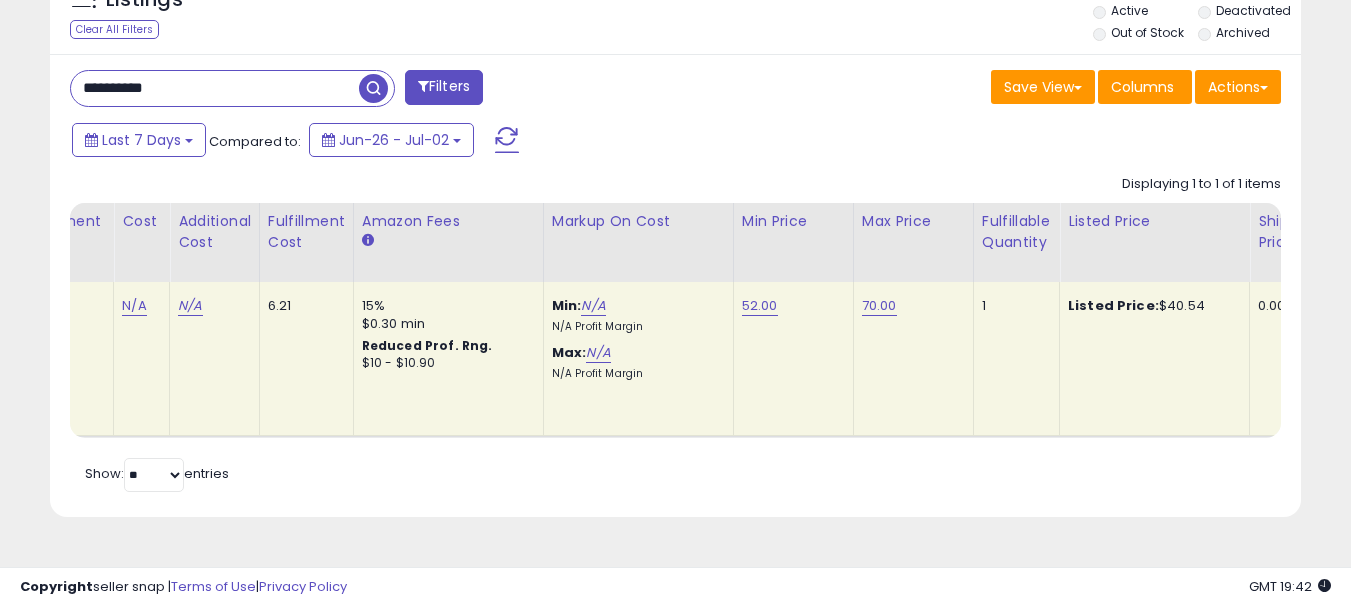 click on "**********" at bounding box center (215, 88) 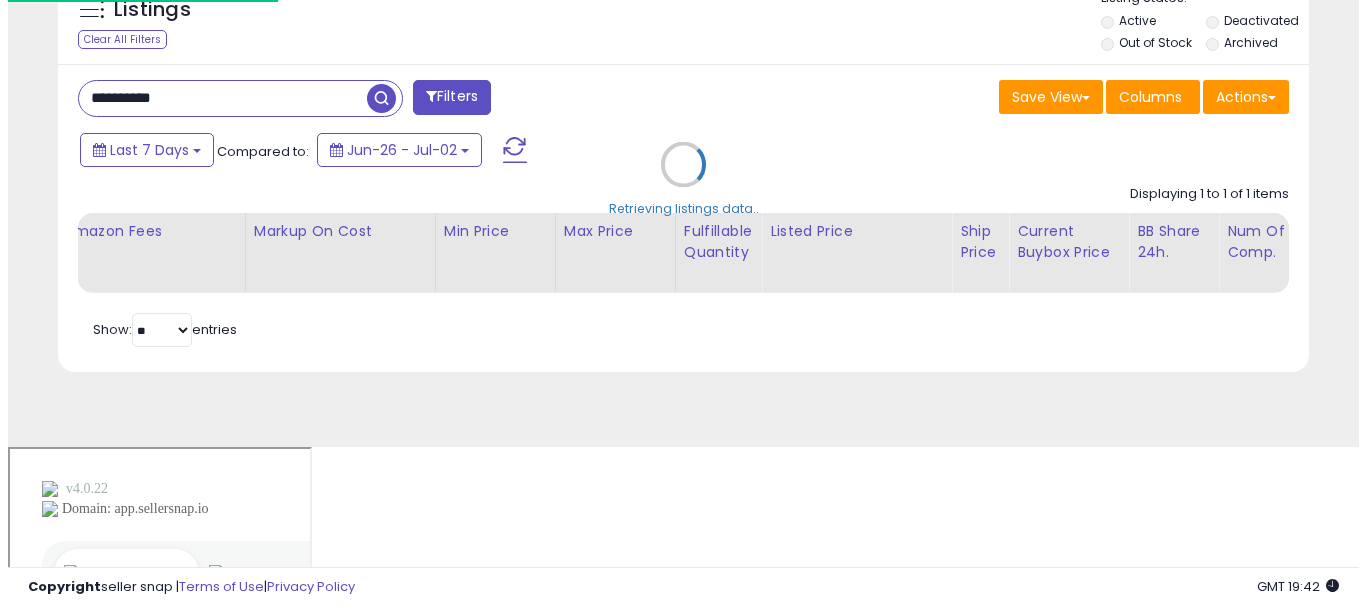 scroll, scrollTop: 613, scrollLeft: 0, axis: vertical 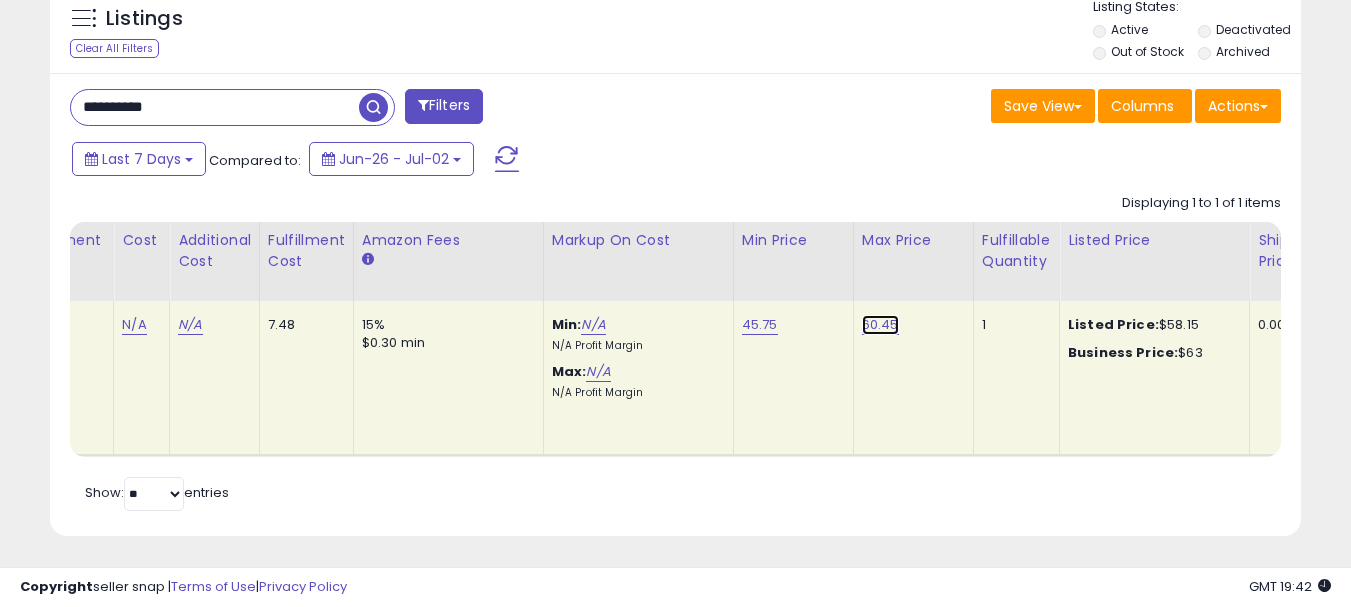 click on "60.45" at bounding box center [880, 325] 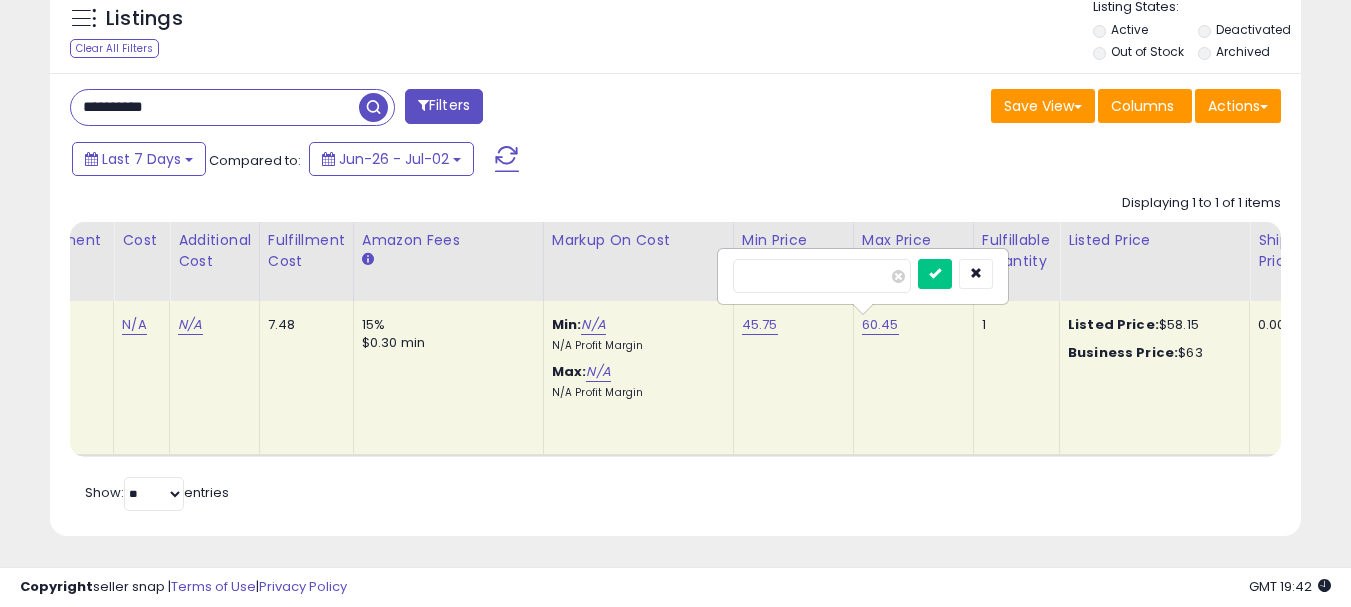 drag, startPoint x: 825, startPoint y: 269, endPoint x: 548, endPoint y: 277, distance: 277.1155 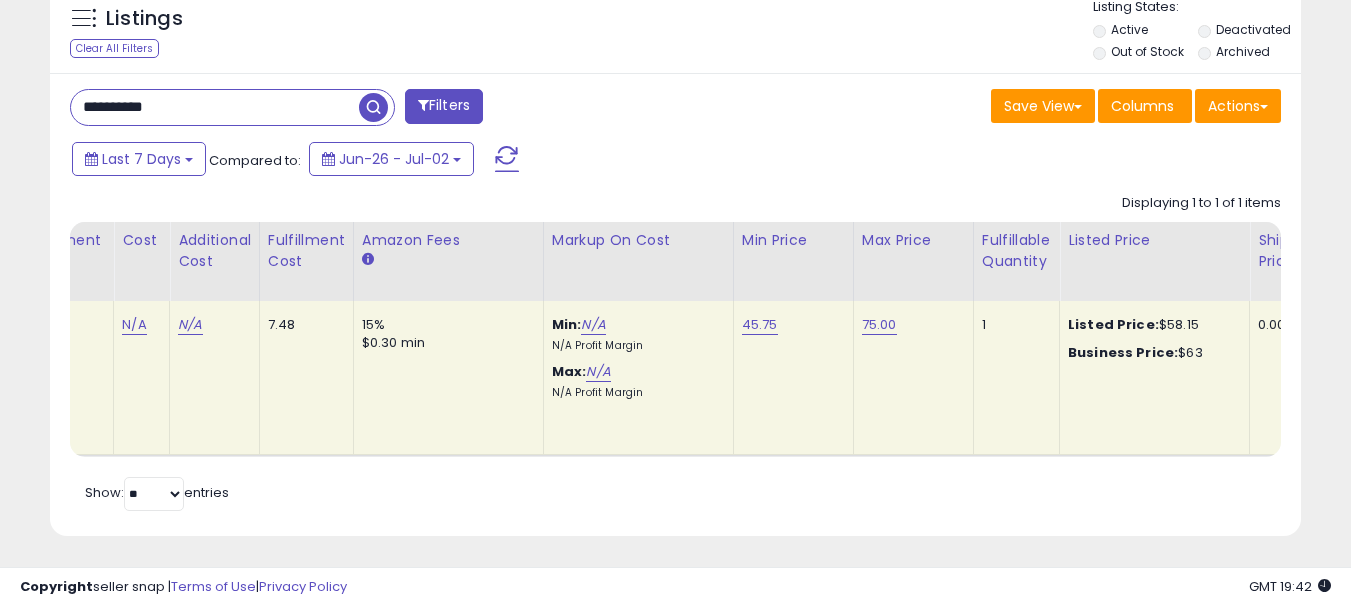 click on "45.75" at bounding box center (790, 325) 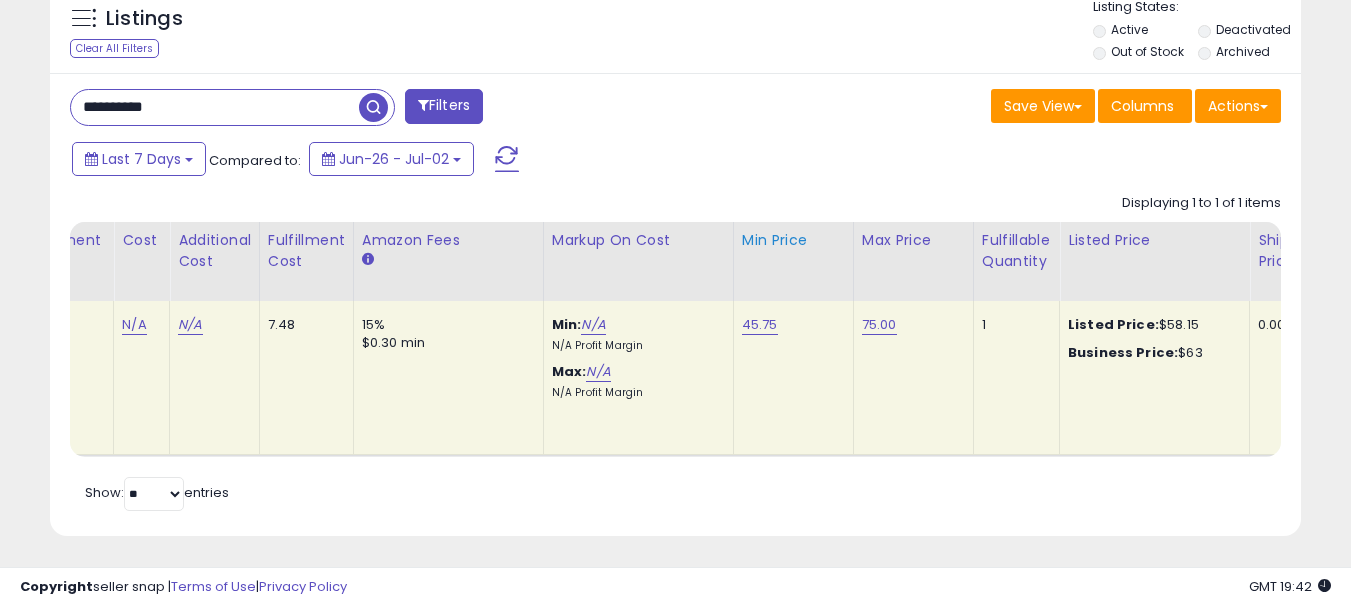 scroll, scrollTop: 999590, scrollLeft: 999276, axis: both 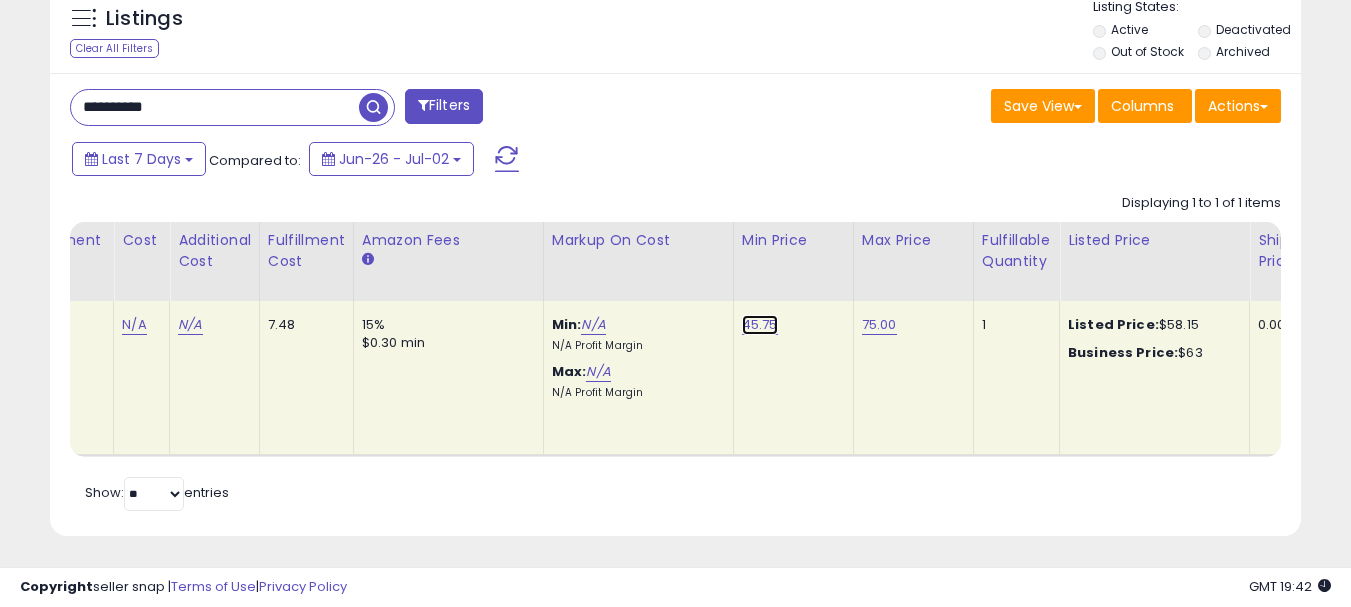click on "45.75" at bounding box center (760, 325) 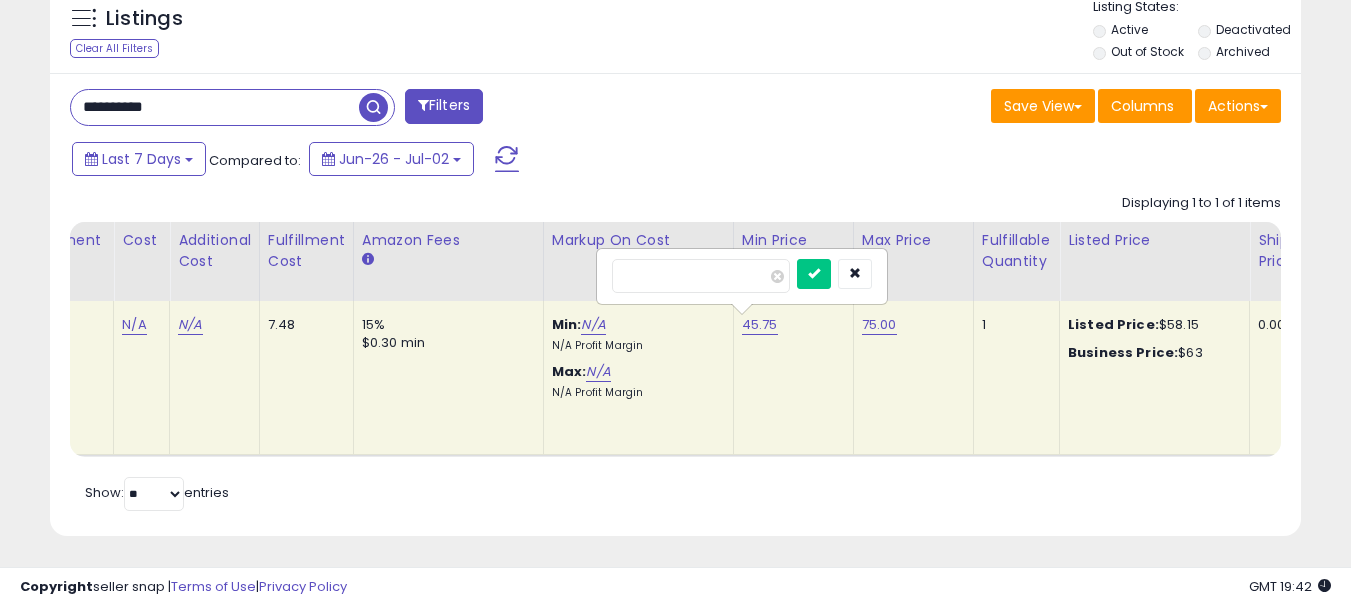 drag, startPoint x: 712, startPoint y: 279, endPoint x: 539, endPoint y: 270, distance: 173.23395 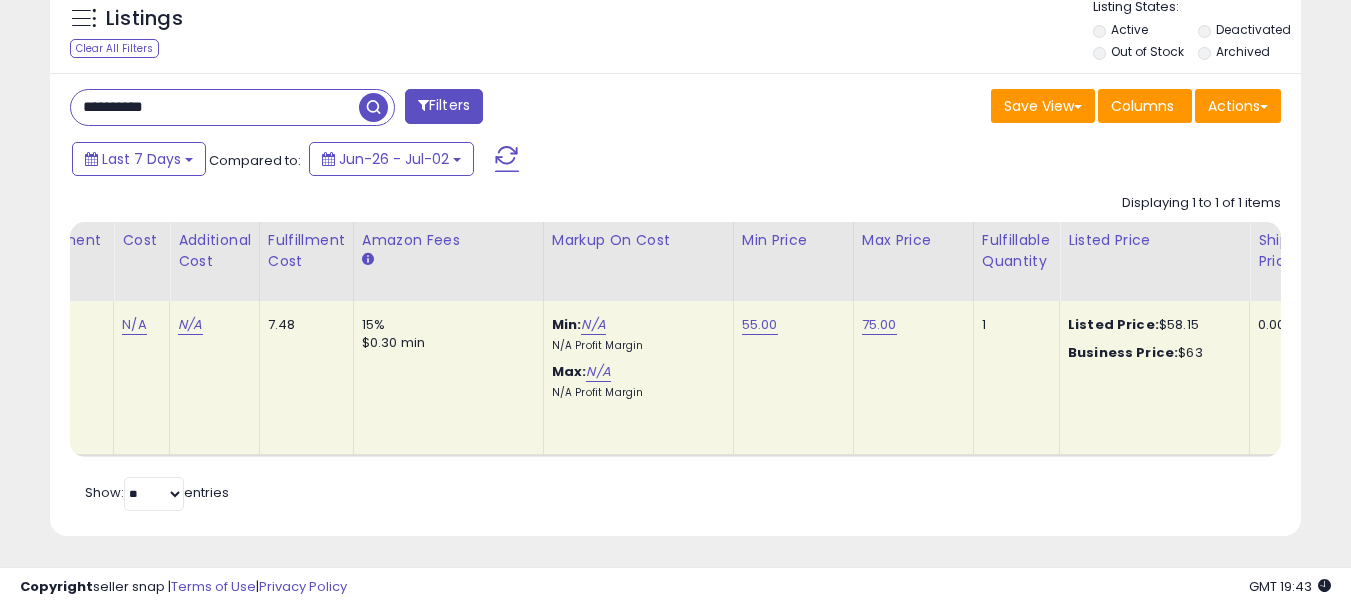 click on "**********" at bounding box center (215, 107) 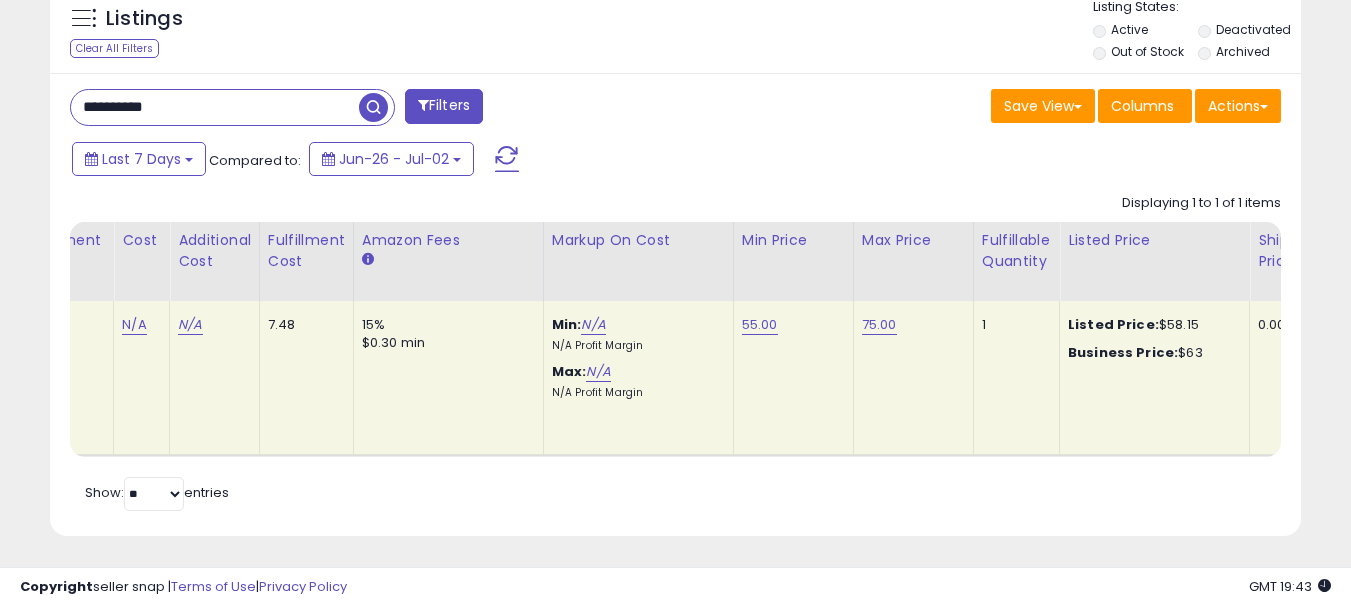 click on "**********" at bounding box center (215, 107) 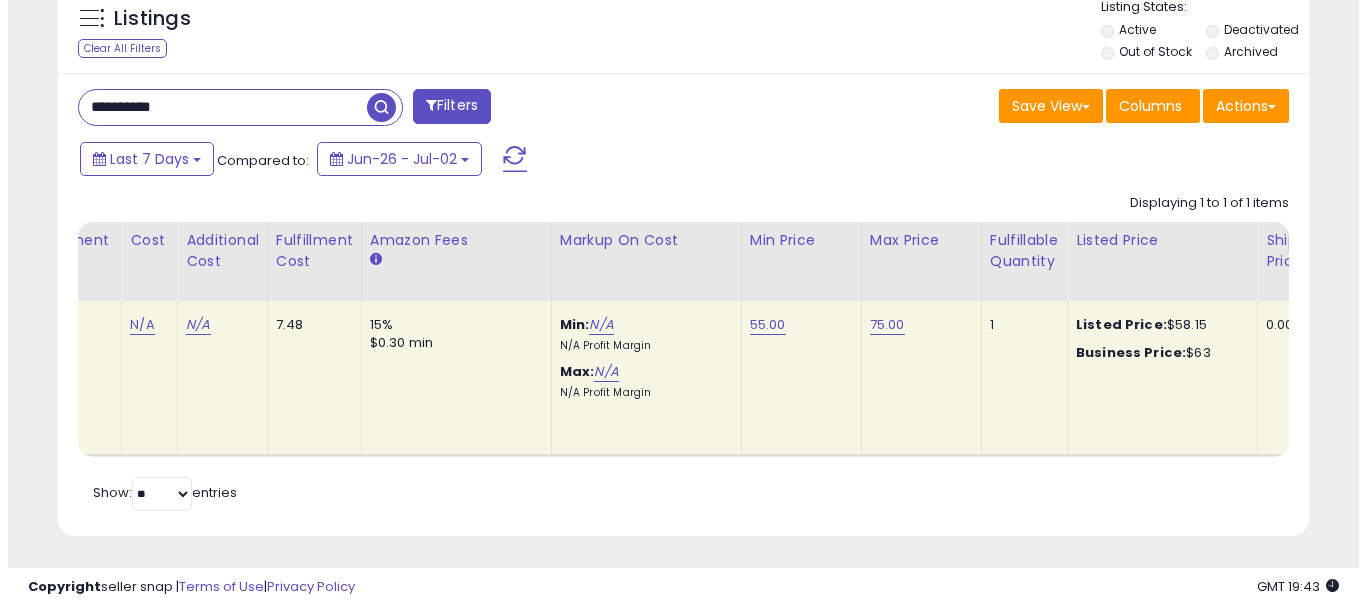 scroll, scrollTop: 613, scrollLeft: 0, axis: vertical 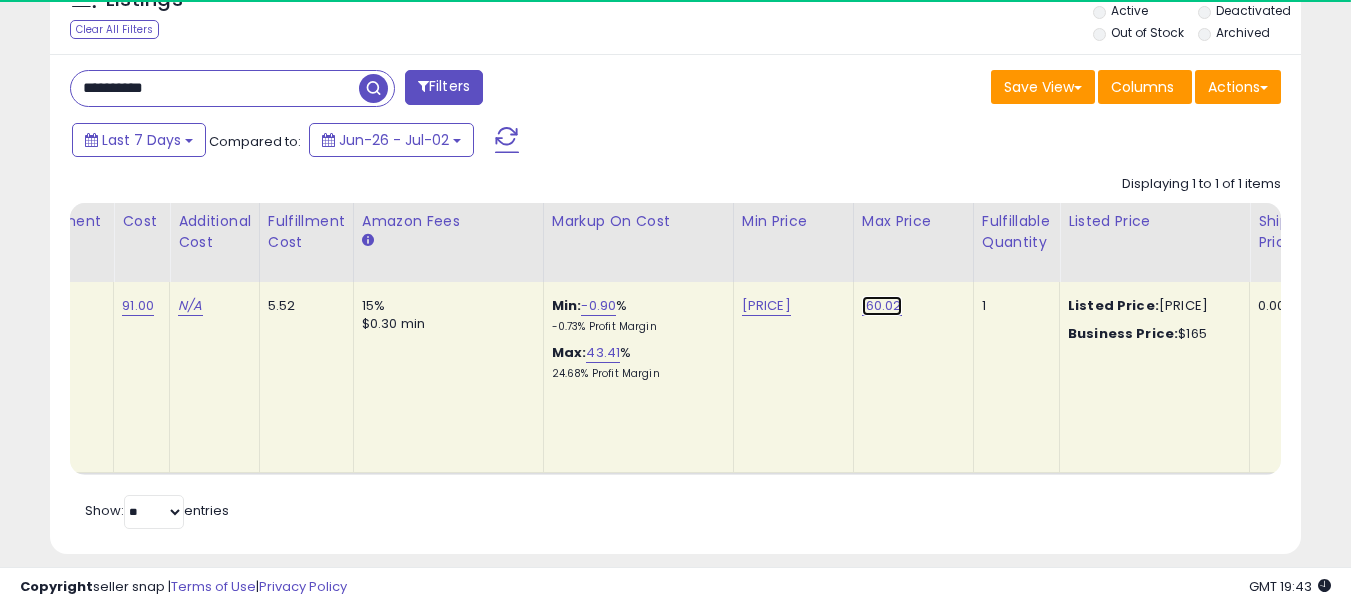 click on "160.02" at bounding box center (882, 306) 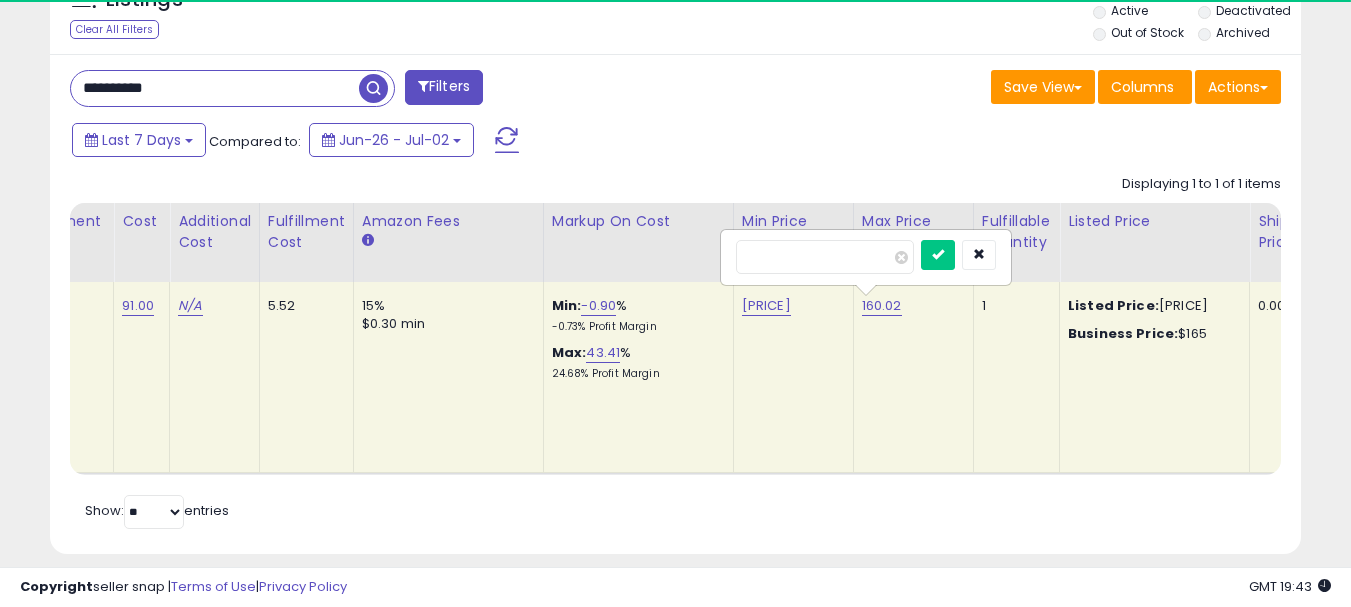 drag, startPoint x: 833, startPoint y: 258, endPoint x: 623, endPoint y: 250, distance: 210.15233 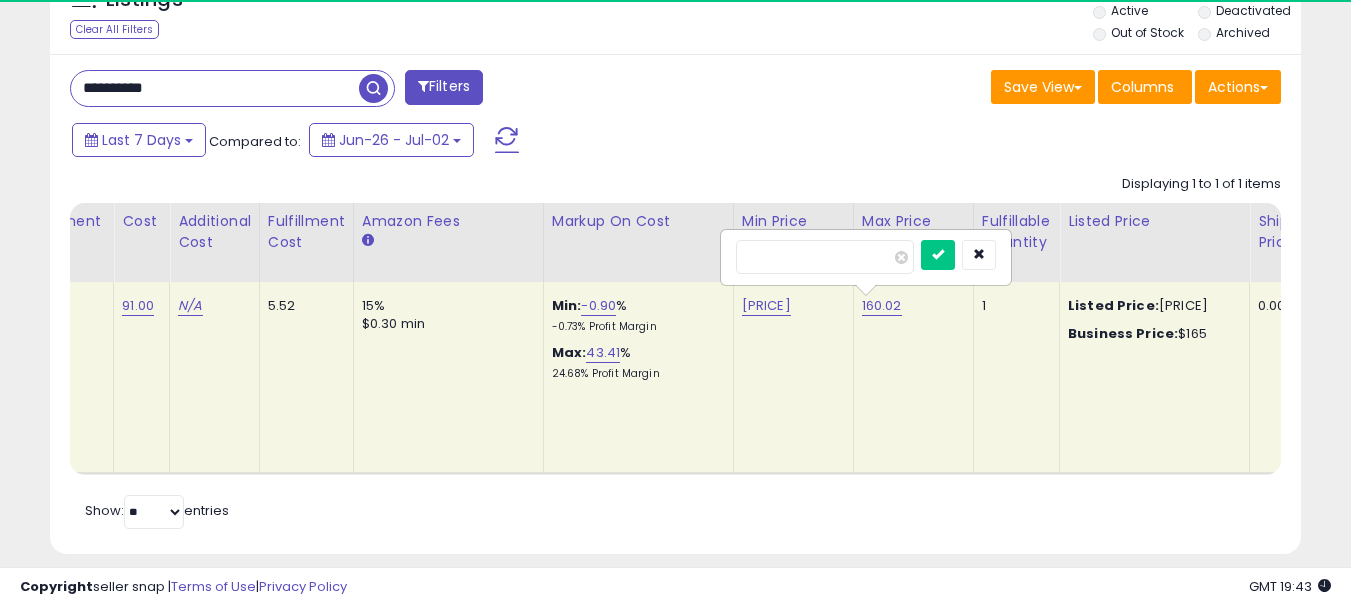 type on "***" 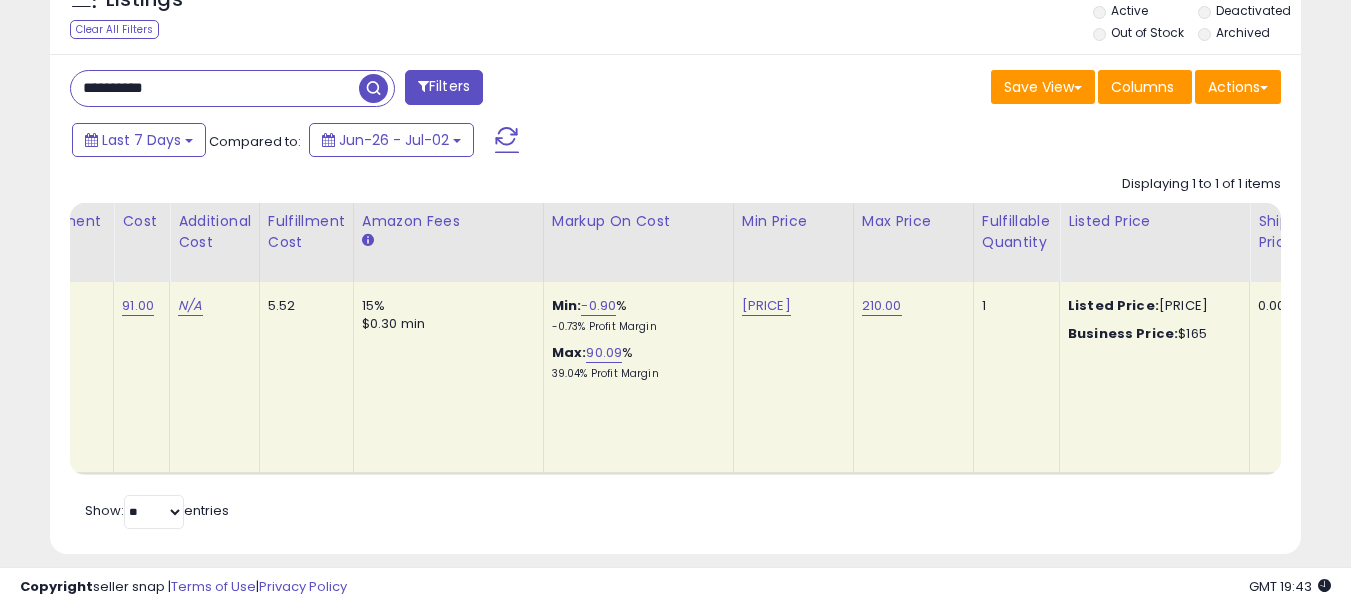 scroll, scrollTop: 999590, scrollLeft: 999276, axis: both 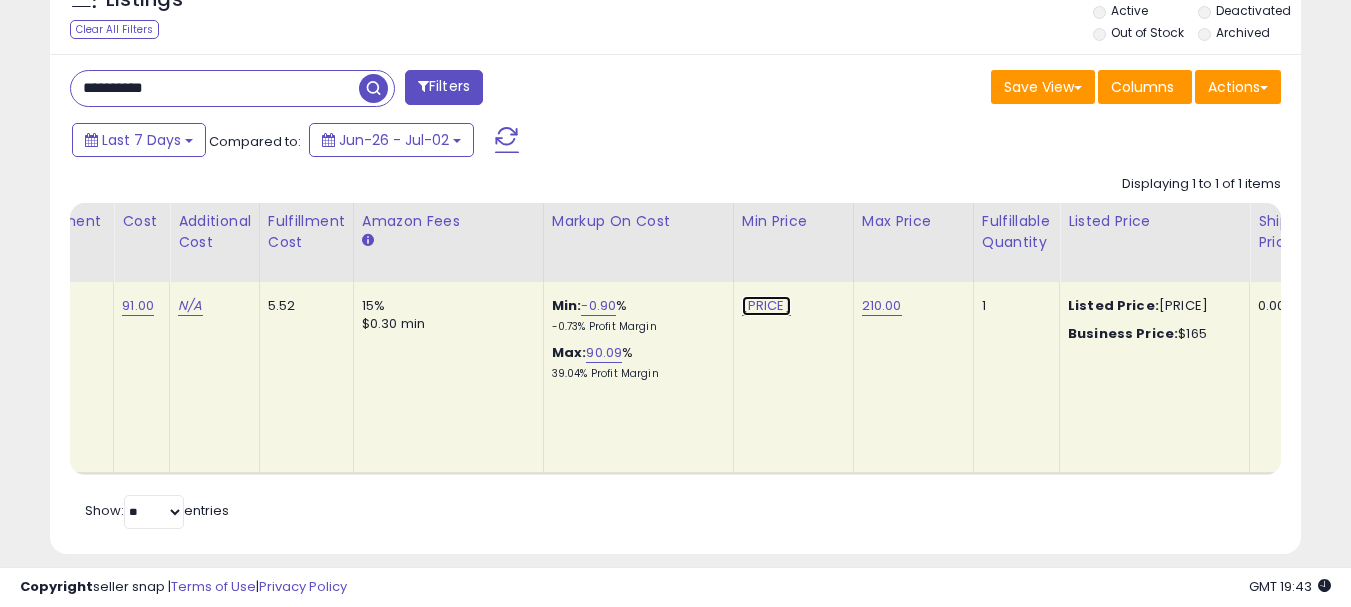 click on "[PRICE]" at bounding box center (766, 306) 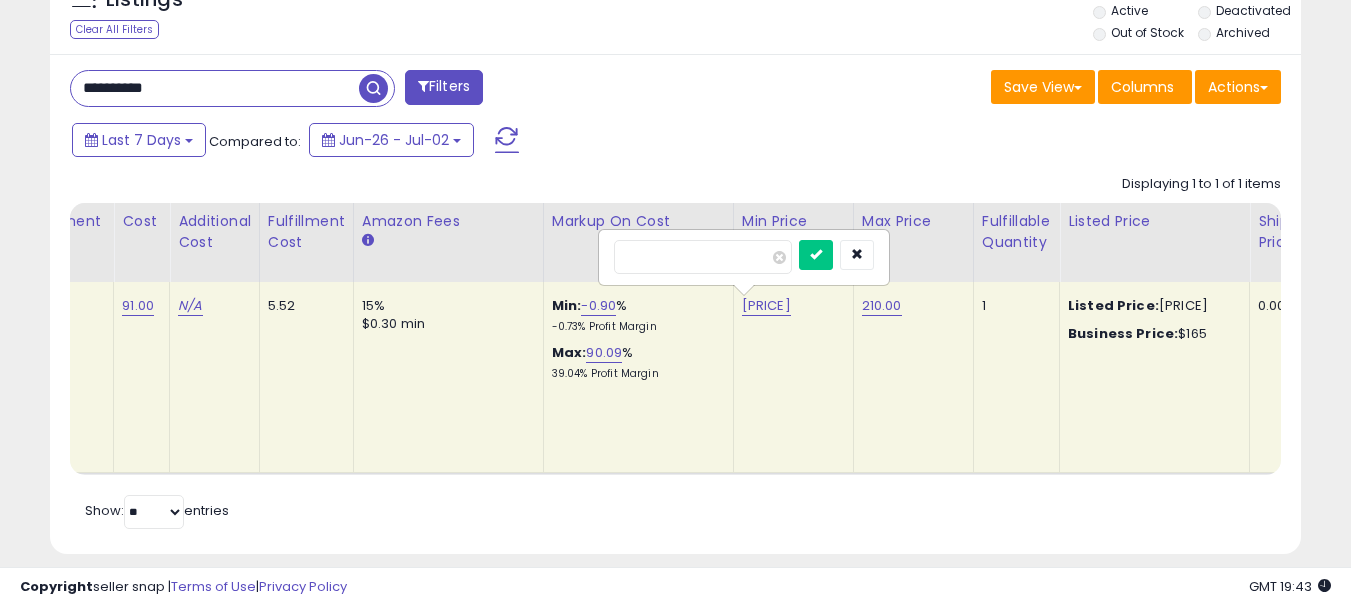 drag, startPoint x: 721, startPoint y: 263, endPoint x: 478, endPoint y: 263, distance: 243 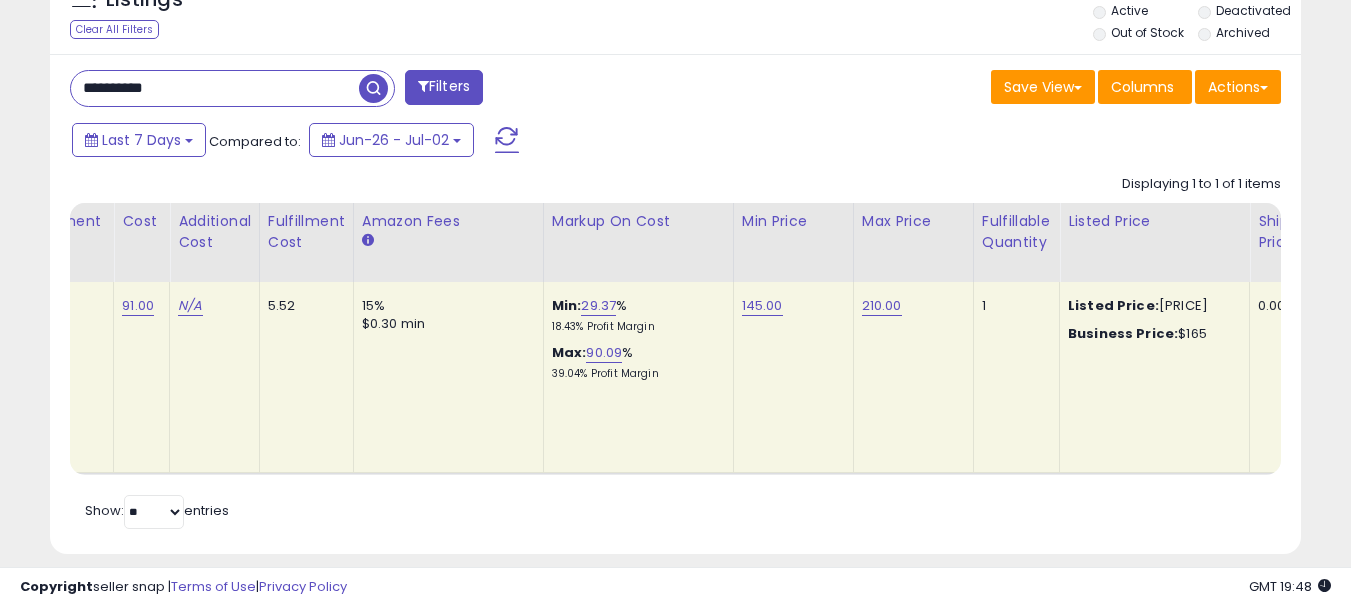click on "**********" at bounding box center (215, 88) 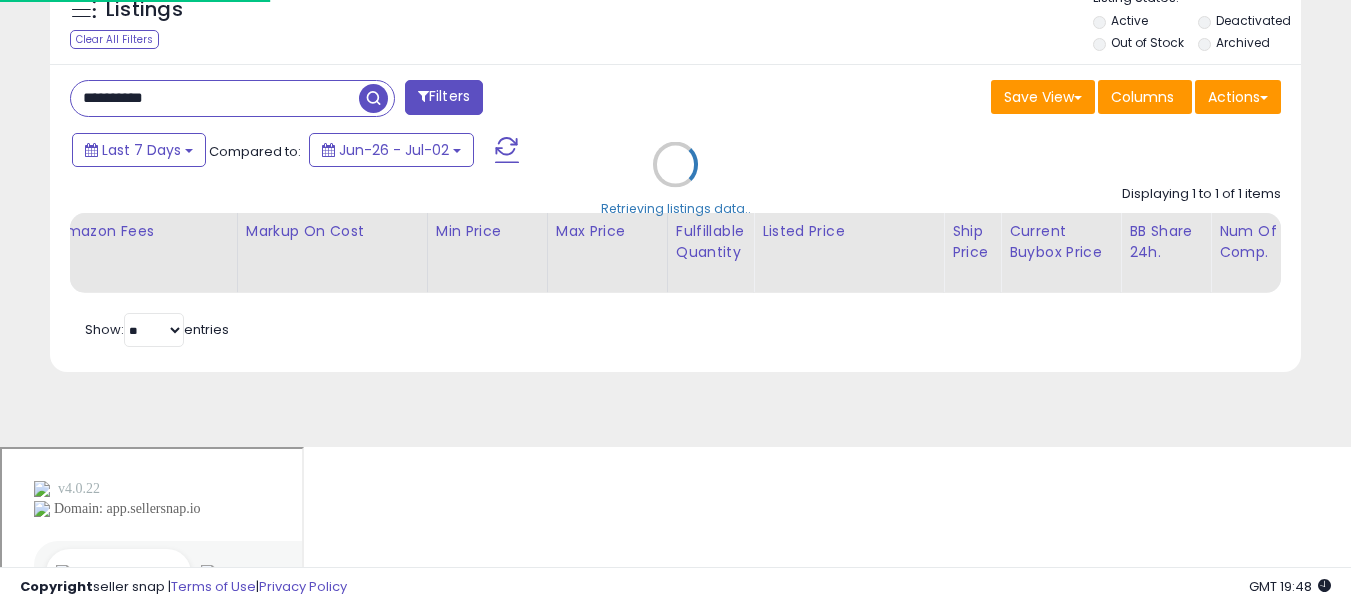 scroll, scrollTop: 999590, scrollLeft: 999267, axis: both 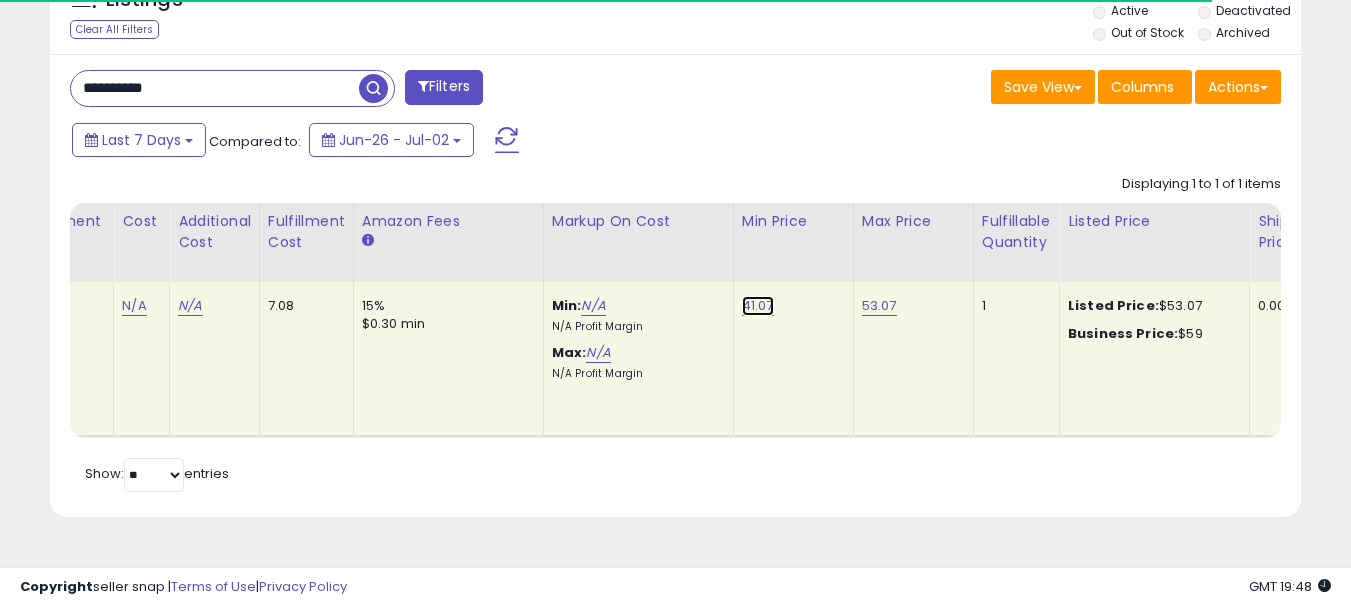 click on "41.07" at bounding box center [758, 306] 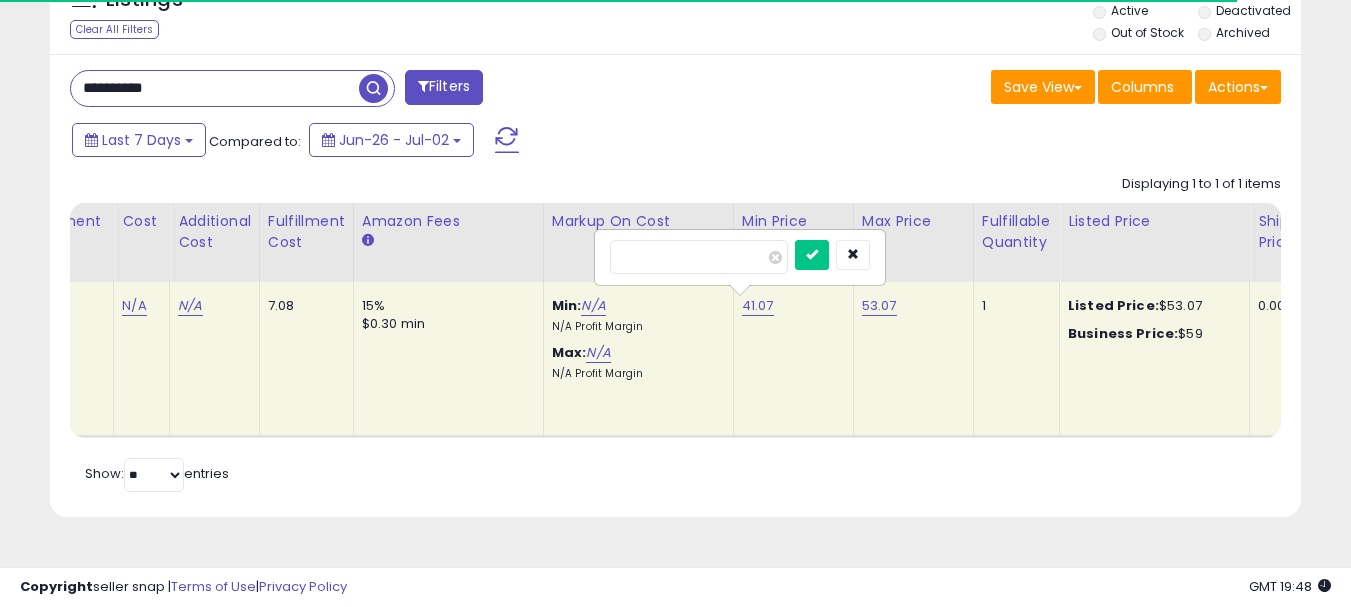 drag, startPoint x: 701, startPoint y: 259, endPoint x: 546, endPoint y: 246, distance: 155.5442 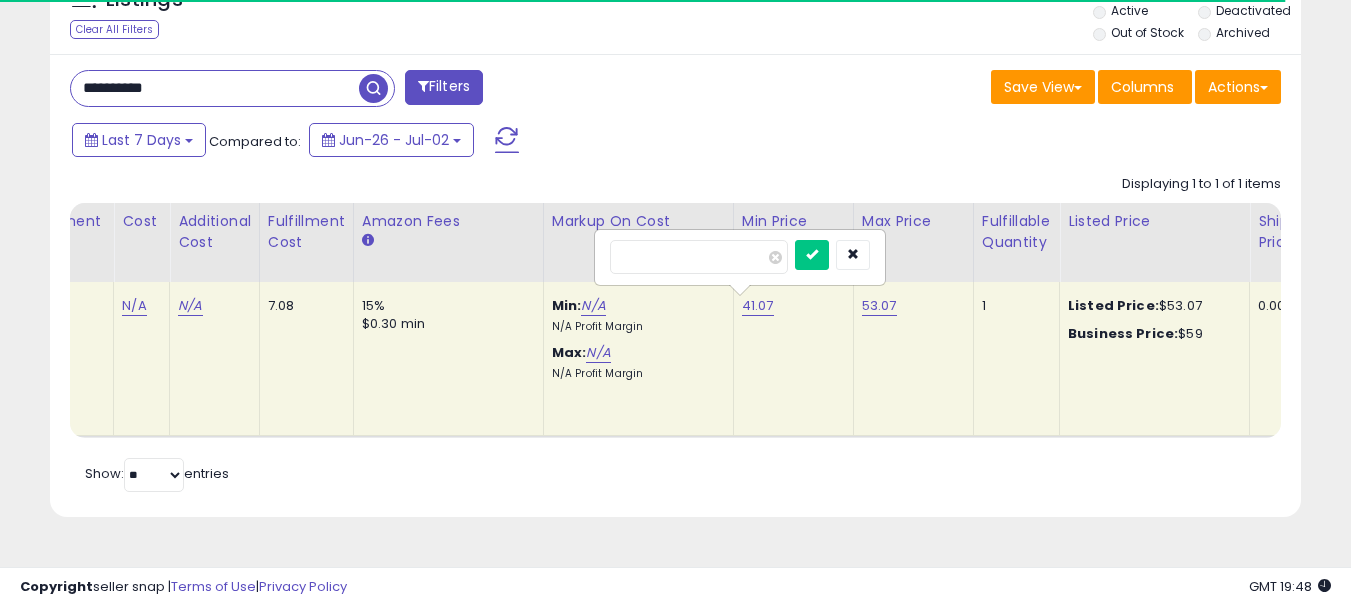 type on "**" 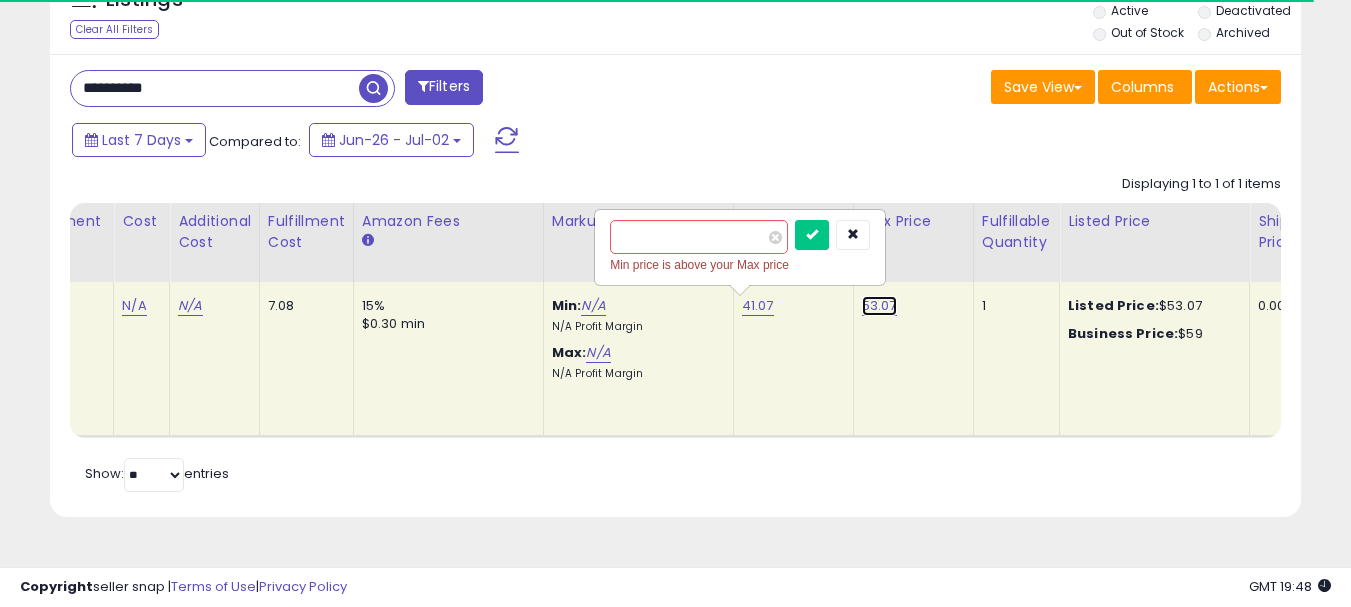 click on "53.07" at bounding box center [879, 306] 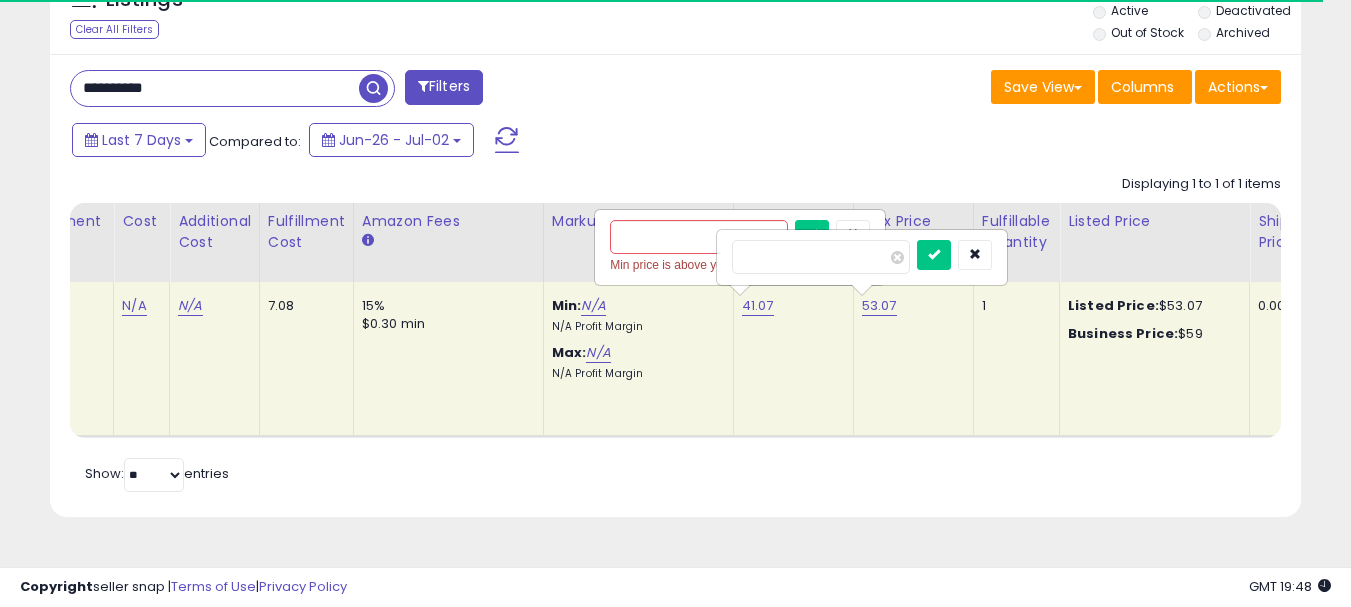 drag, startPoint x: 773, startPoint y: 246, endPoint x: 606, endPoint y: 240, distance: 167.10774 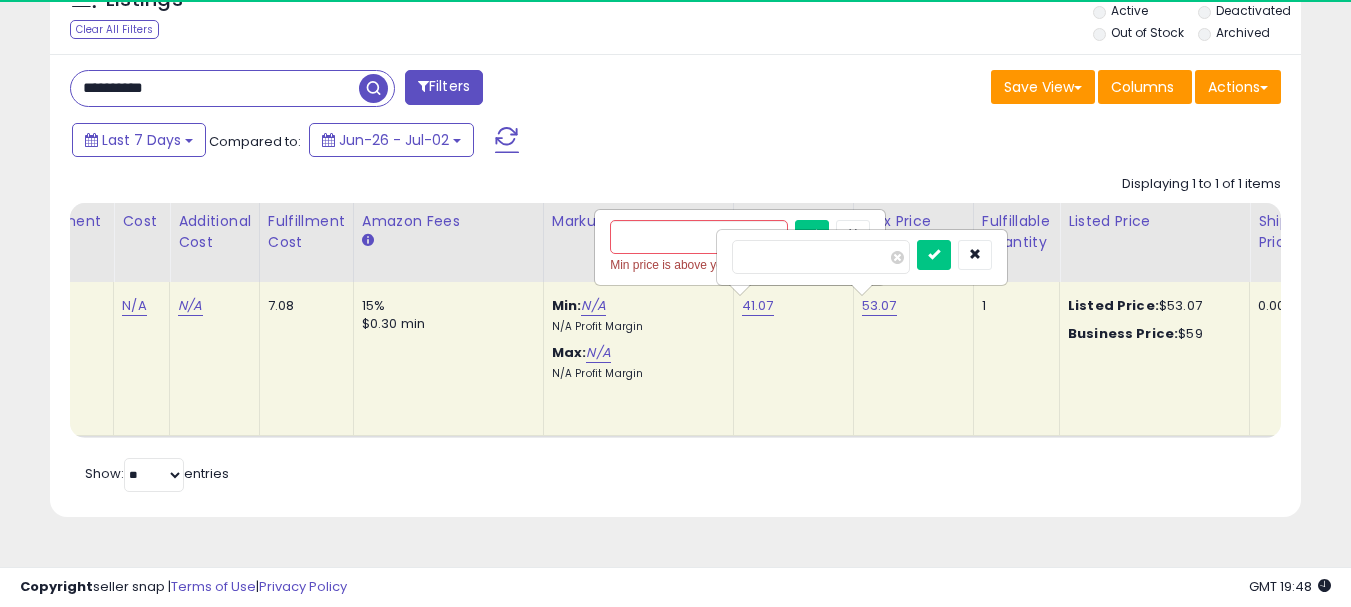 scroll, scrollTop: 999590, scrollLeft: 999276, axis: both 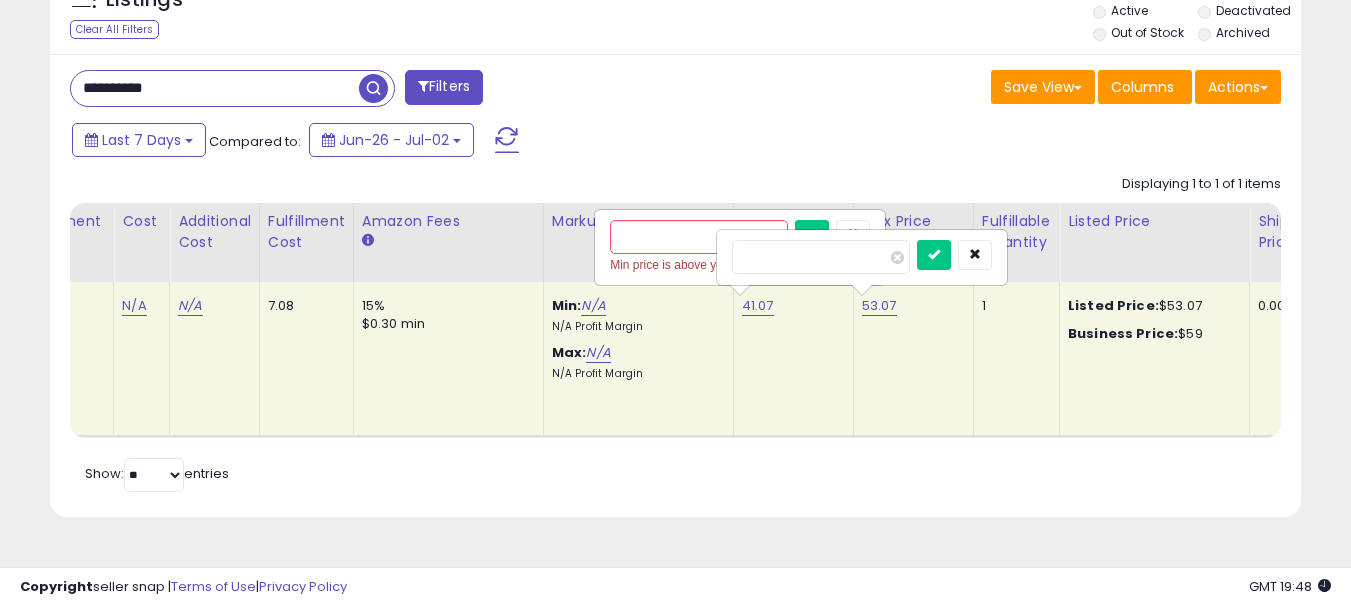 type on "**" 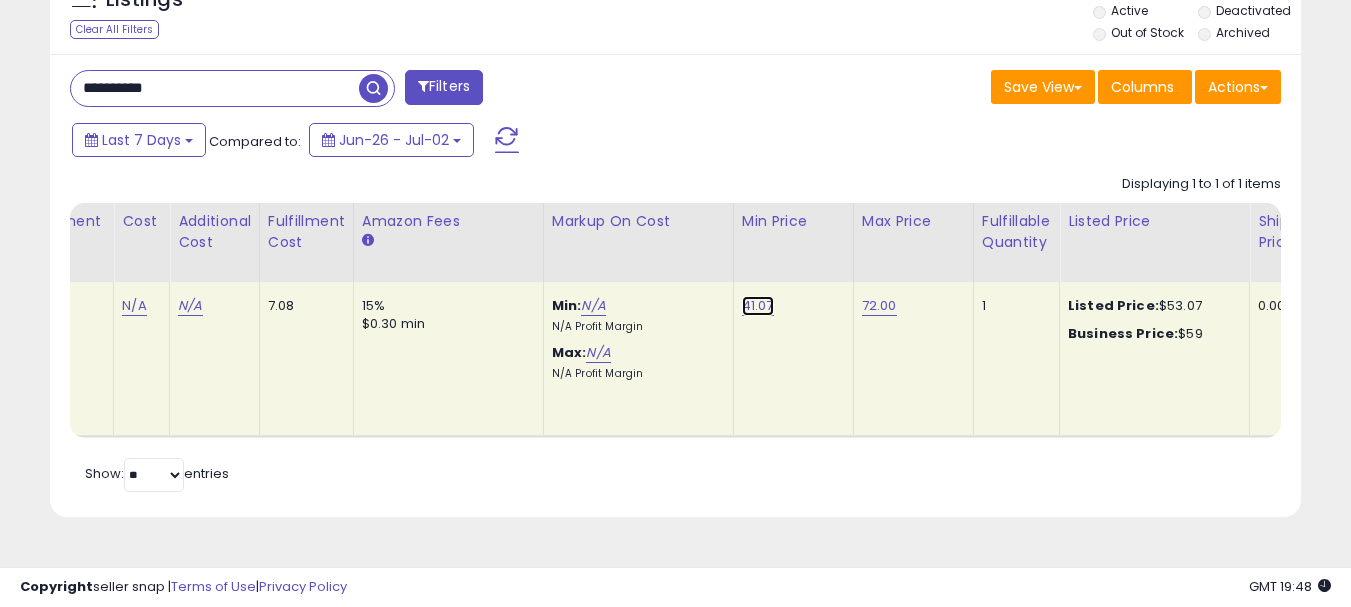 click on "41.07" at bounding box center [758, 306] 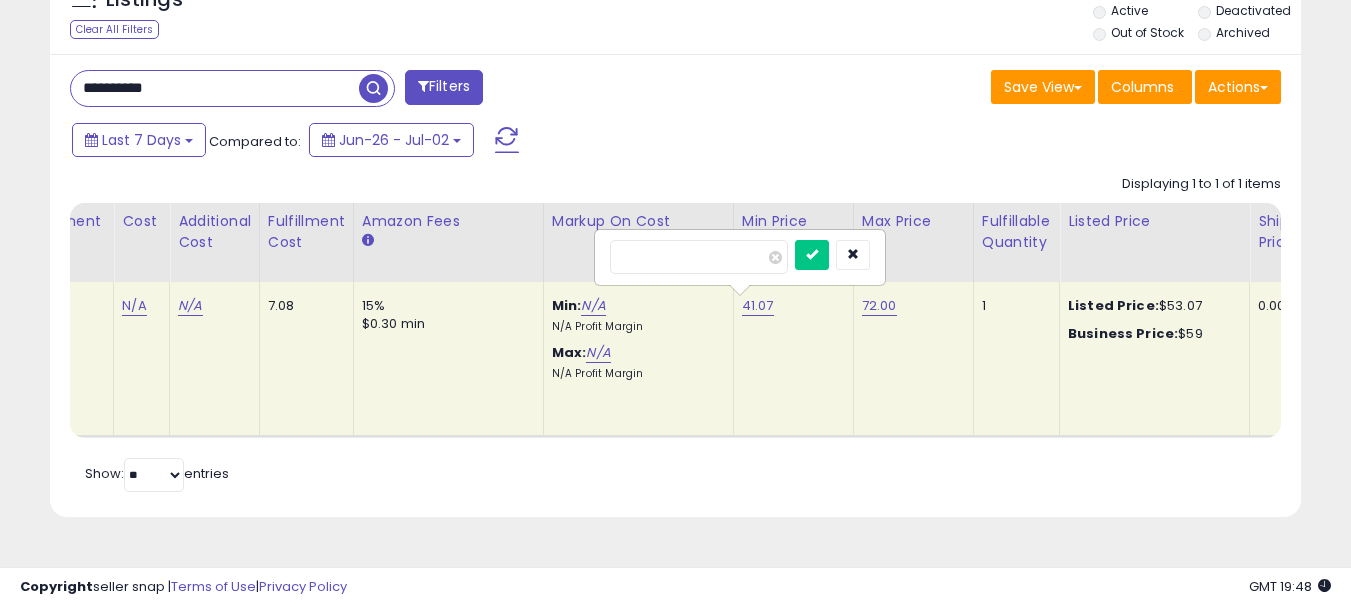 drag, startPoint x: 700, startPoint y: 262, endPoint x: 383, endPoint y: 206, distance: 321.9084 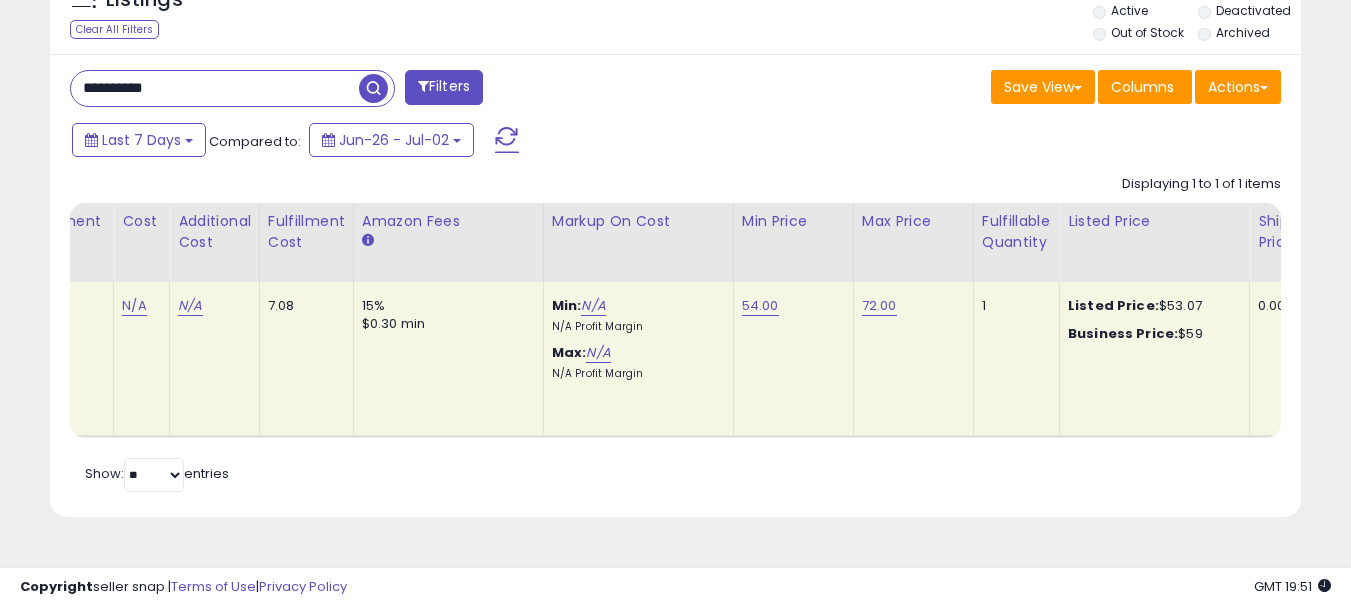 click on "**********" at bounding box center [215, 88] 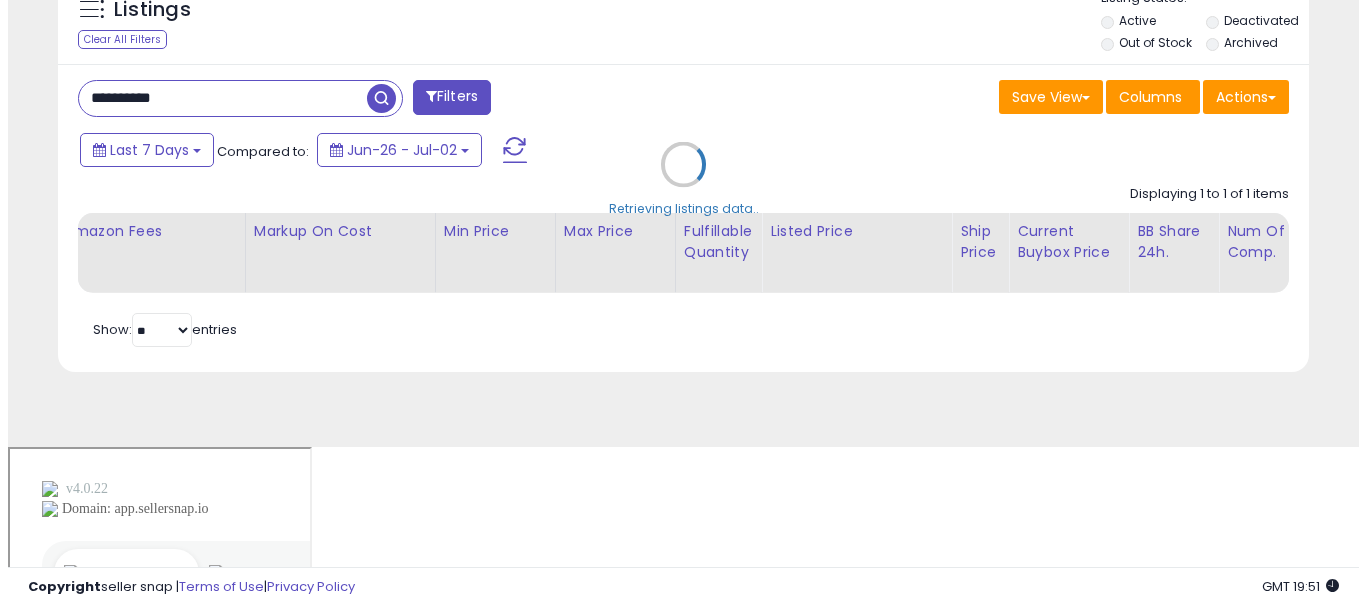 scroll, scrollTop: 613, scrollLeft: 0, axis: vertical 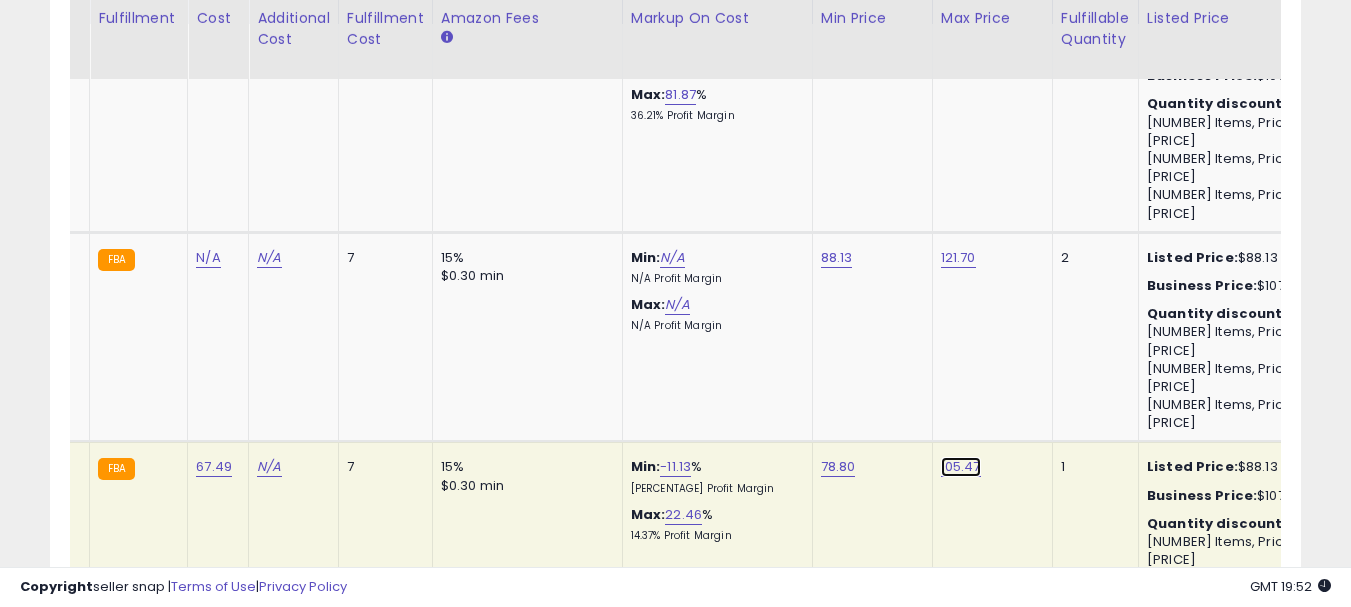 click on "105.47" at bounding box center [961, 467] 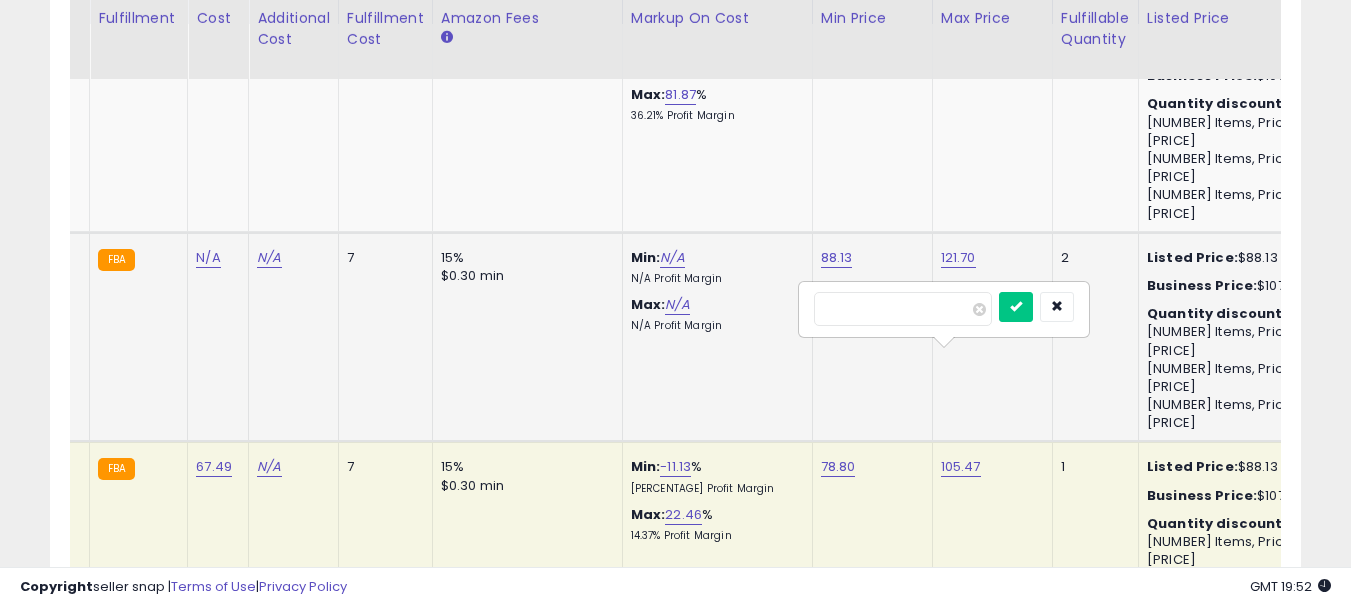 drag, startPoint x: 922, startPoint y: 304, endPoint x: 775, endPoint y: 304, distance: 147 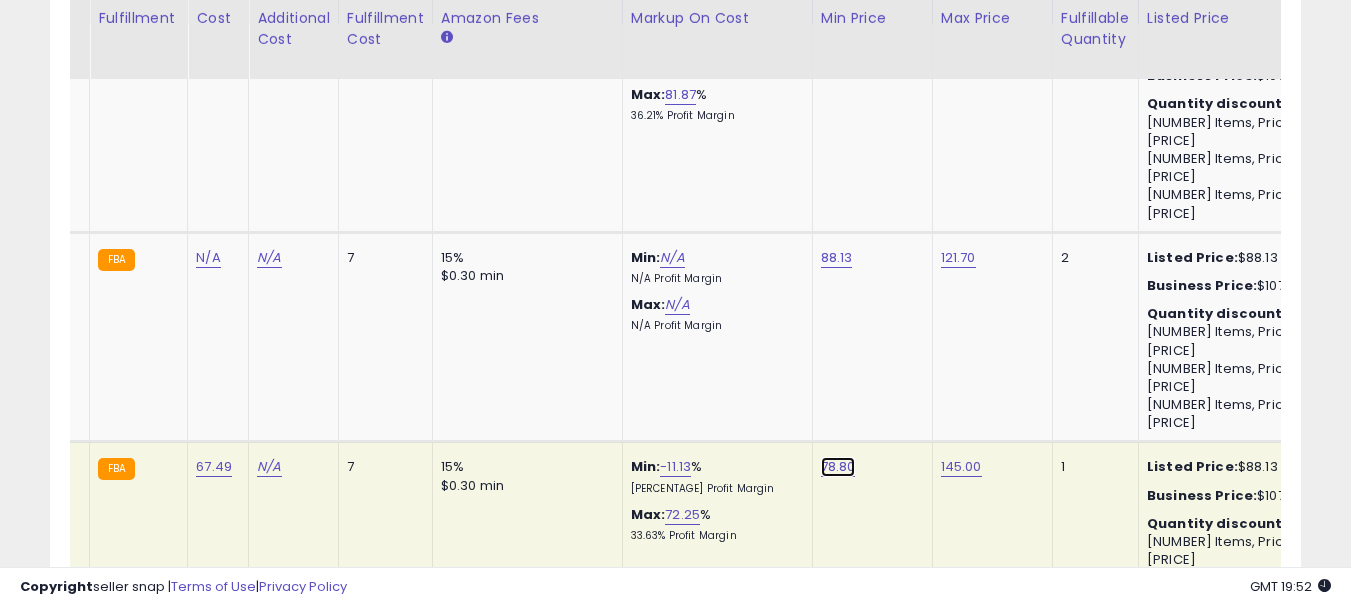 click on "78.80" at bounding box center [838, 467] 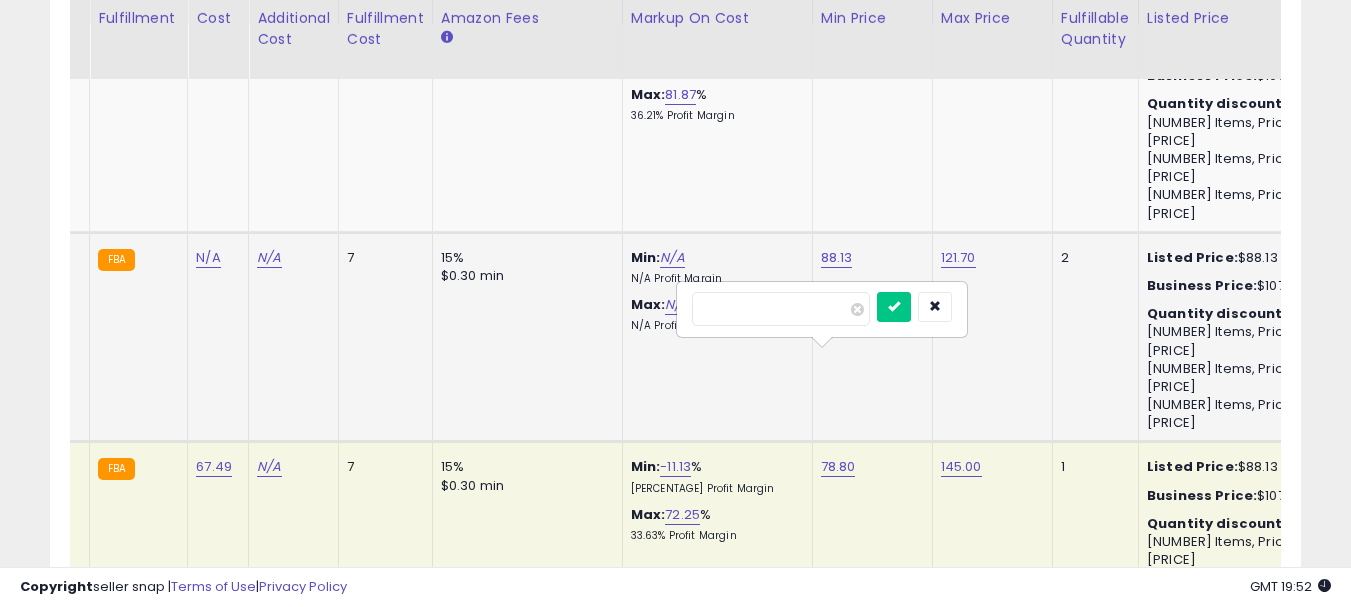 drag, startPoint x: 779, startPoint y: 319, endPoint x: 594, endPoint y: 305, distance: 185.52898 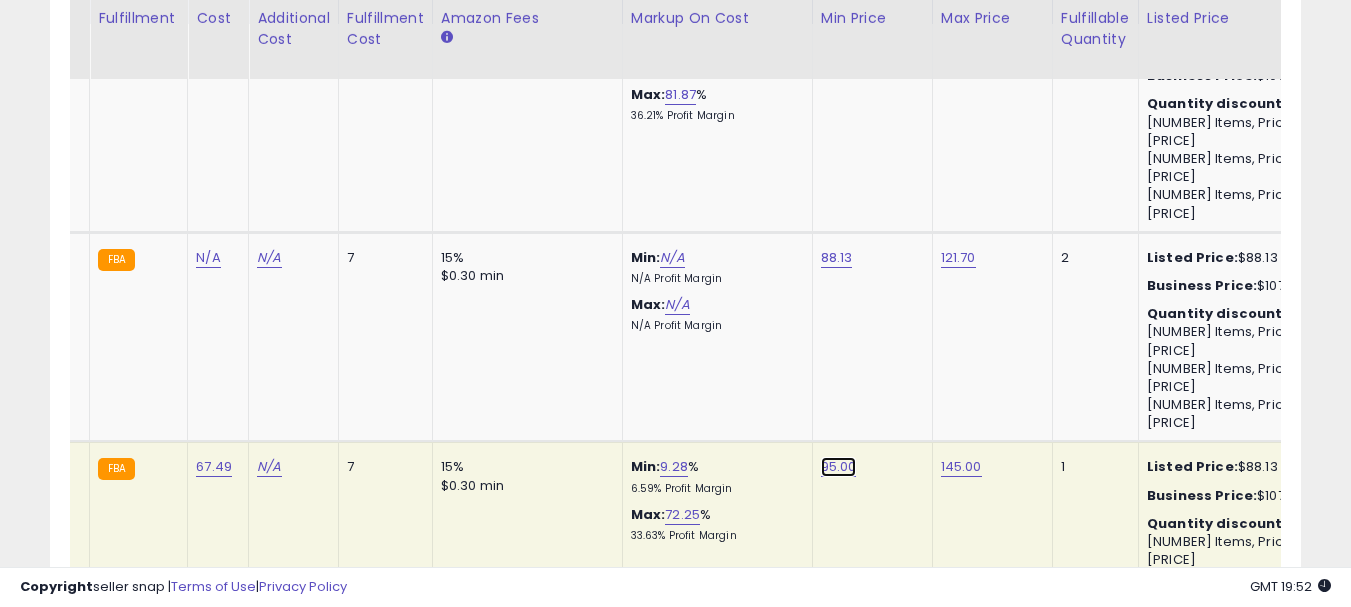 click on "95.00" at bounding box center [839, 467] 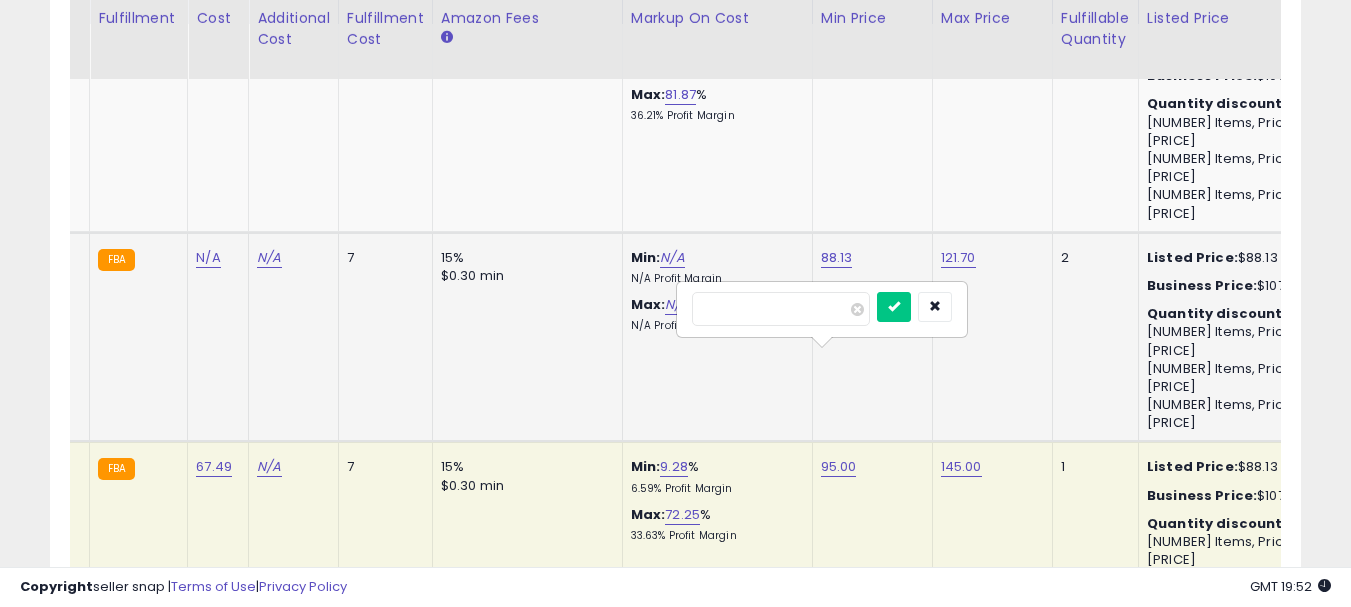 drag, startPoint x: 705, startPoint y: 304, endPoint x: 543, endPoint y: 302, distance: 162.01234 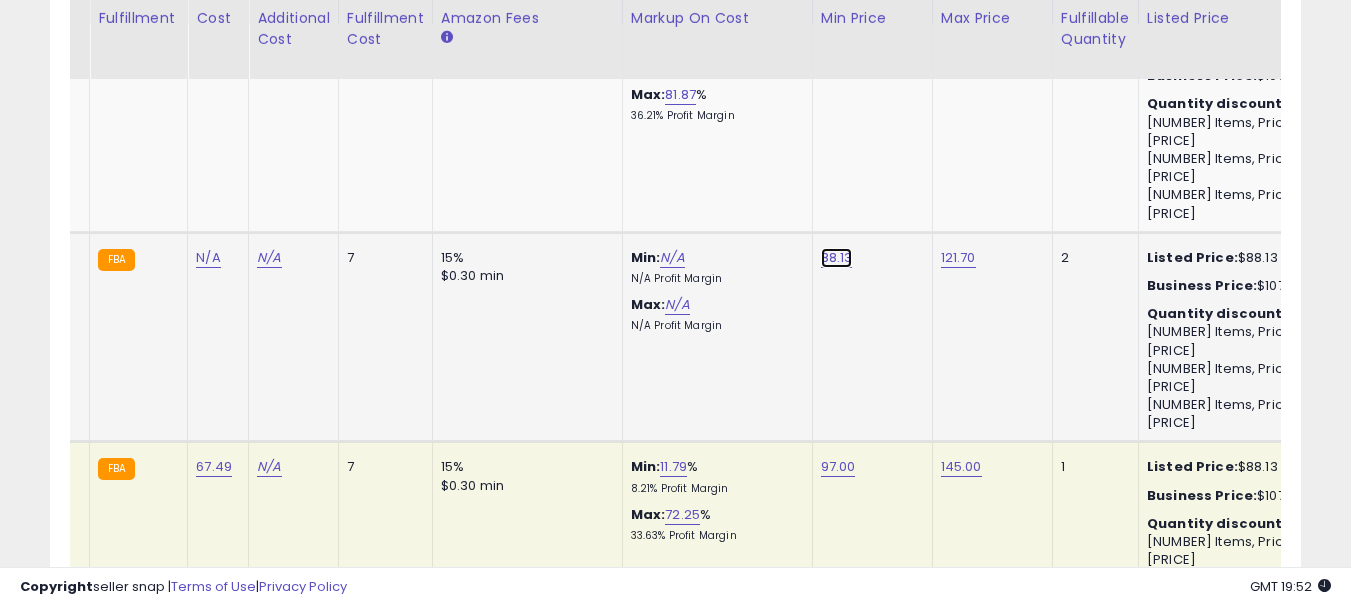 click on "88.13" at bounding box center [839, 48] 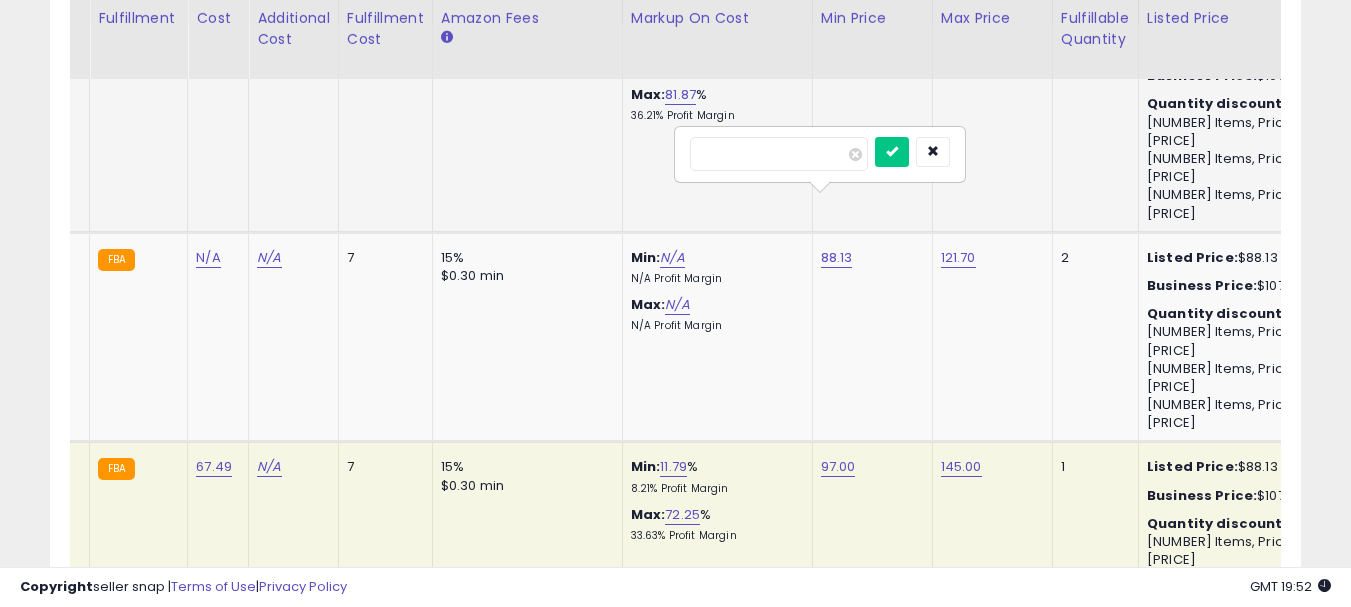 drag, startPoint x: 785, startPoint y: 151, endPoint x: 462, endPoint y: 141, distance: 323.15475 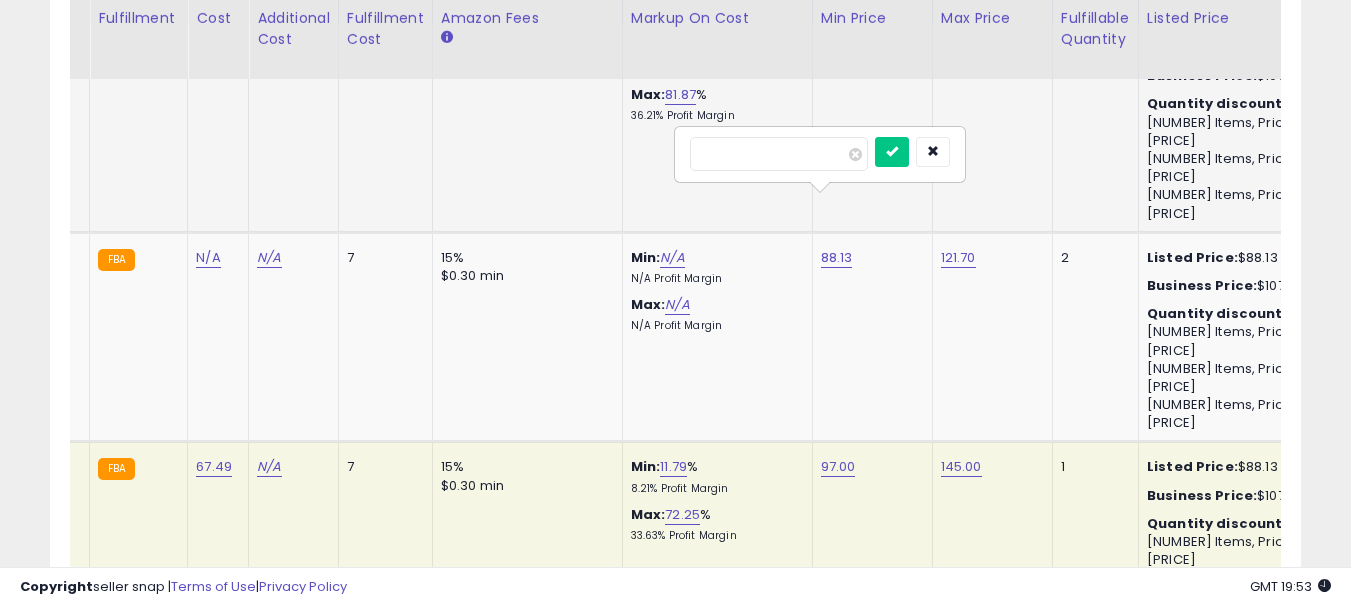 type on "**" 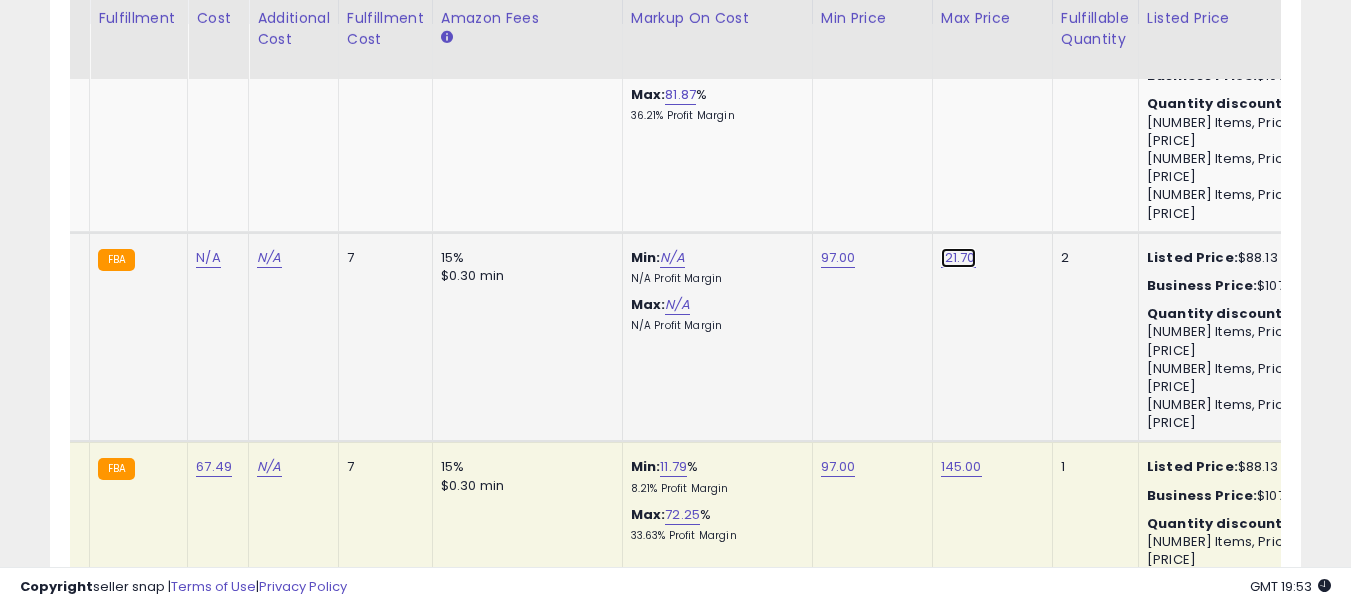 click on "121.70" at bounding box center [960, 48] 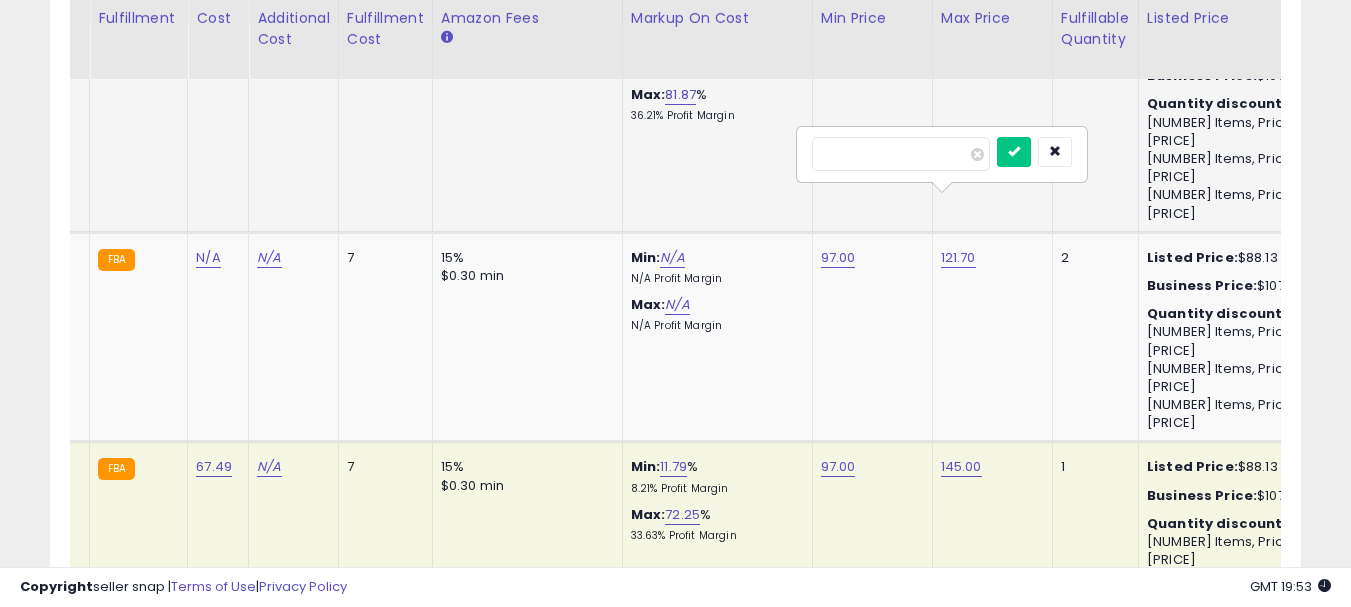 drag, startPoint x: 914, startPoint y: 157, endPoint x: 604, endPoint y: 147, distance: 310.16125 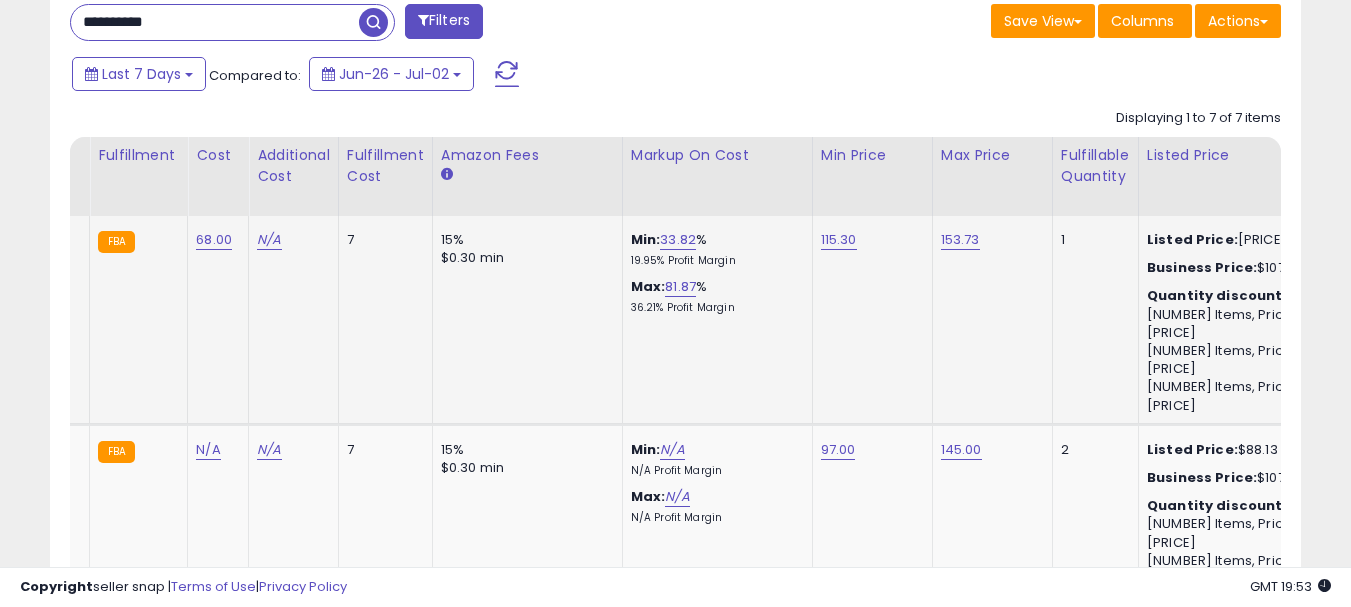 scroll, scrollTop: 826, scrollLeft: 0, axis: vertical 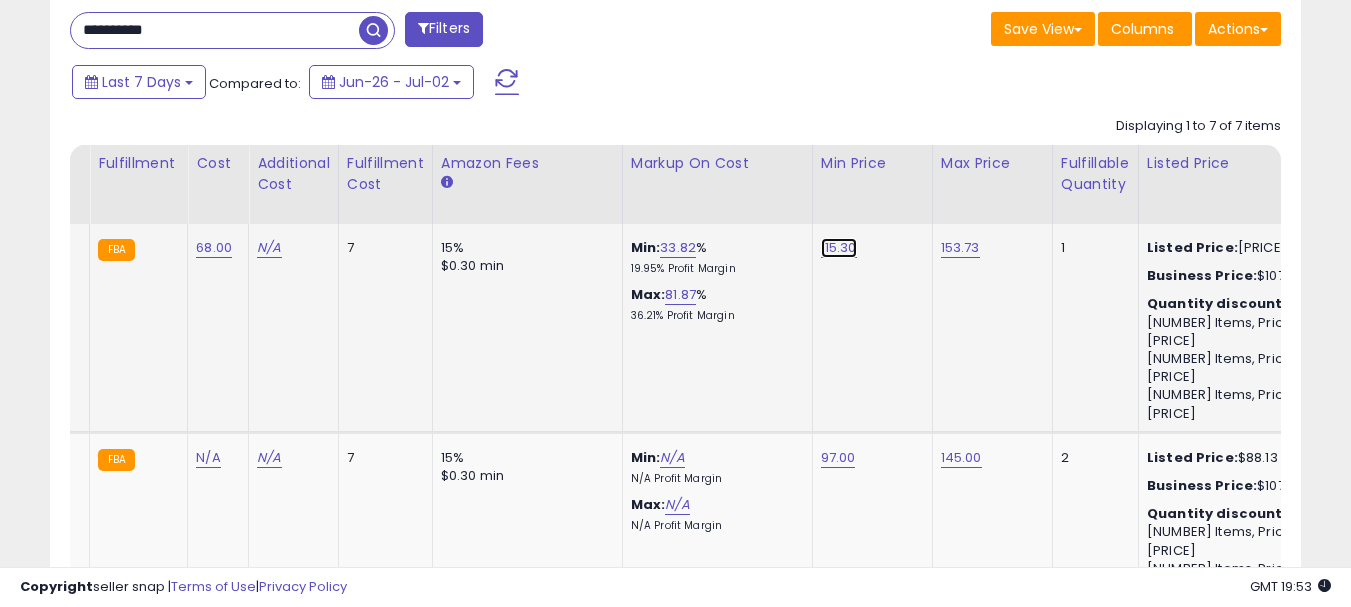 click on "115.30" at bounding box center [839, 248] 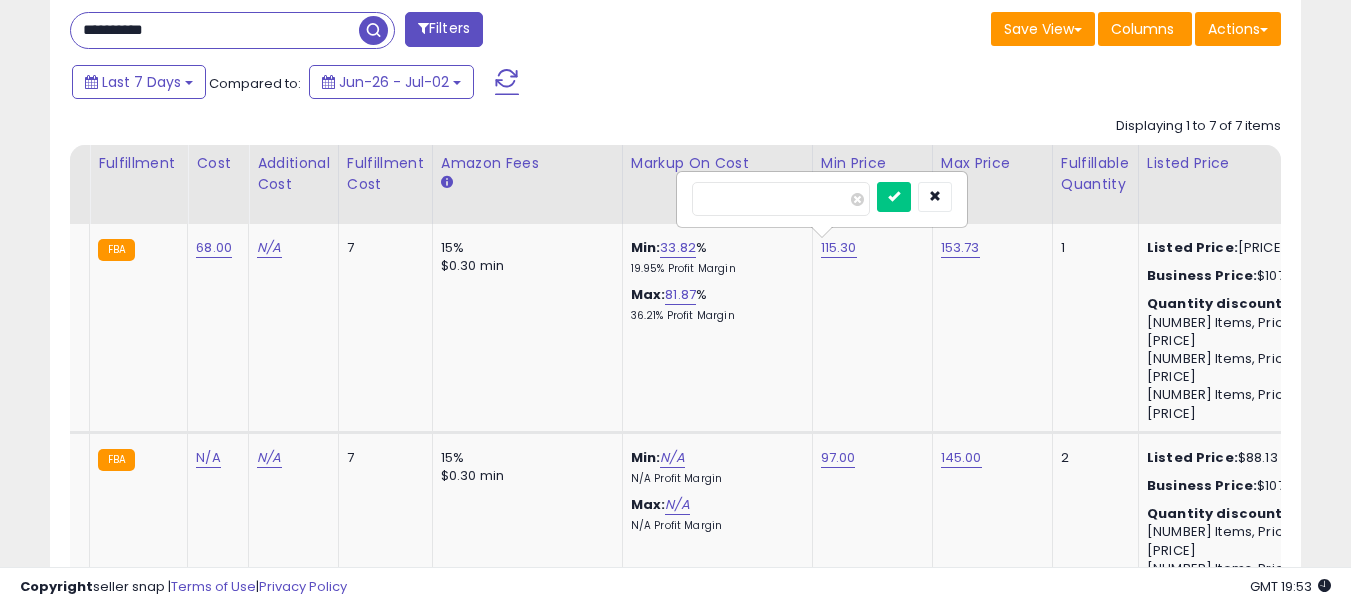 drag, startPoint x: 776, startPoint y: 203, endPoint x: 439, endPoint y: 203, distance: 337 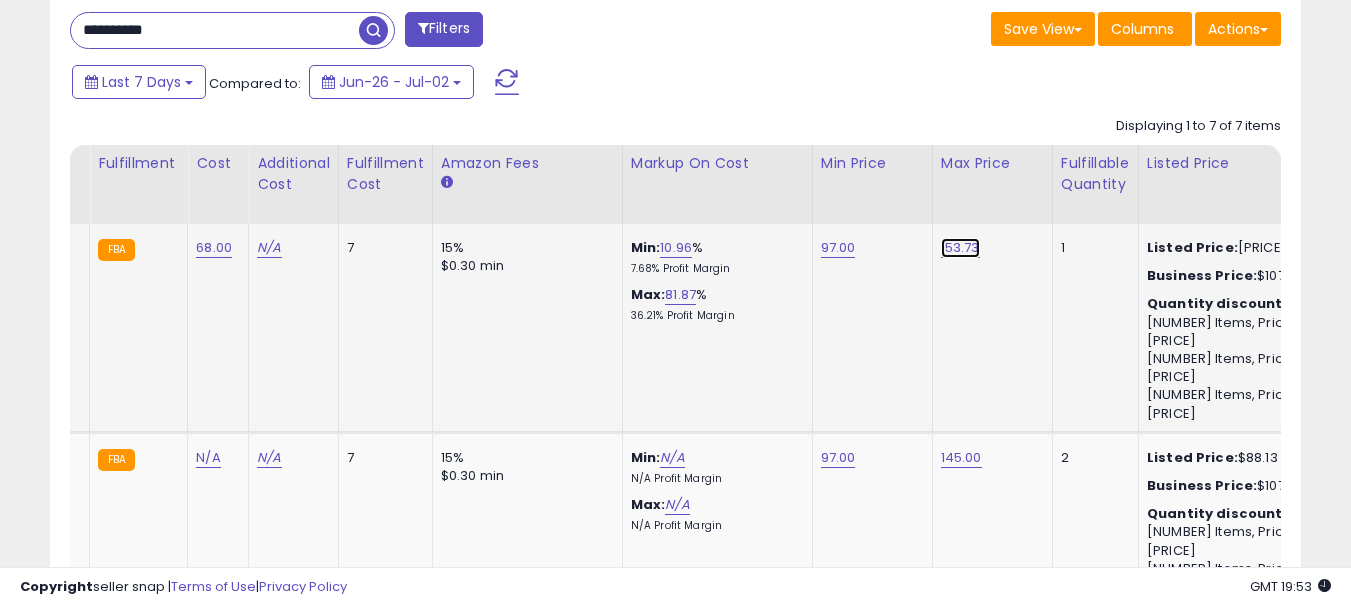click on "153.73" at bounding box center [960, 248] 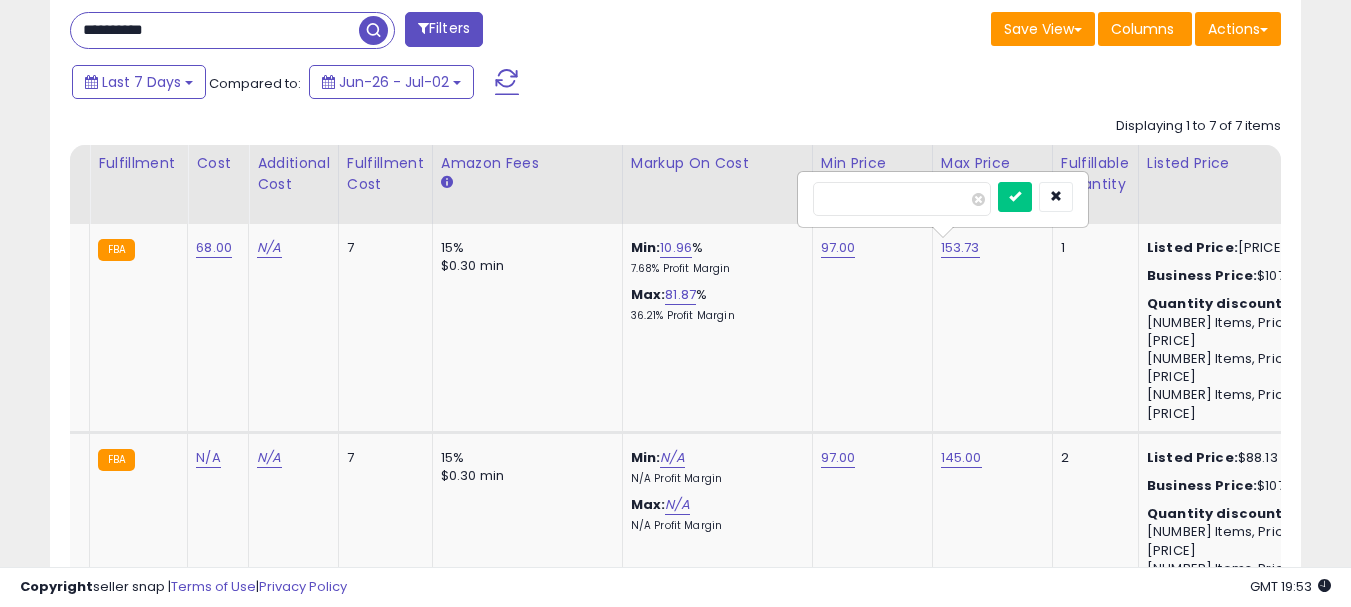 drag, startPoint x: 901, startPoint y: 204, endPoint x: 635, endPoint y: 199, distance: 266.047 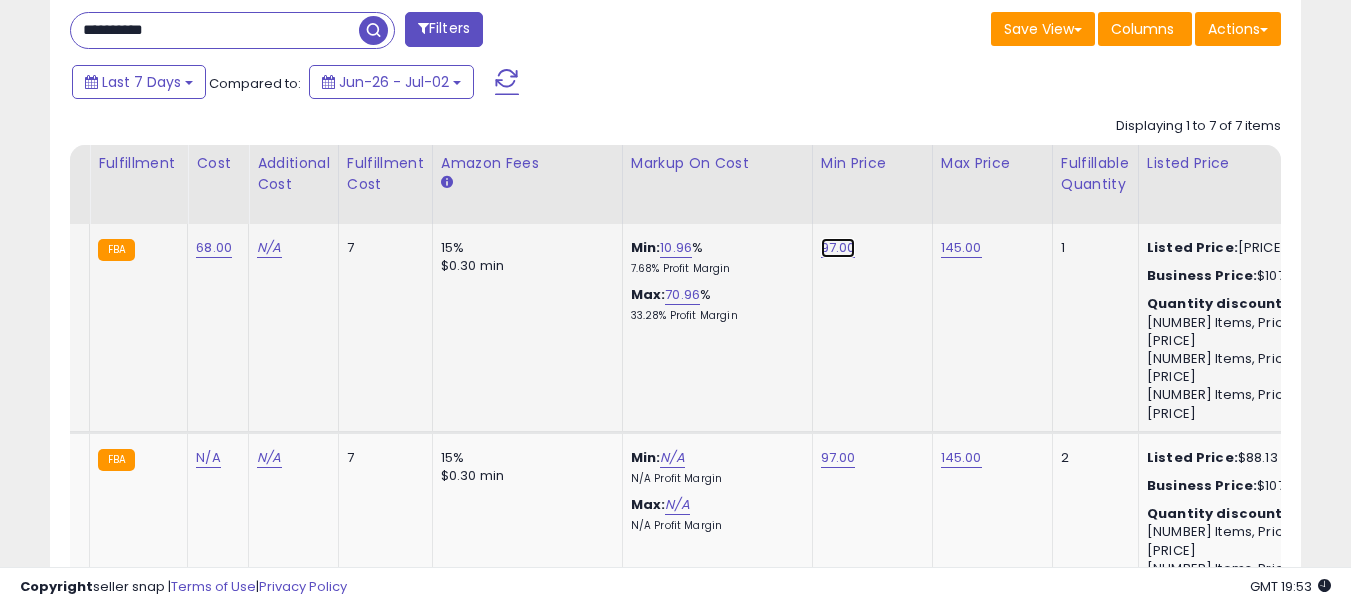 click on "97.00" at bounding box center (838, 248) 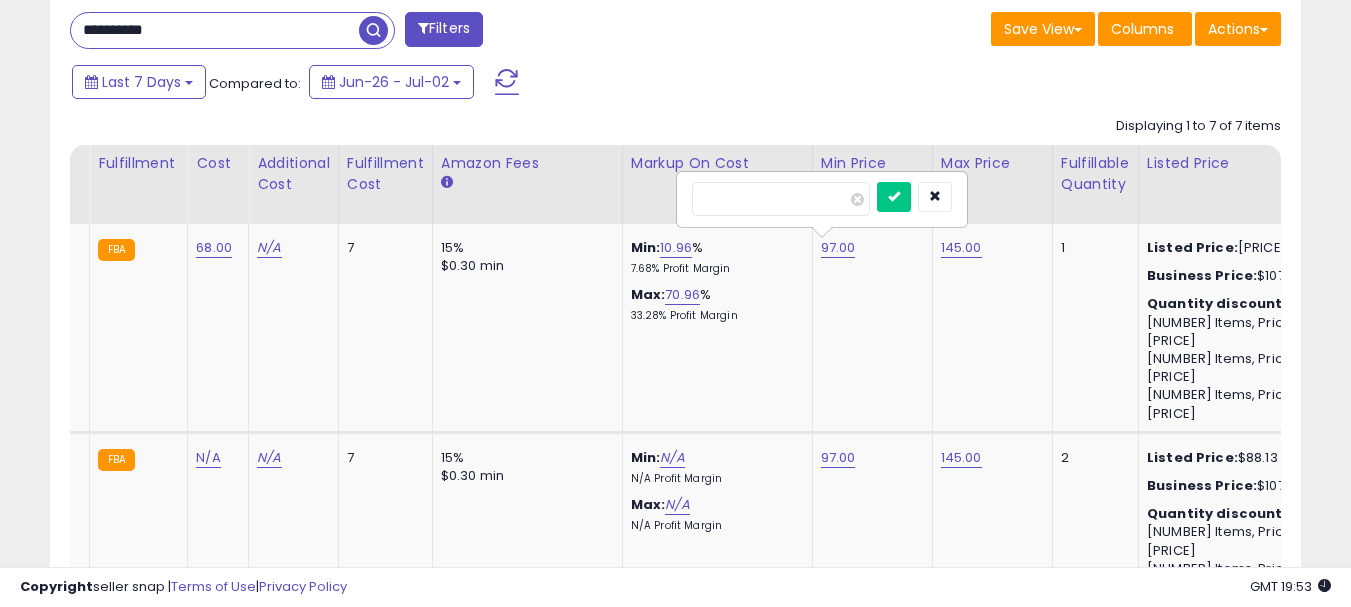 drag, startPoint x: 659, startPoint y: 207, endPoint x: 568, endPoint y: 207, distance: 91 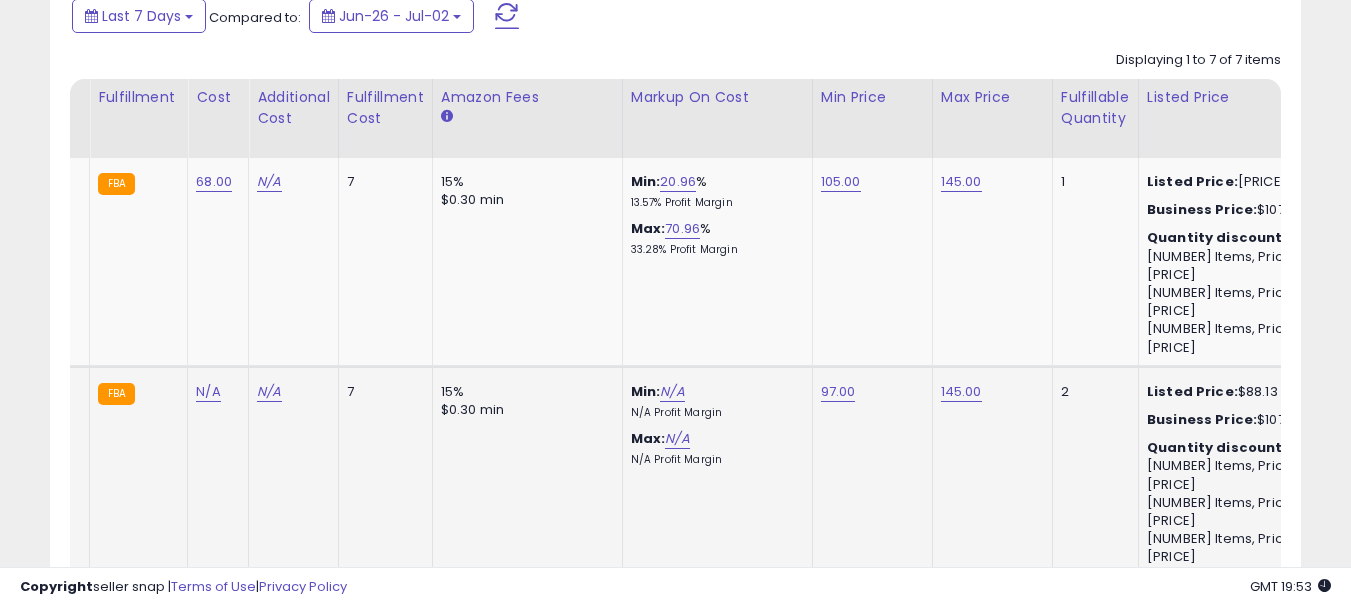 scroll, scrollTop: 926, scrollLeft: 0, axis: vertical 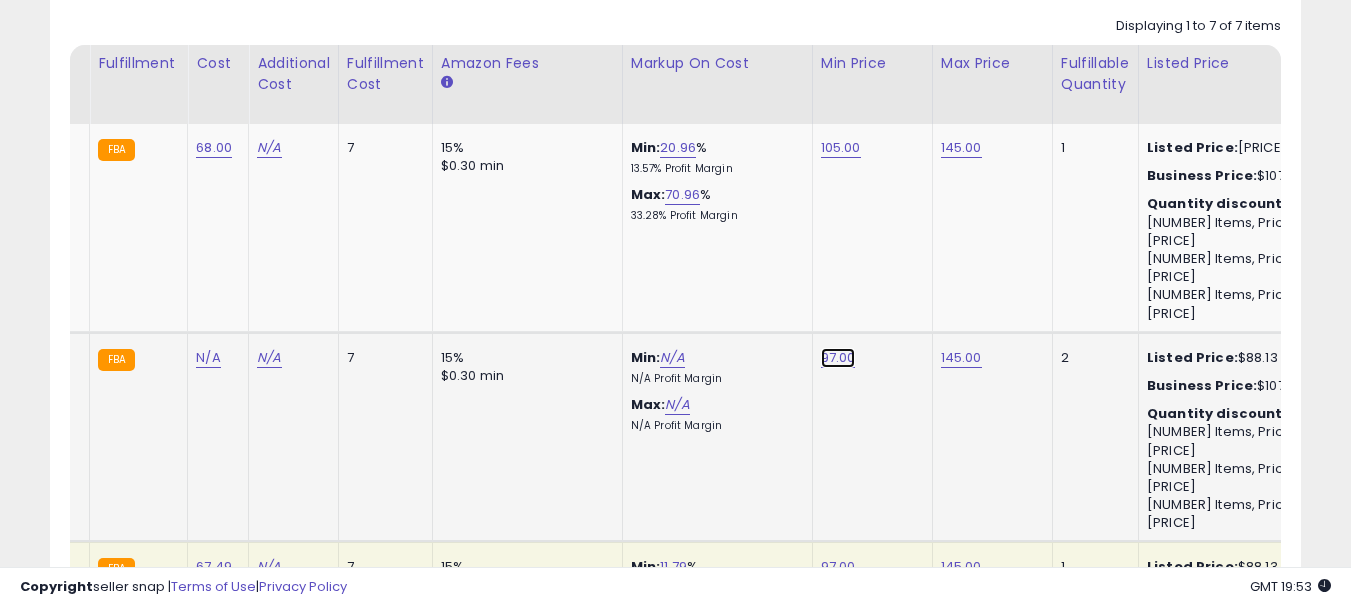click on "97.00" at bounding box center (841, 148) 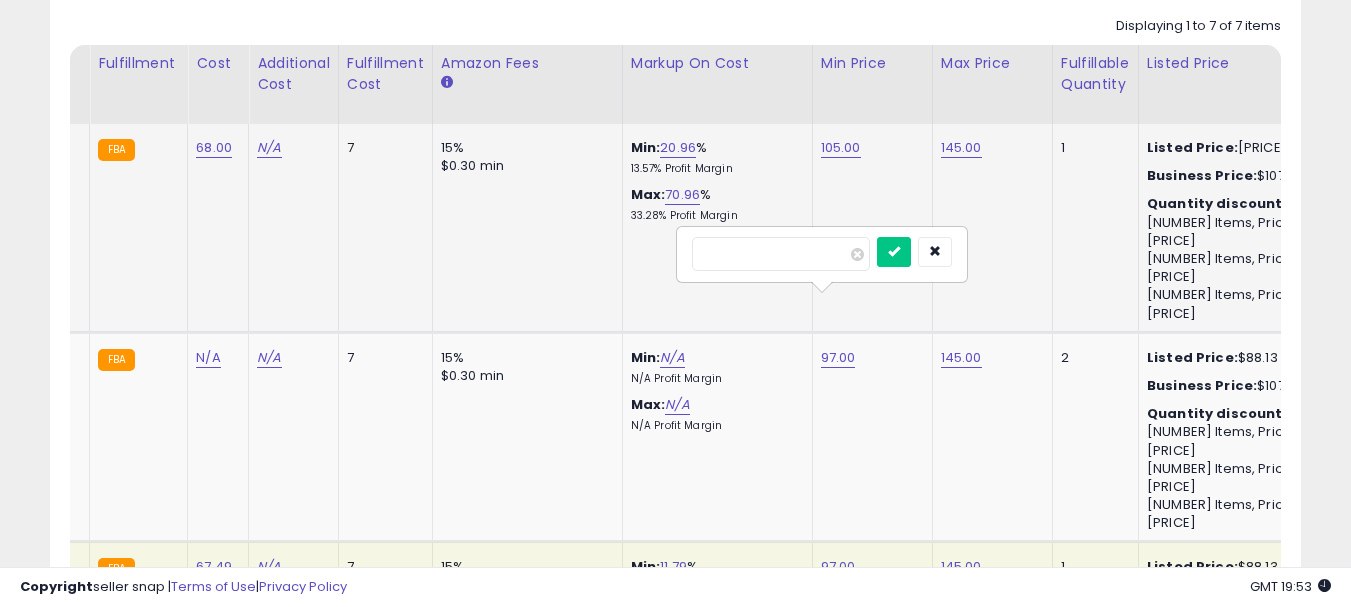 drag, startPoint x: 609, startPoint y: 260, endPoint x: 418, endPoint y: 275, distance: 191.5881 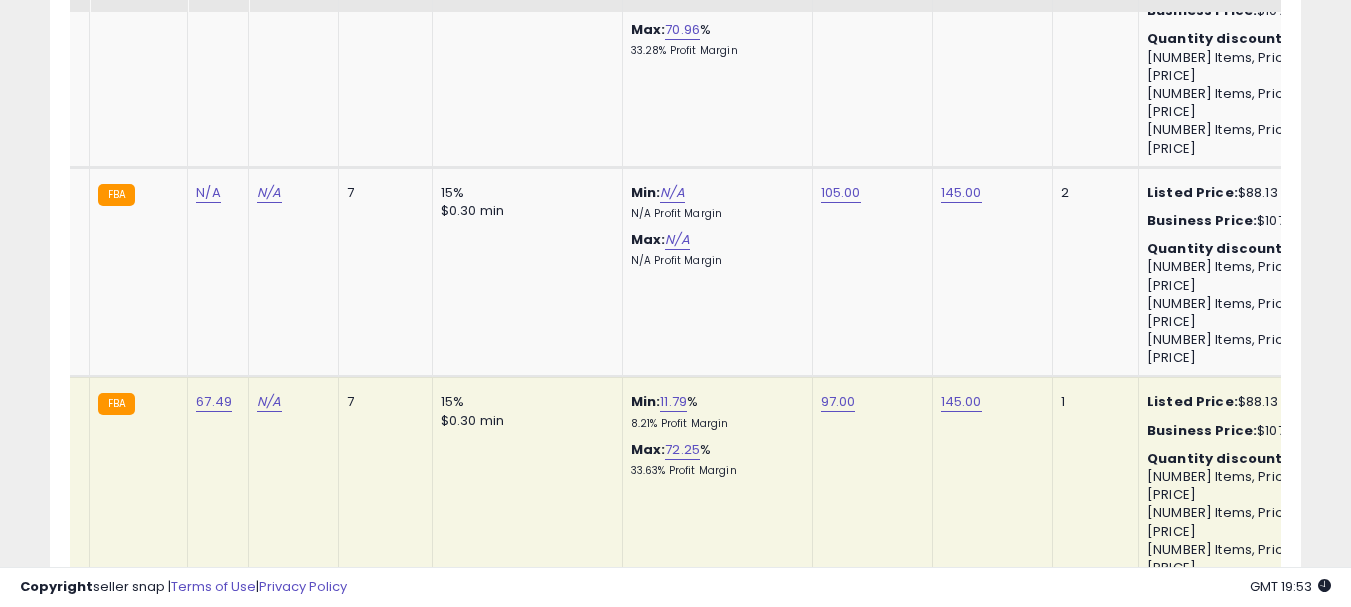 scroll, scrollTop: 1126, scrollLeft: 0, axis: vertical 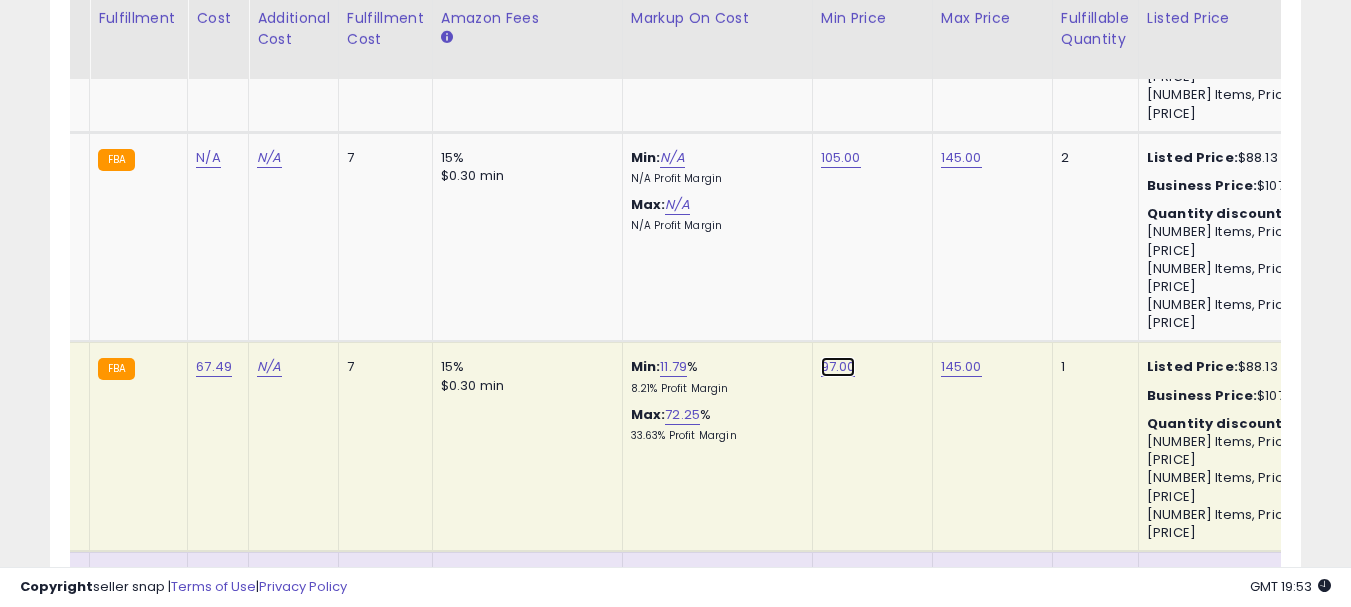 click on "97.00" at bounding box center (838, 367) 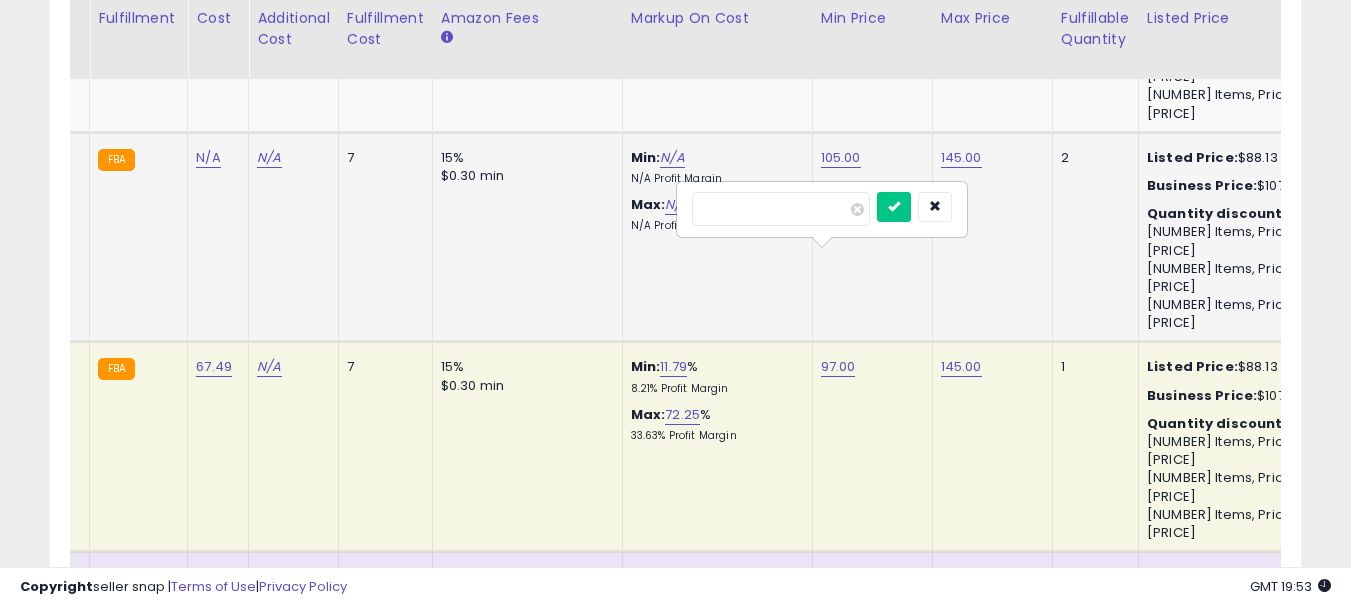 drag, startPoint x: 798, startPoint y: 220, endPoint x: 607, endPoint y: 208, distance: 191.37659 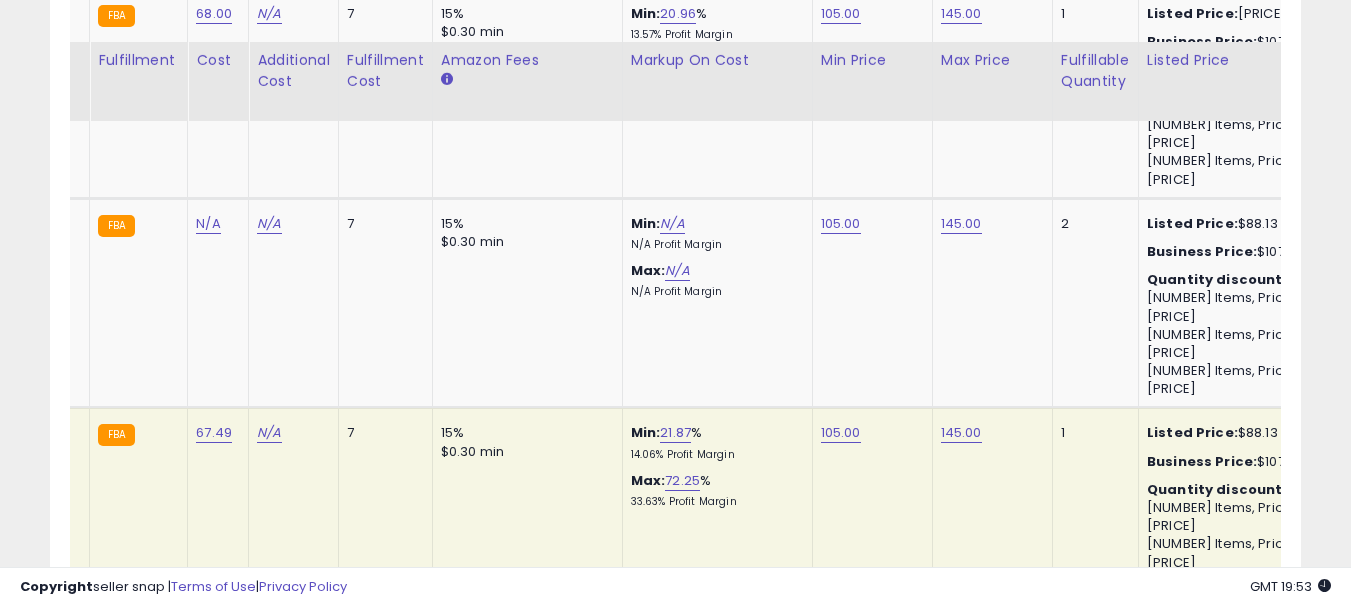 scroll, scrollTop: 1026, scrollLeft: 0, axis: vertical 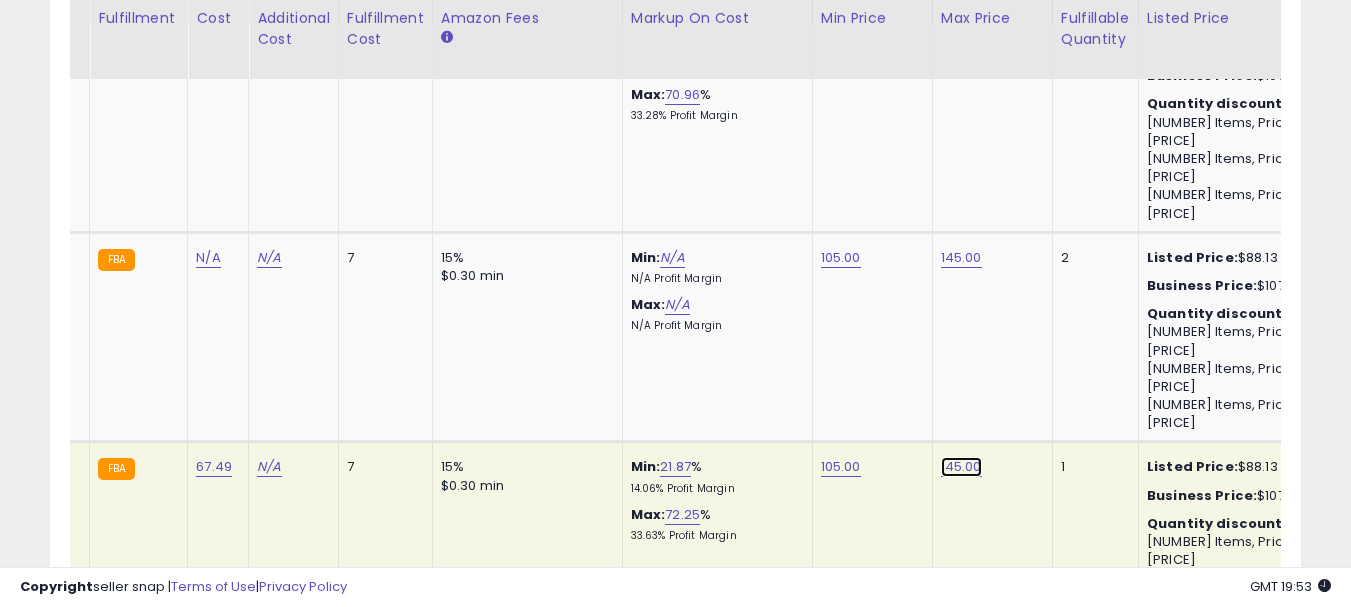 click on "145.00" at bounding box center [961, 467] 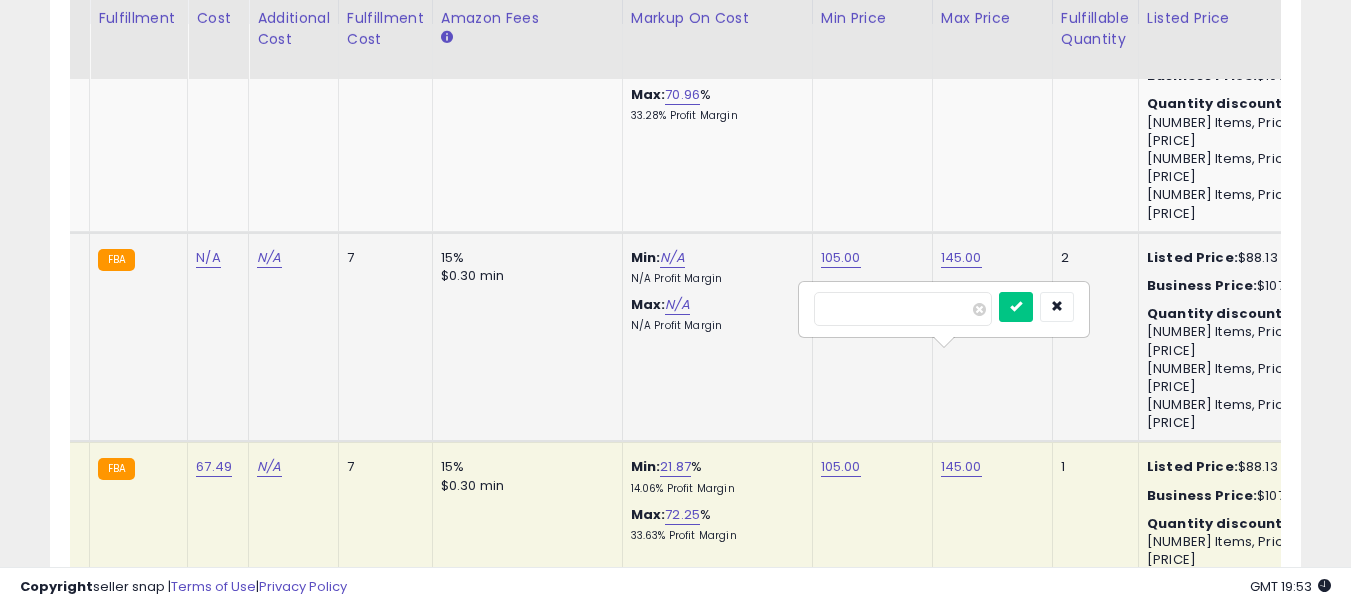 drag, startPoint x: 781, startPoint y: 314, endPoint x: 721, endPoint y: 314, distance: 60 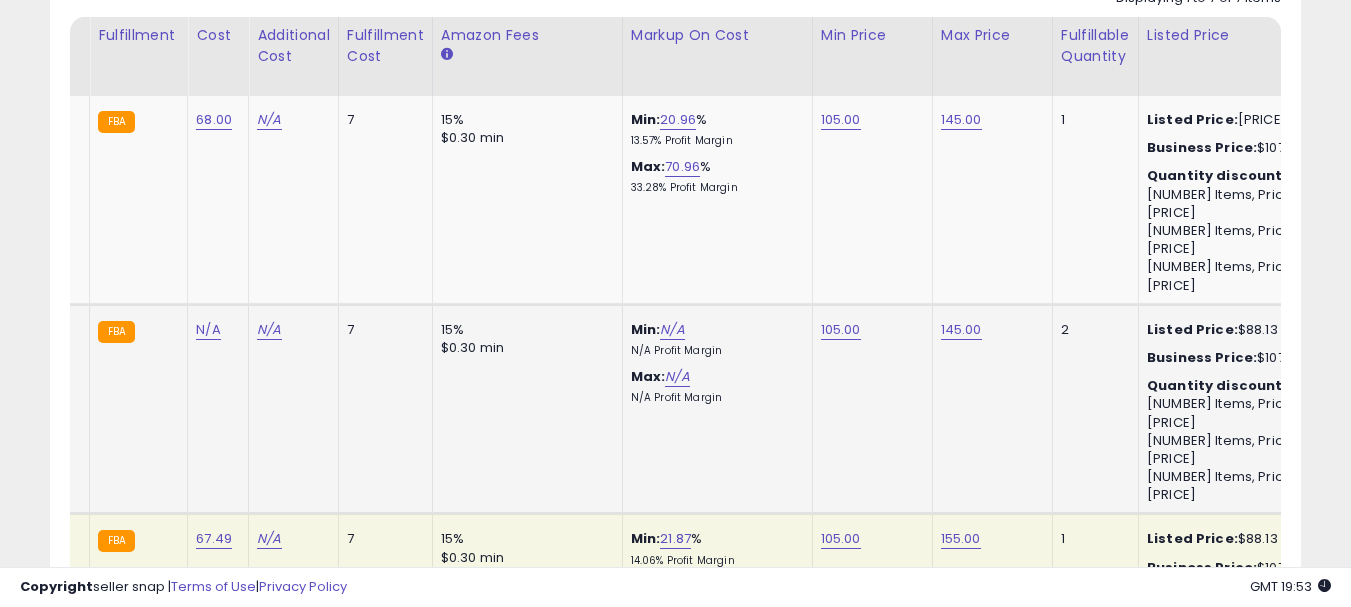 scroll, scrollTop: 926, scrollLeft: 0, axis: vertical 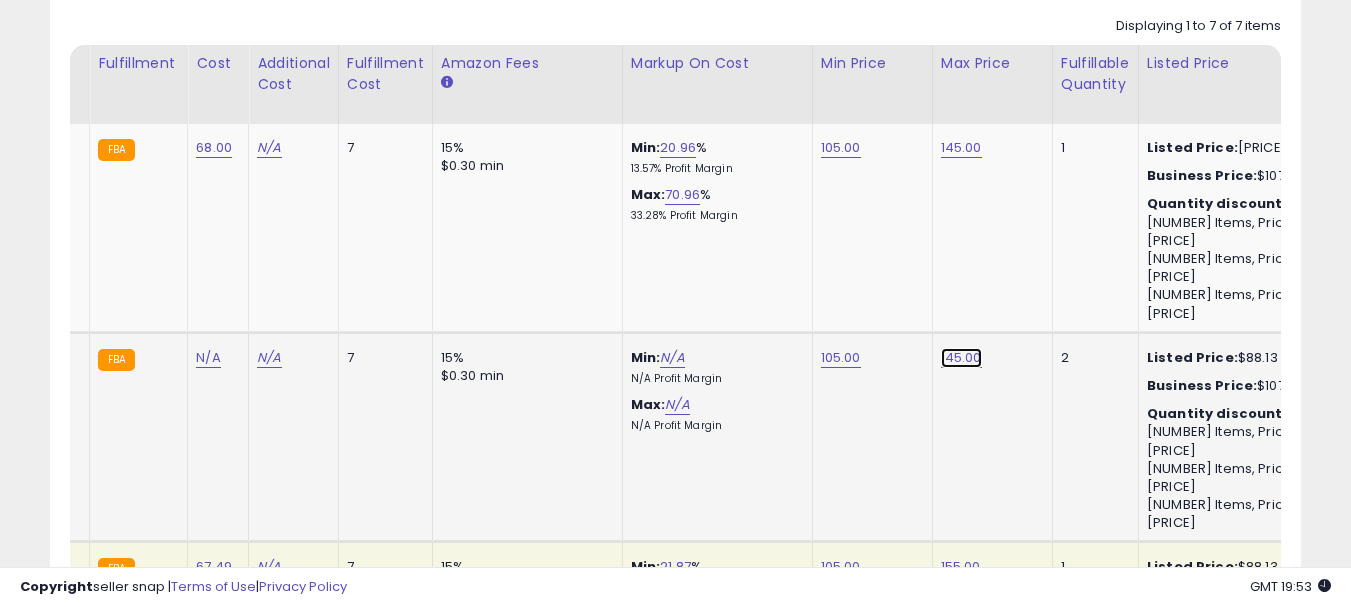 click on "145.00" at bounding box center [961, 148] 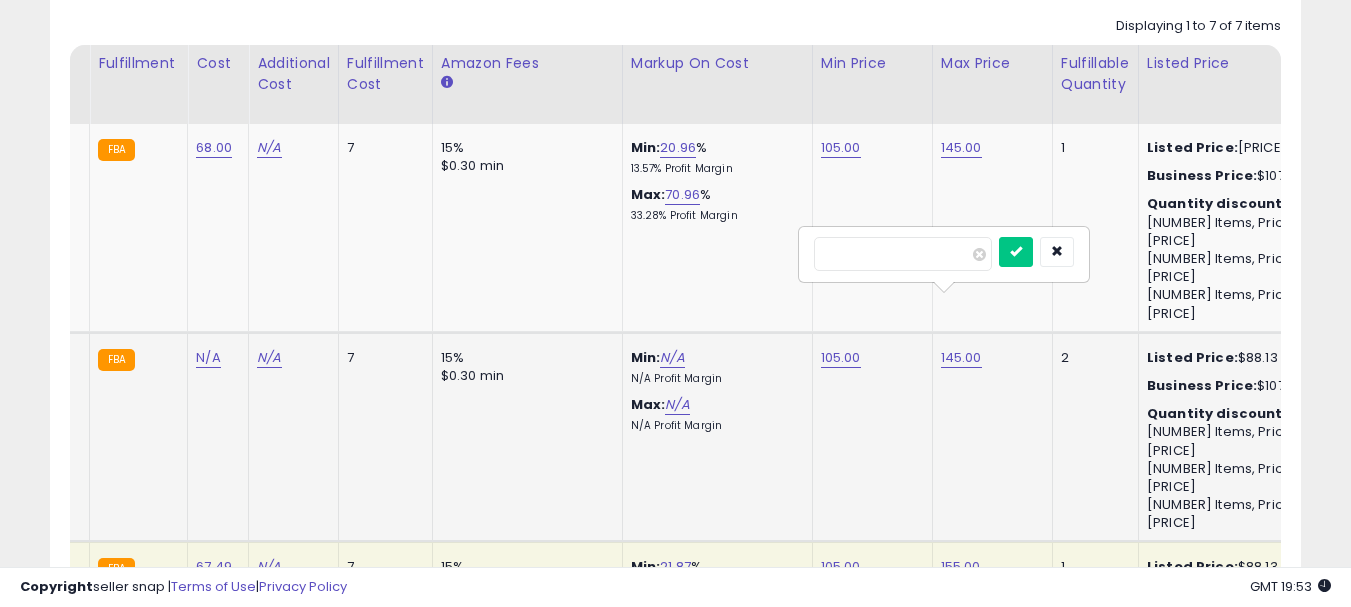 drag, startPoint x: 898, startPoint y: 258, endPoint x: 511, endPoint y: 282, distance: 387.74347 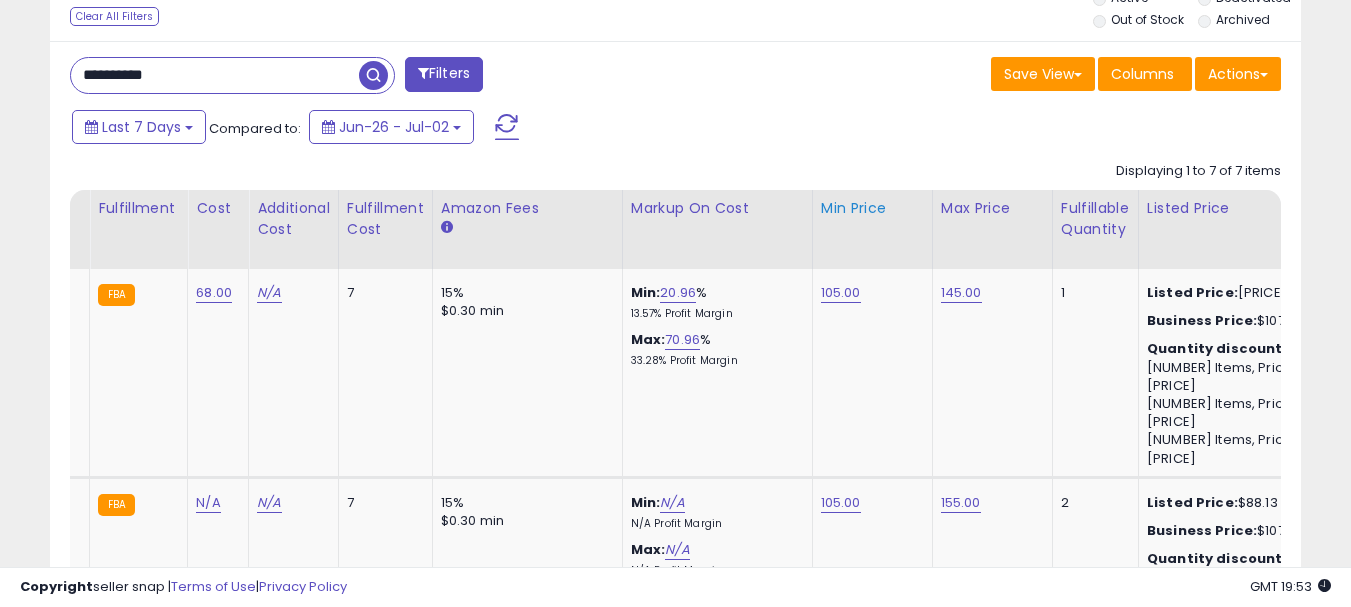 scroll, scrollTop: 726, scrollLeft: 0, axis: vertical 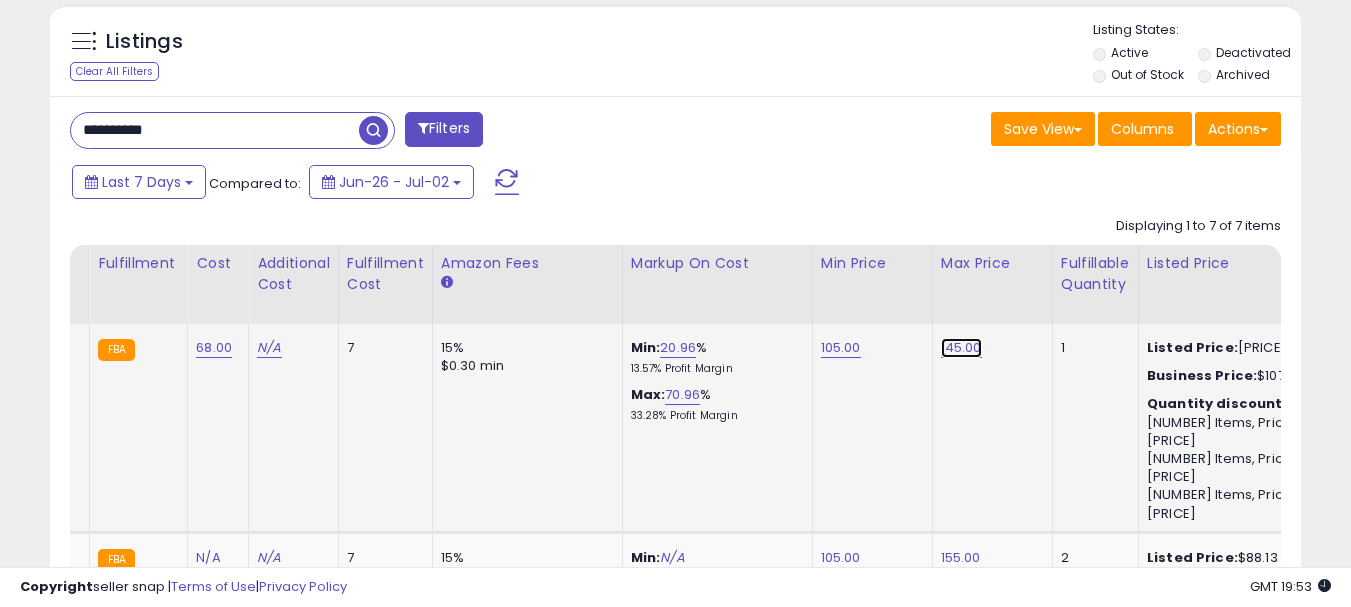 click on "145.00" at bounding box center (961, 348) 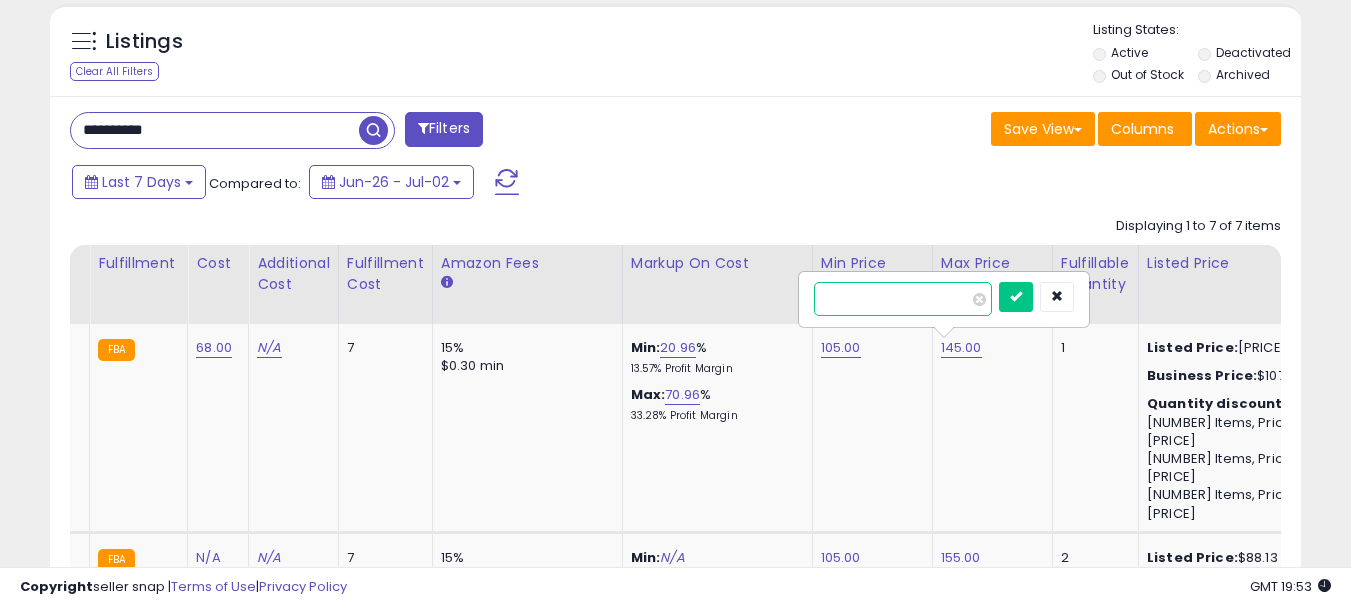 drag, startPoint x: 911, startPoint y: 313, endPoint x: 715, endPoint y: 314, distance: 196.00255 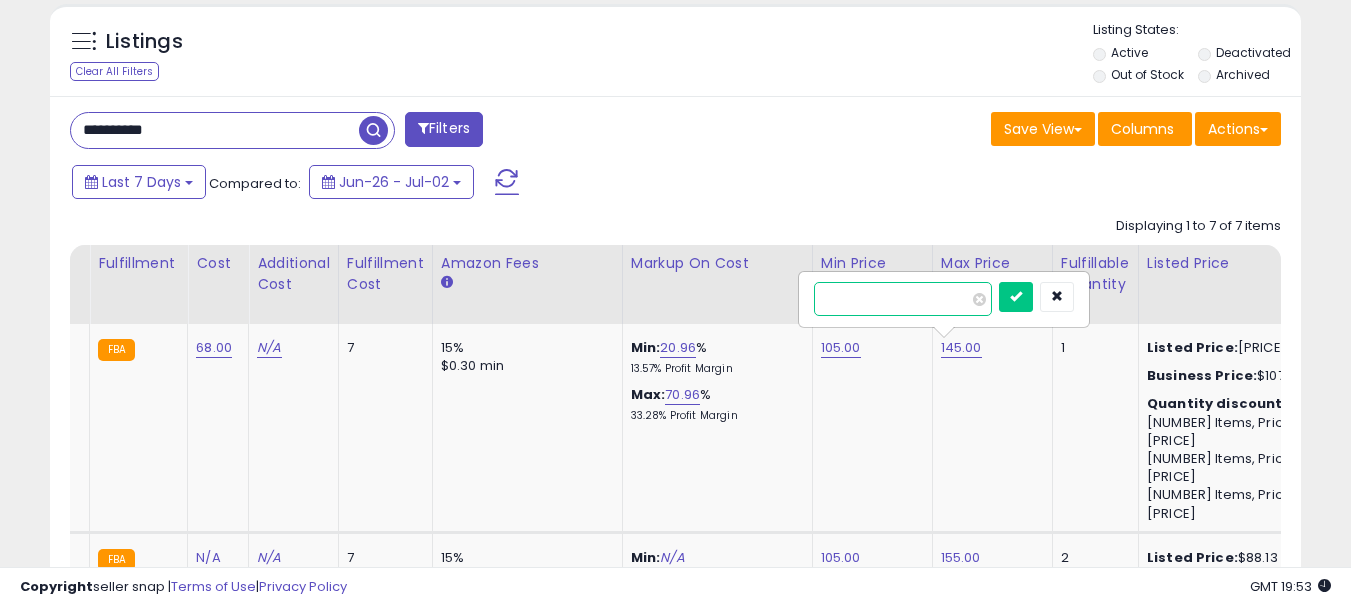 type on "***" 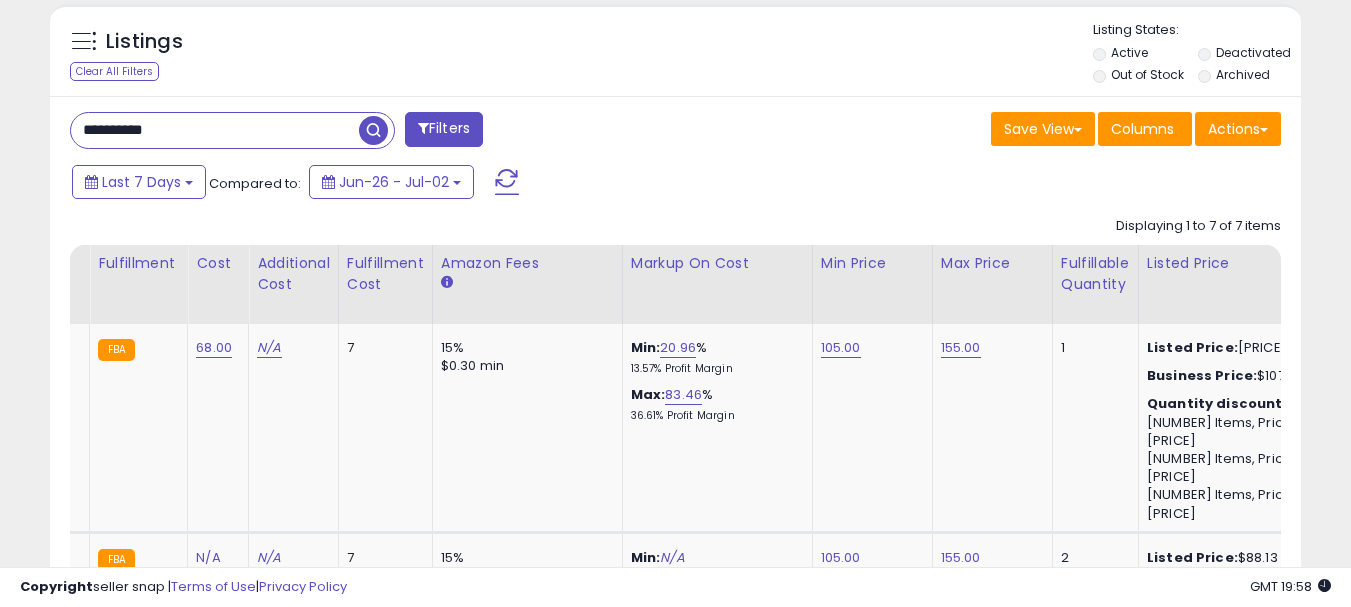 click on "**********" at bounding box center (215, 130) 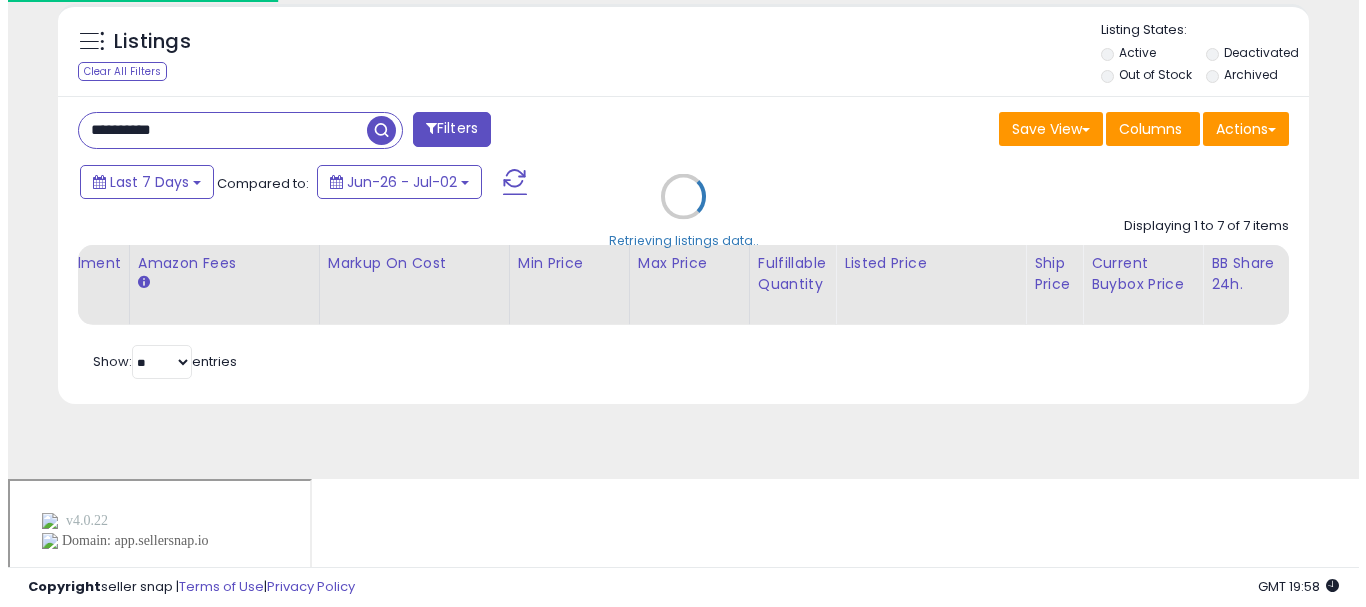 scroll, scrollTop: 613, scrollLeft: 0, axis: vertical 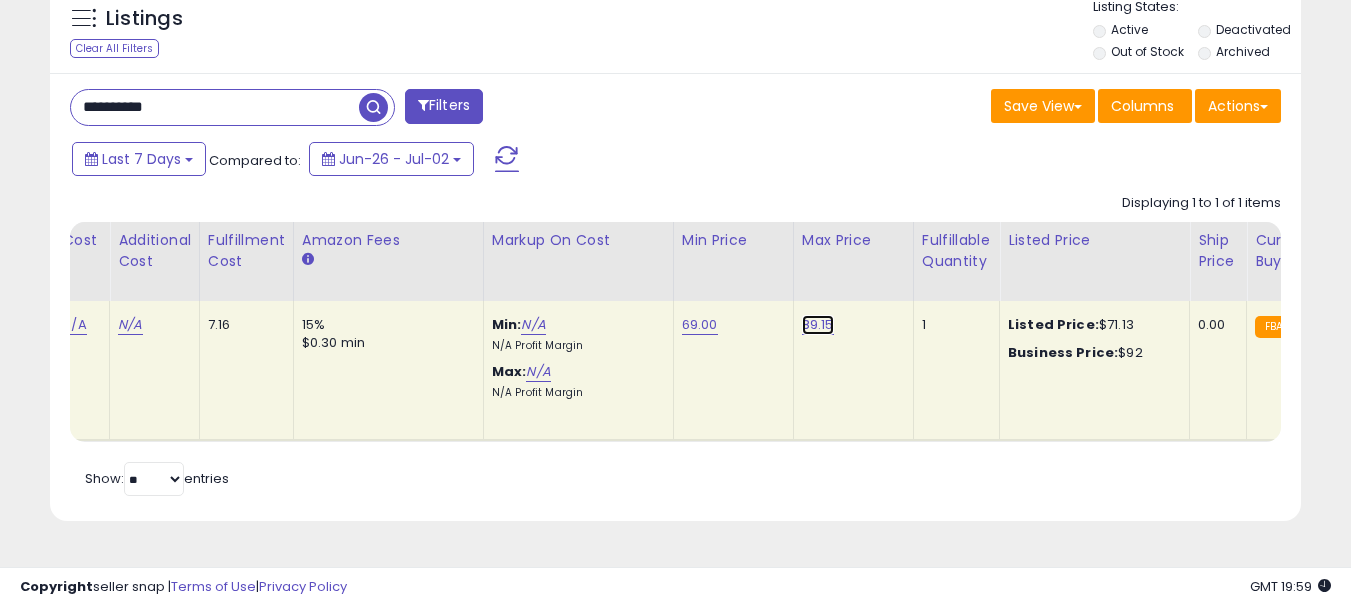 click on "89.15" at bounding box center [818, 325] 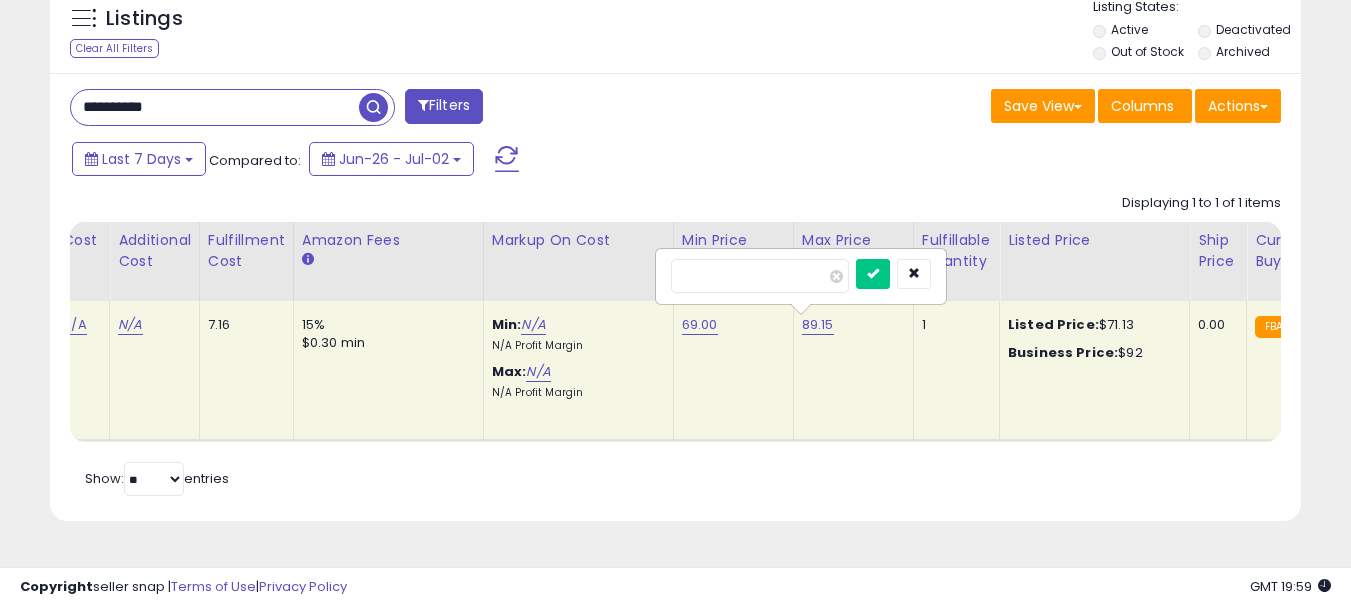 drag, startPoint x: 586, startPoint y: 285, endPoint x: 553, endPoint y: 284, distance: 33.01515 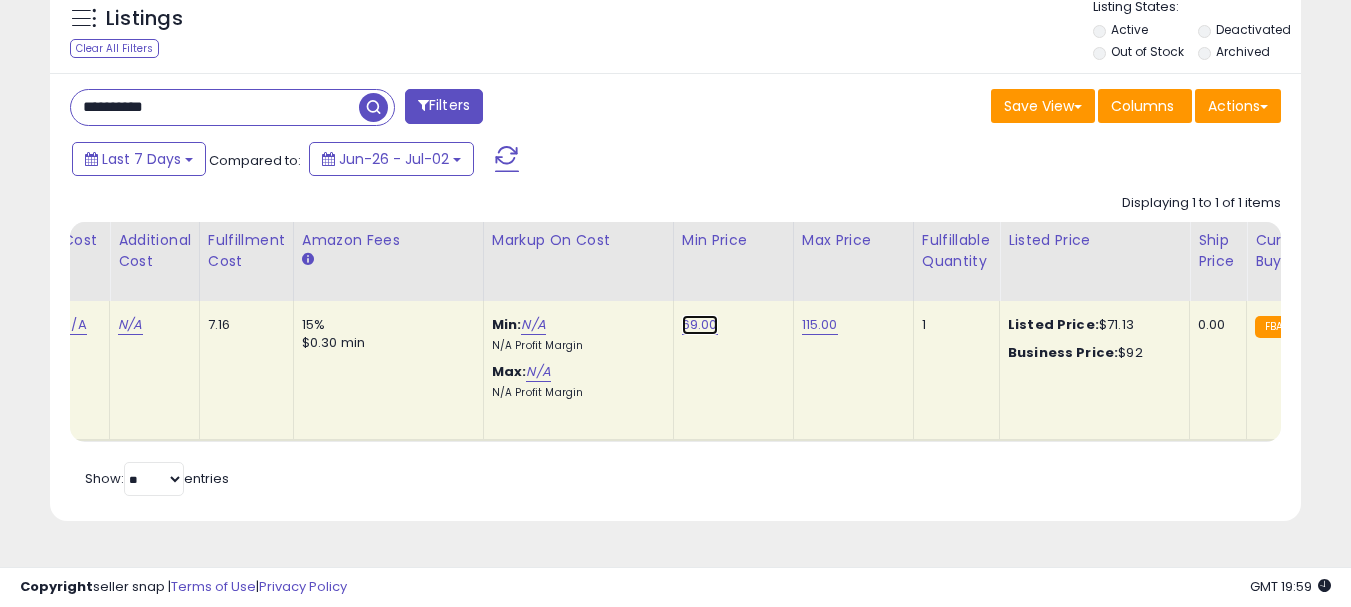 click on "69.00" at bounding box center [700, 325] 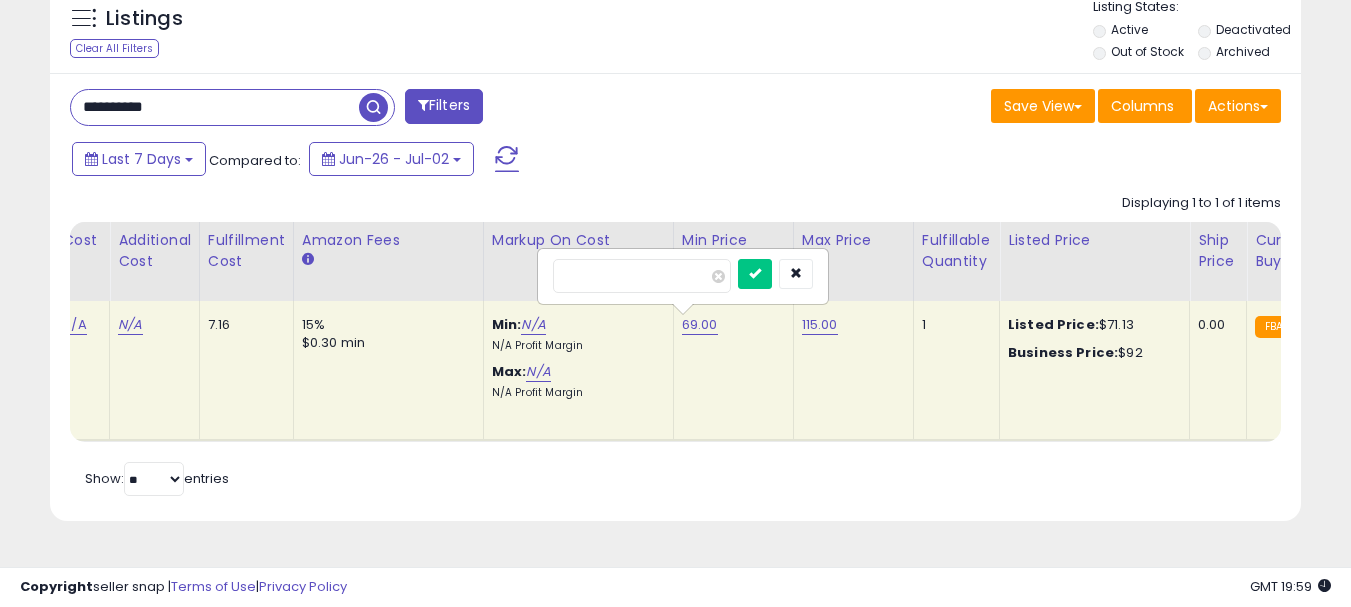 drag, startPoint x: 551, startPoint y: 274, endPoint x: 416, endPoint y: 274, distance: 135 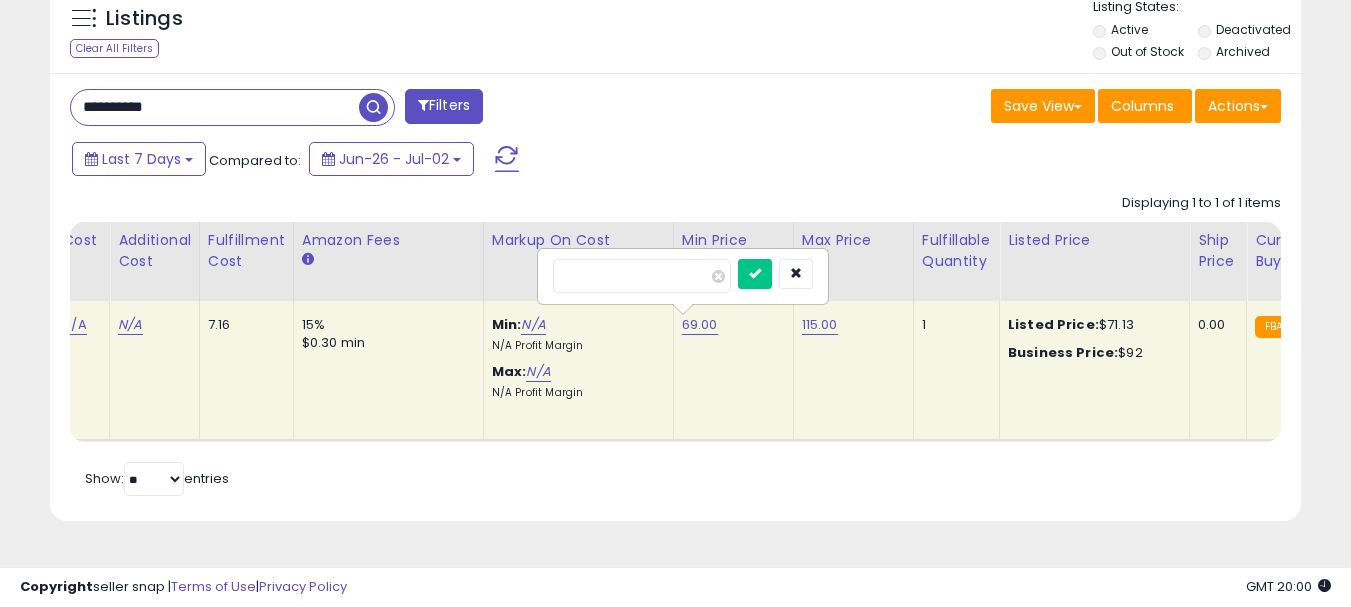 type on "**" 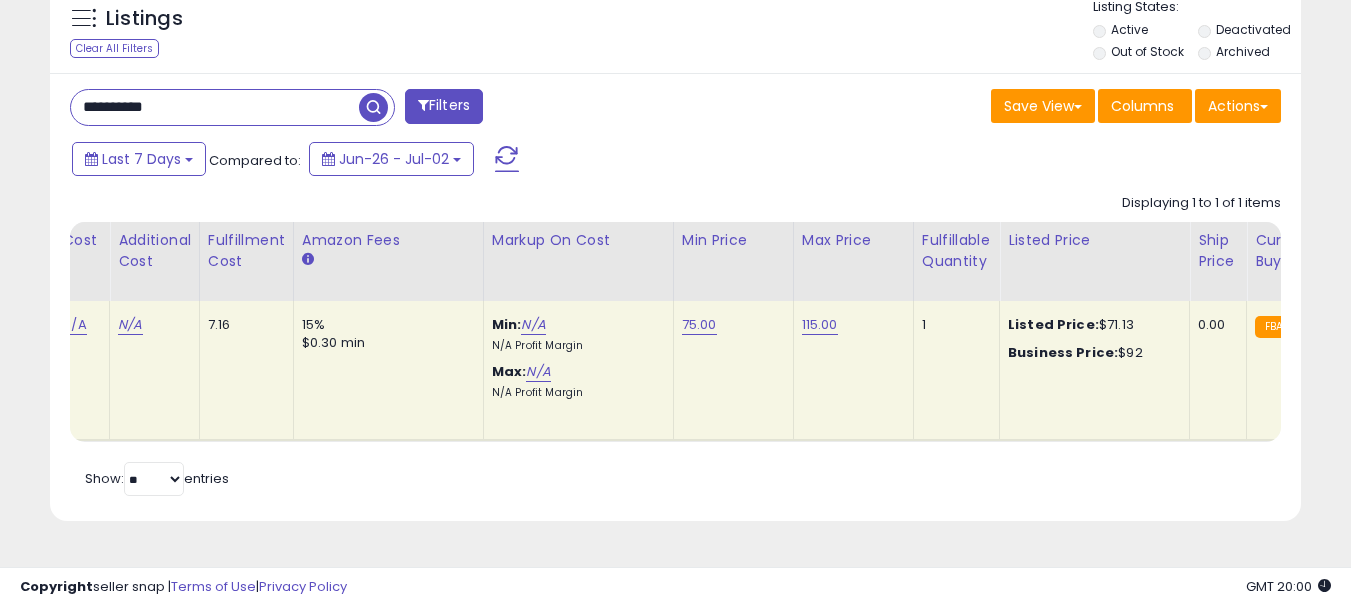 scroll, scrollTop: 0, scrollLeft: 513, axis: horizontal 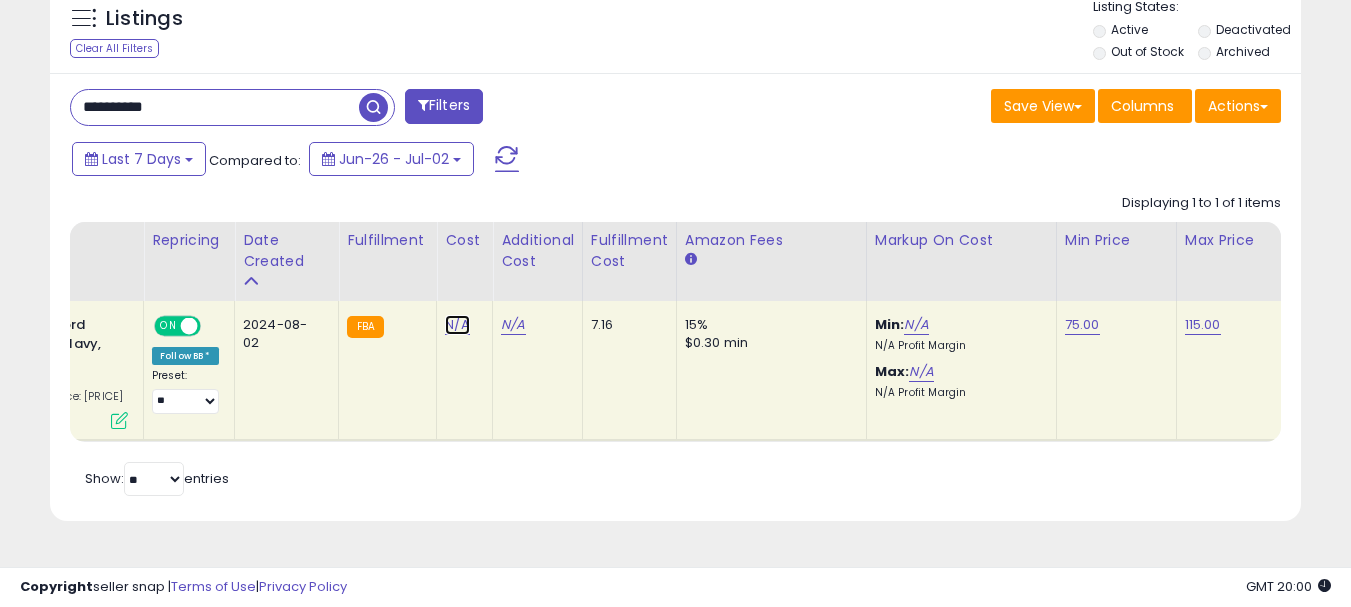click on "N/A" at bounding box center (457, 325) 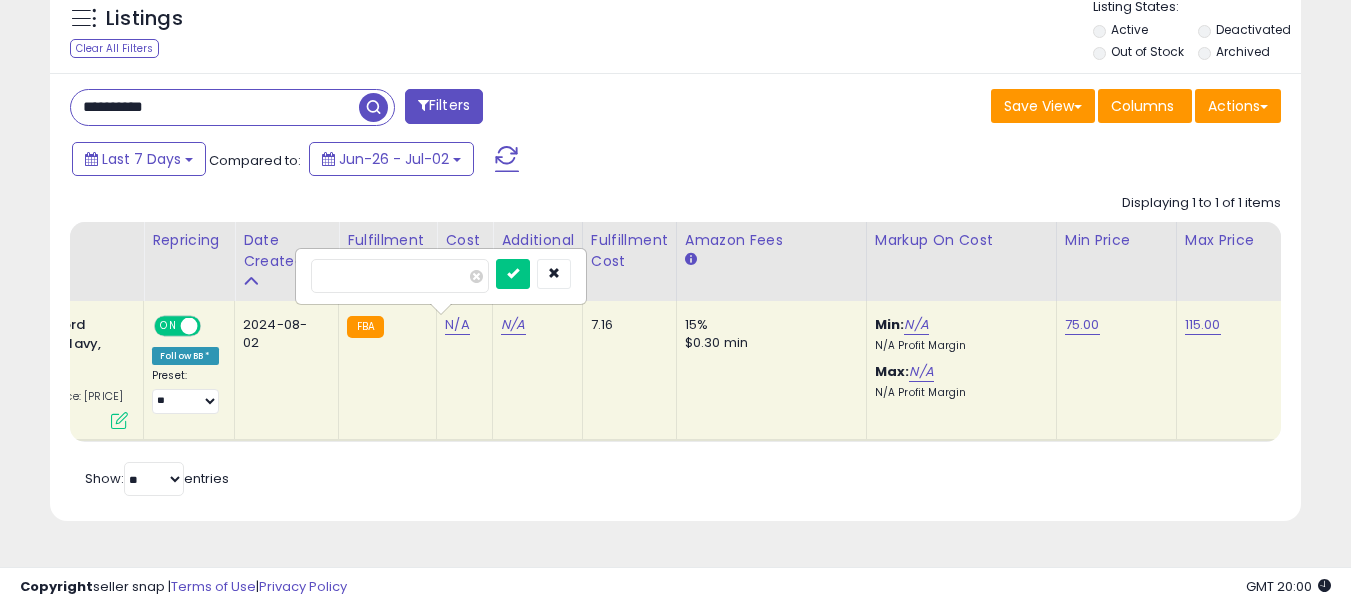 drag, startPoint x: 457, startPoint y: 454, endPoint x: 406, endPoint y: 453, distance: 51.009804 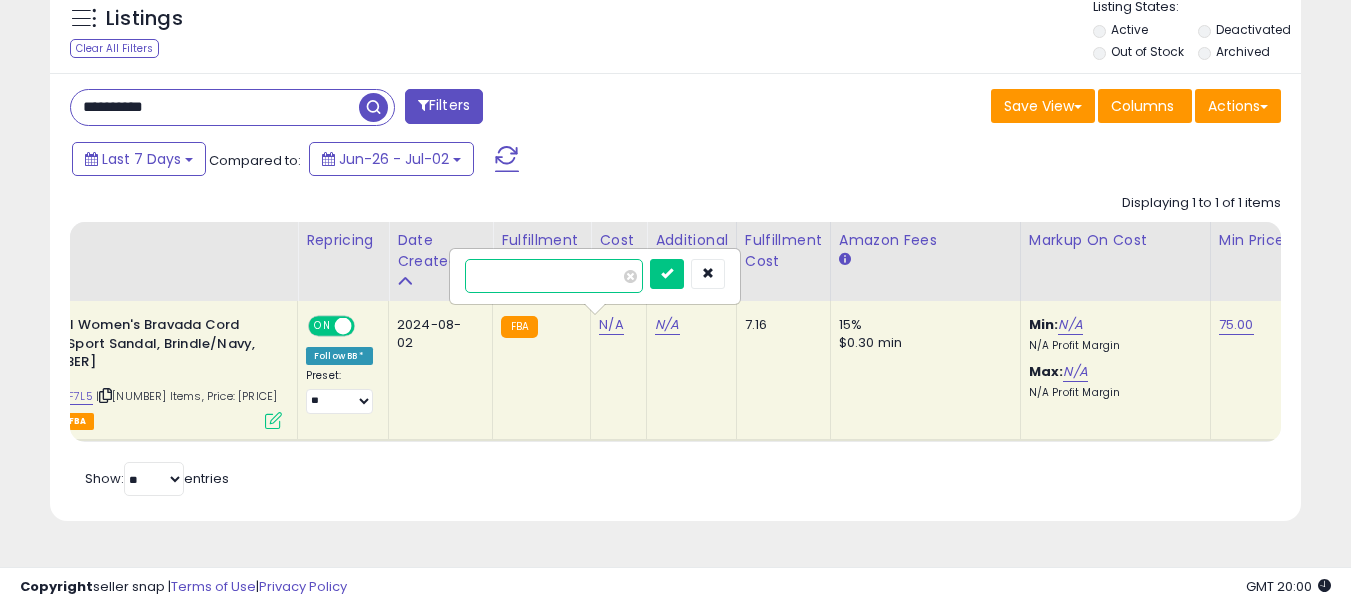 click at bounding box center [554, 276] 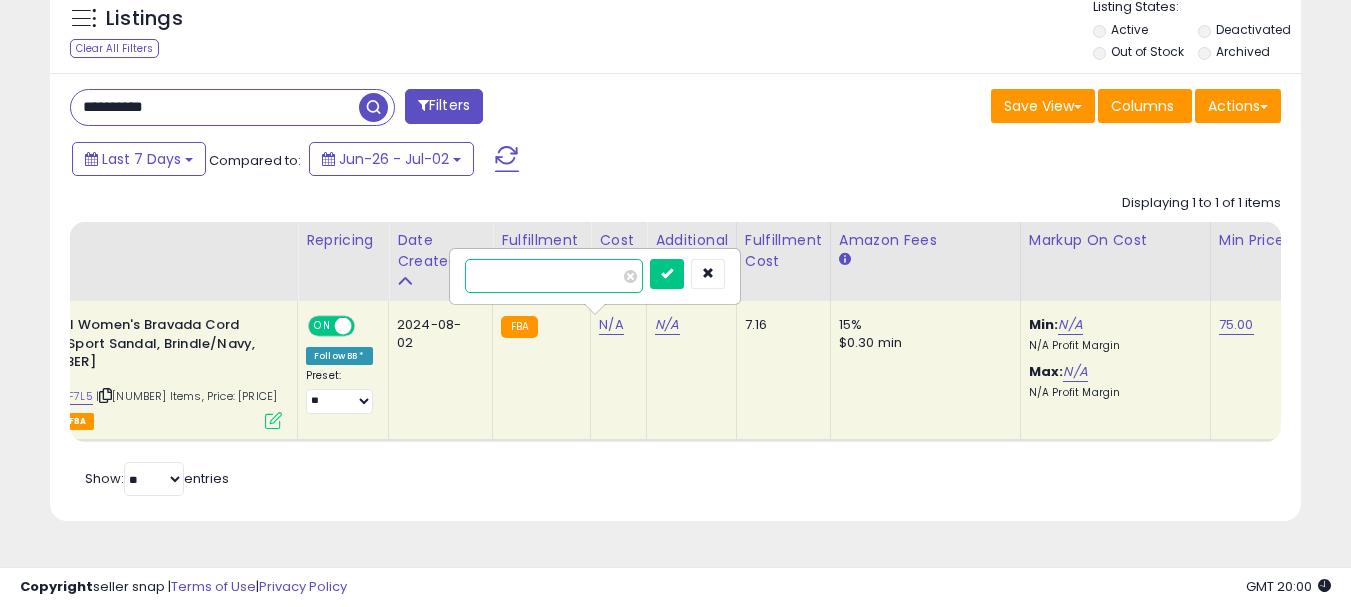 type on "*****" 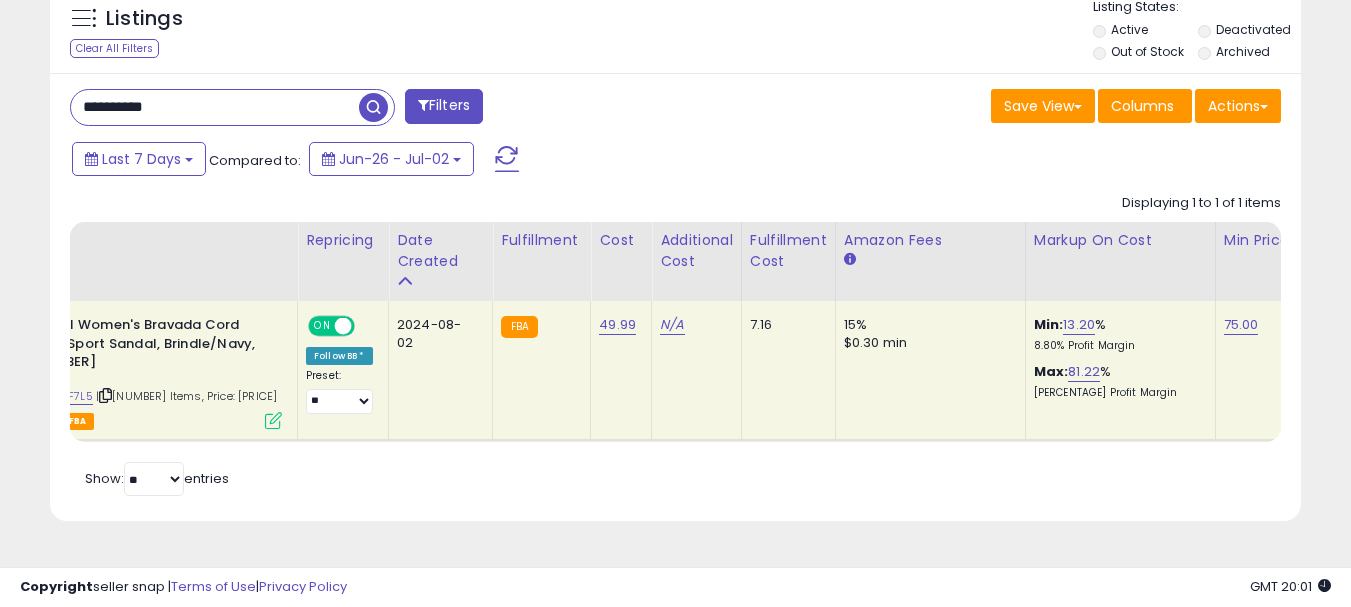 scroll, scrollTop: 0, scrollLeft: 433, axis: horizontal 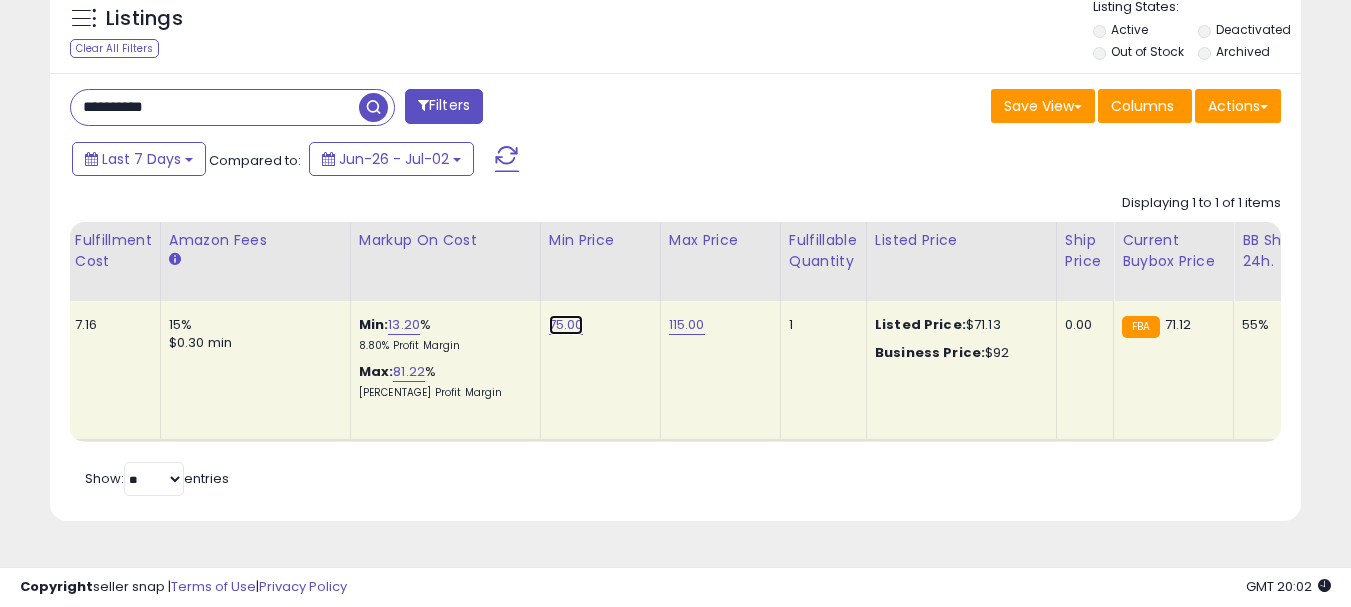 click on "75.00" at bounding box center [566, 325] 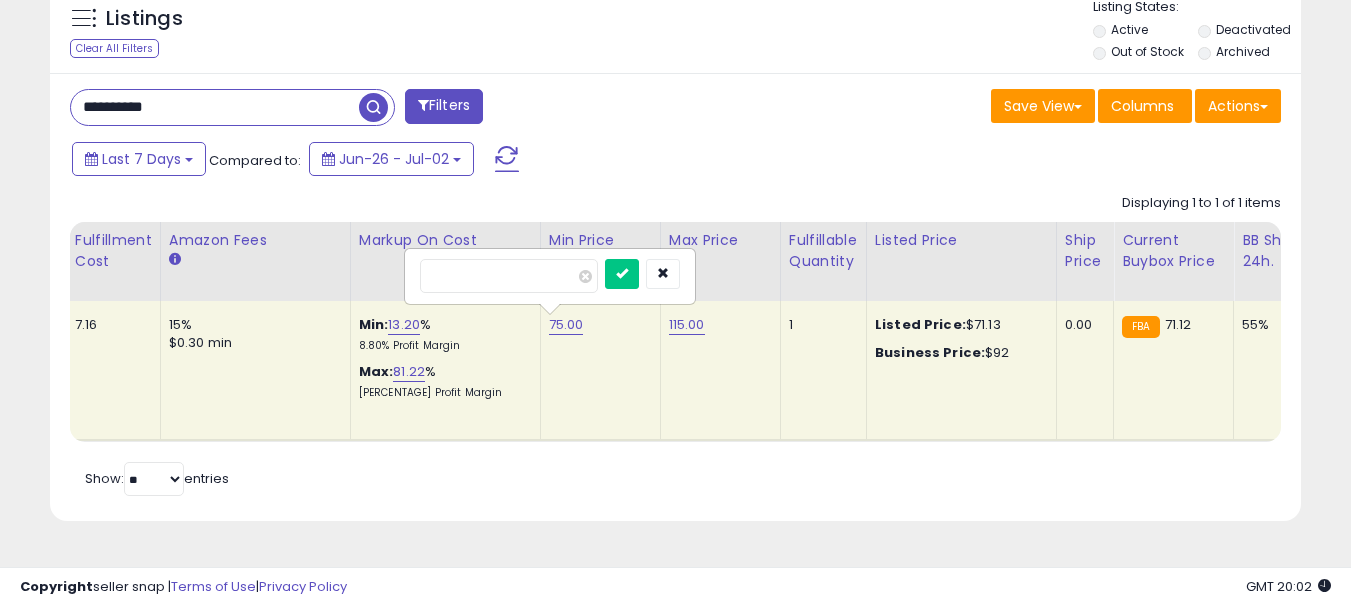 drag, startPoint x: 442, startPoint y: 261, endPoint x: 285, endPoint y: 257, distance: 157.05095 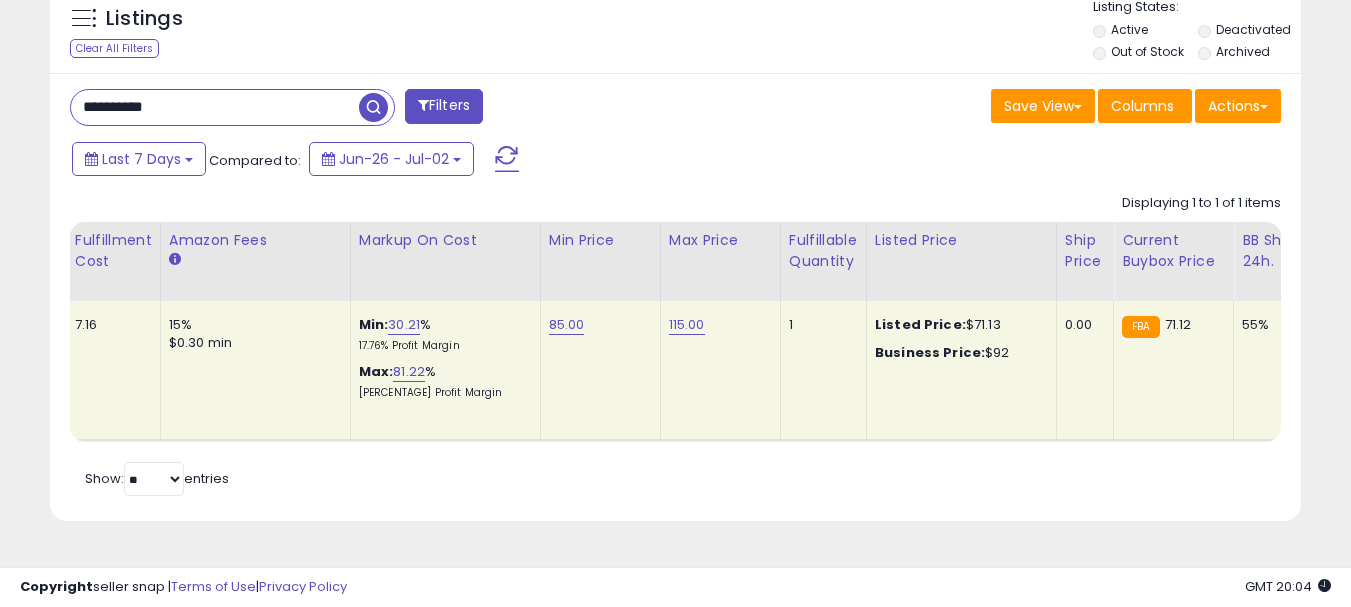 click on "**********" at bounding box center (215, 107) 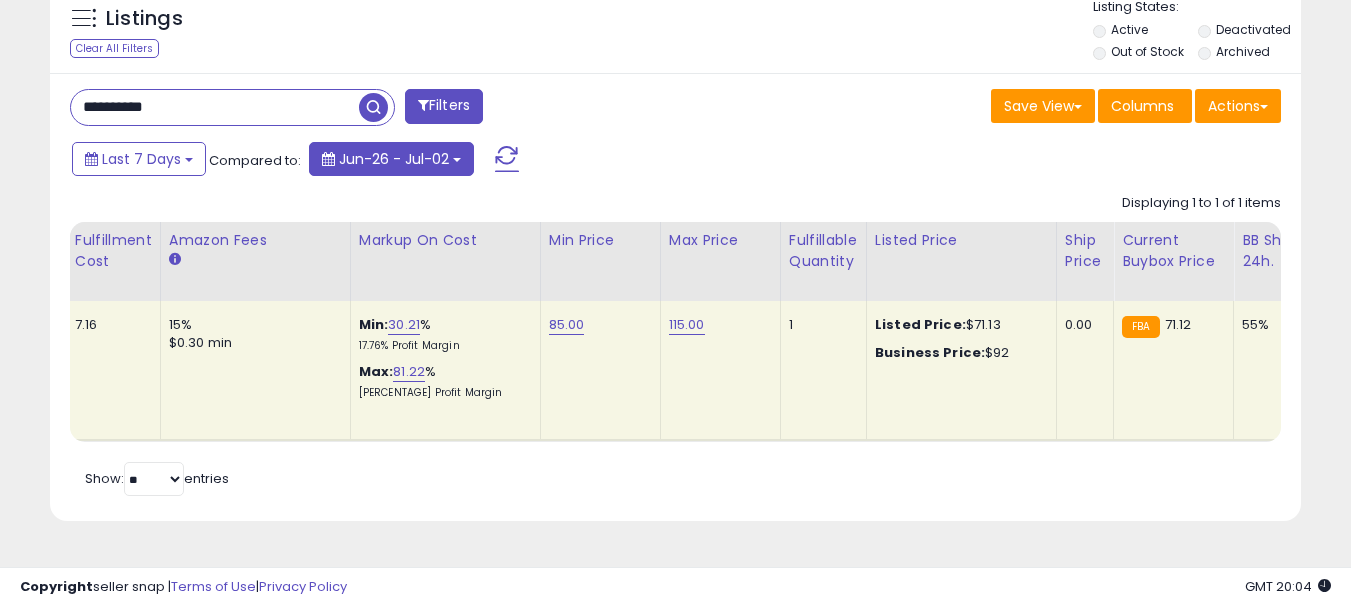 type on "**********" 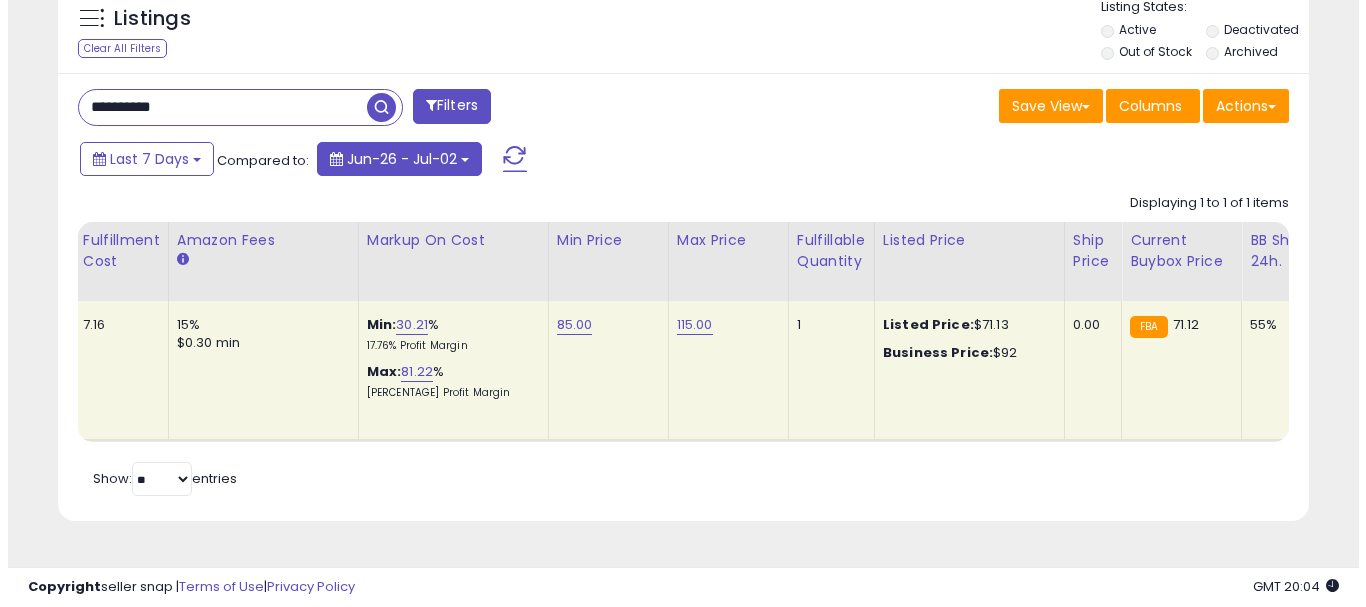 scroll, scrollTop: 613, scrollLeft: 0, axis: vertical 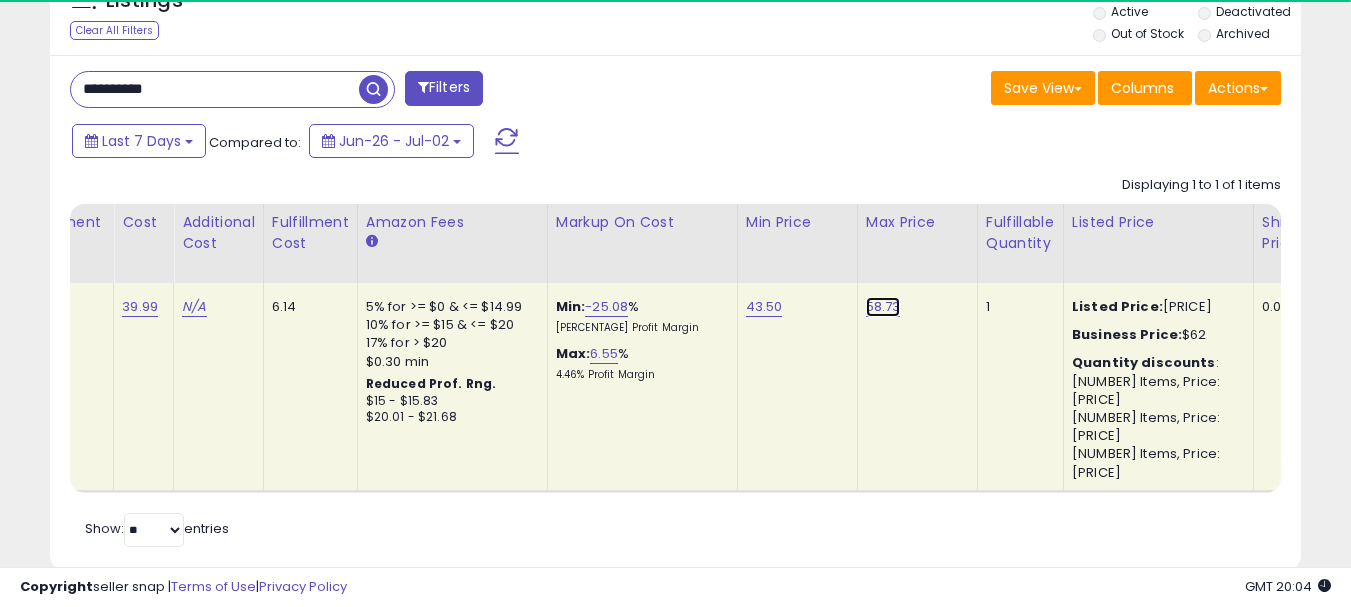 click on "58.73" at bounding box center [883, 307] 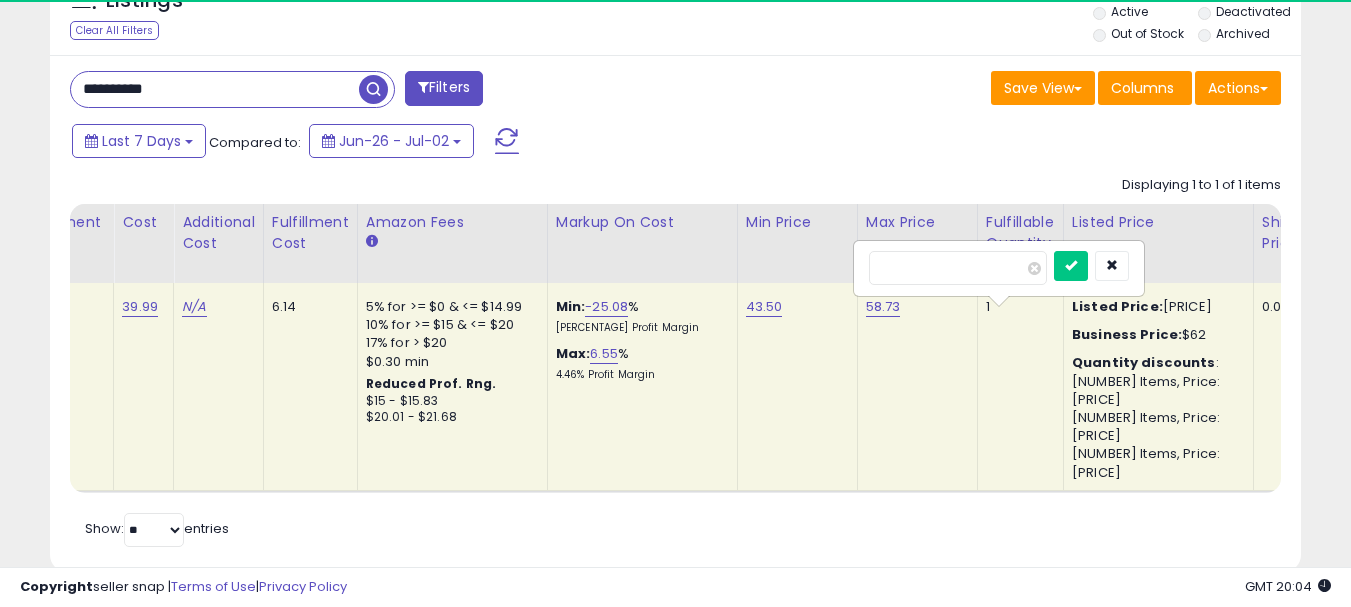 scroll, scrollTop: 999590, scrollLeft: 999276, axis: both 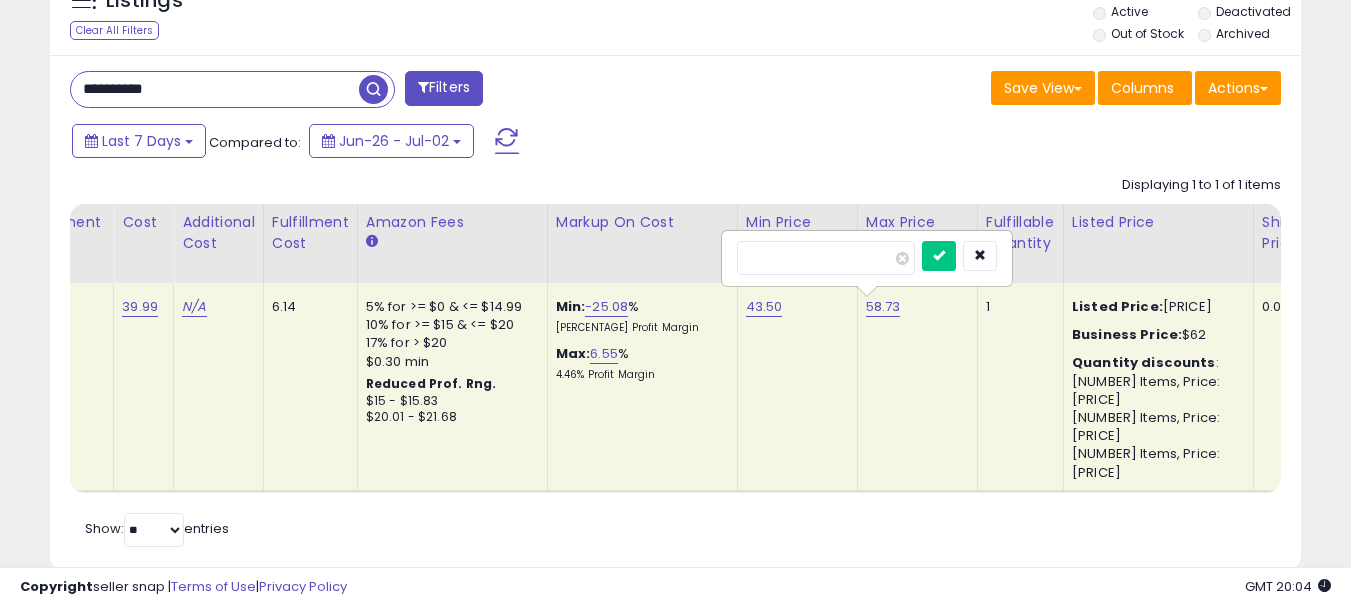 drag, startPoint x: 716, startPoint y: 251, endPoint x: 679, endPoint y: 249, distance: 37.054016 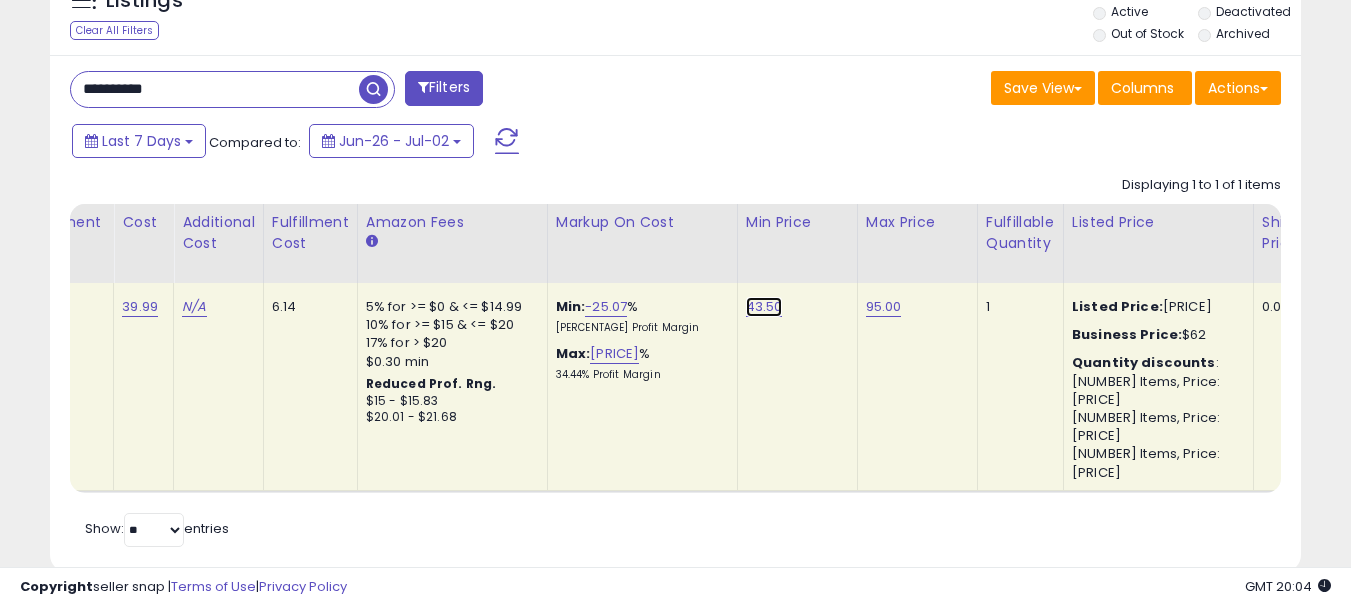 click on "43.50" at bounding box center [764, 307] 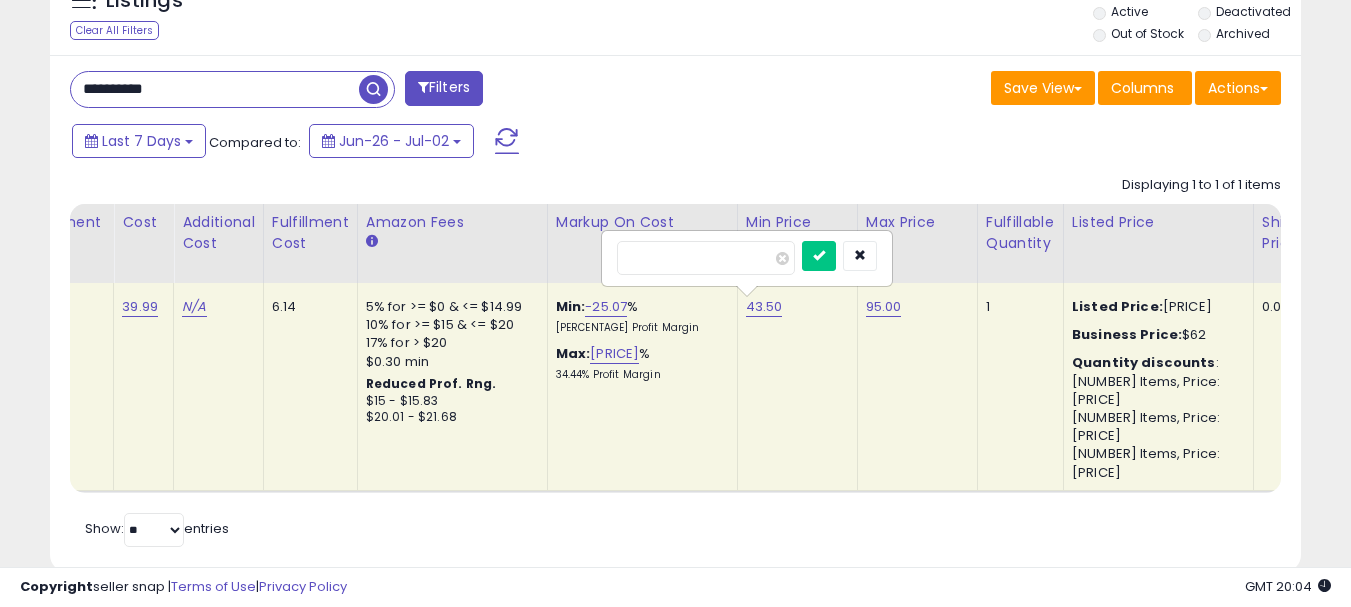 drag, startPoint x: 636, startPoint y: 260, endPoint x: 489, endPoint y: 259, distance: 147.0034 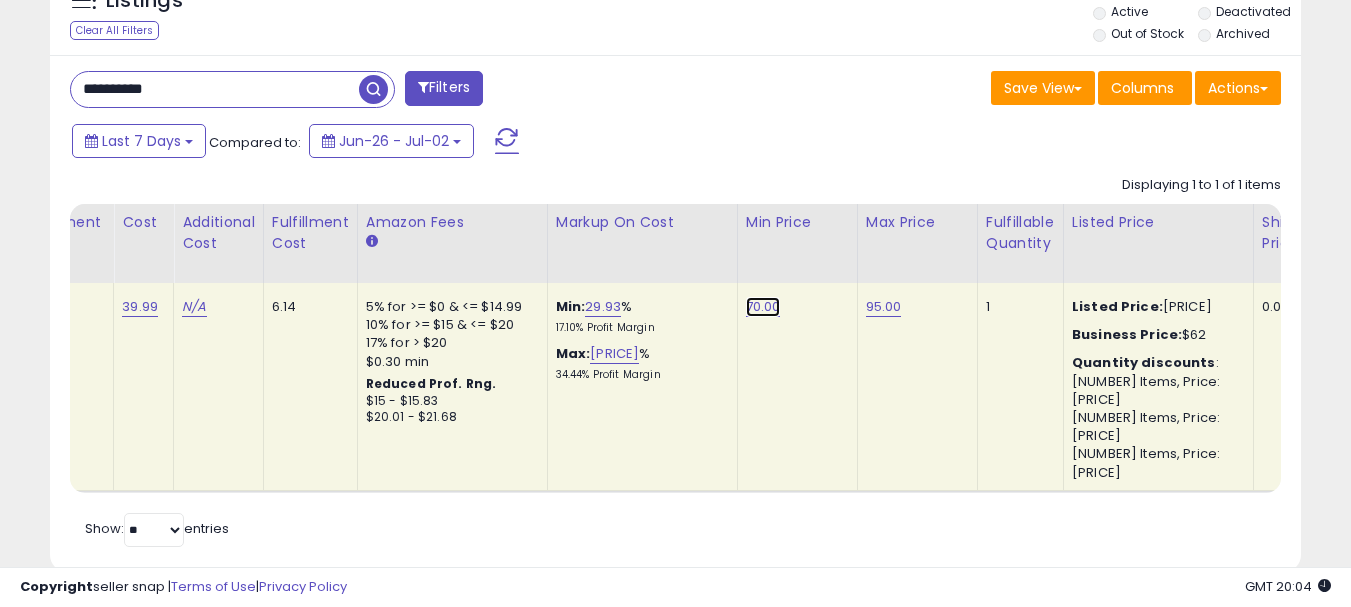 click on "70.00" at bounding box center (763, 307) 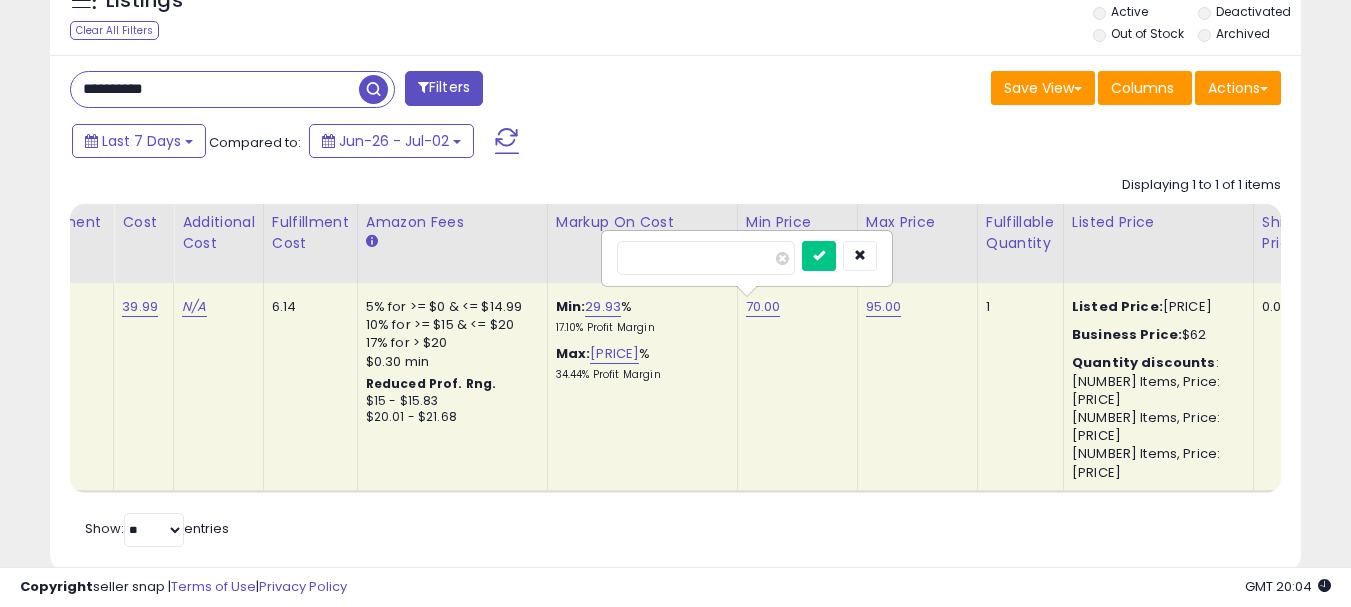 drag, startPoint x: 563, startPoint y: 262, endPoint x: 548, endPoint y: 261, distance: 15.033297 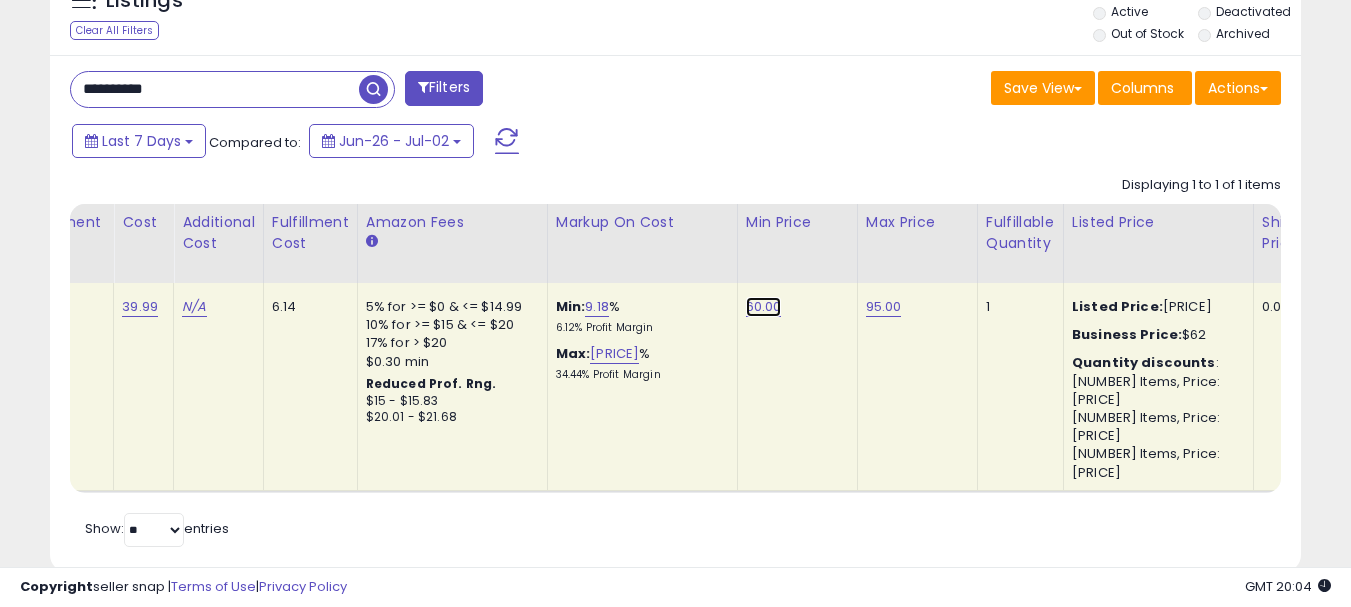 click on "60.00" at bounding box center [764, 307] 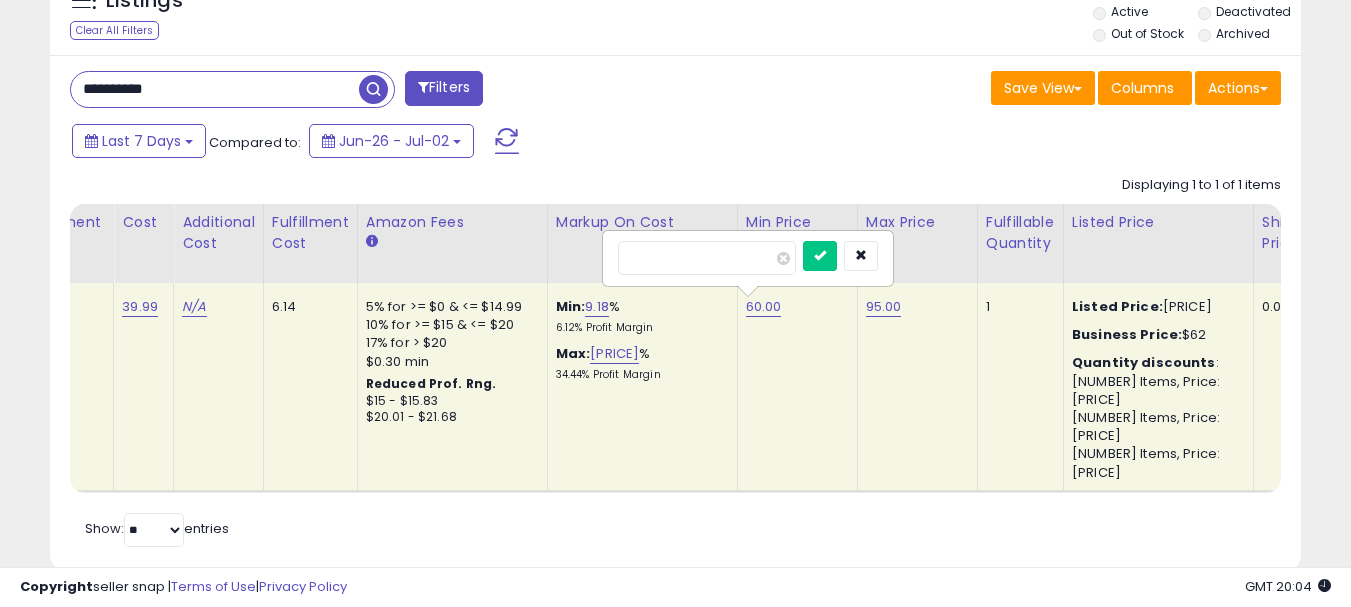 drag, startPoint x: 629, startPoint y: 260, endPoint x: 551, endPoint y: 256, distance: 78.10249 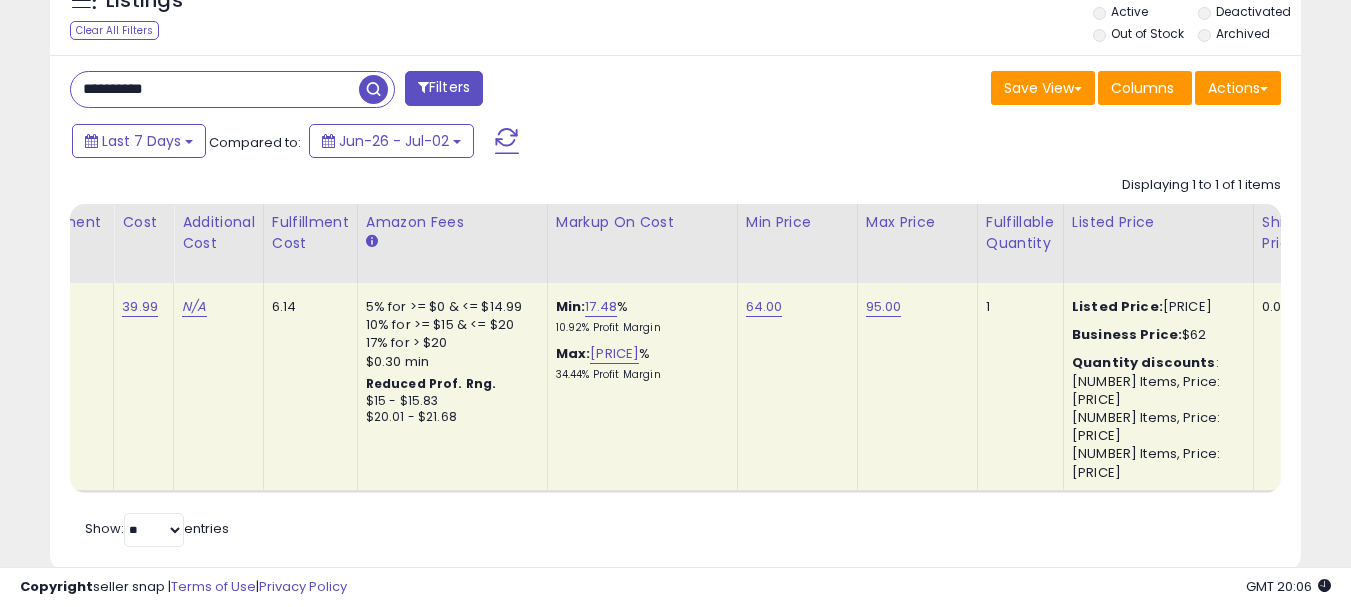 click on "**********" at bounding box center [215, 89] 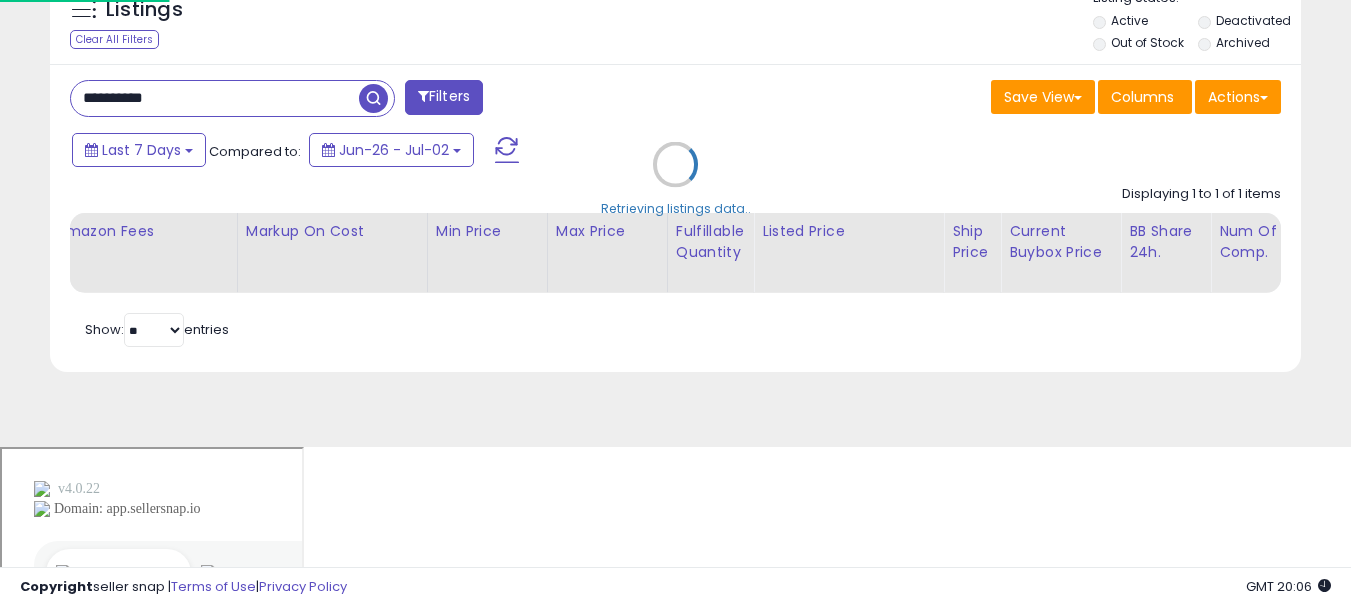 scroll, scrollTop: 999590, scrollLeft: 999267, axis: both 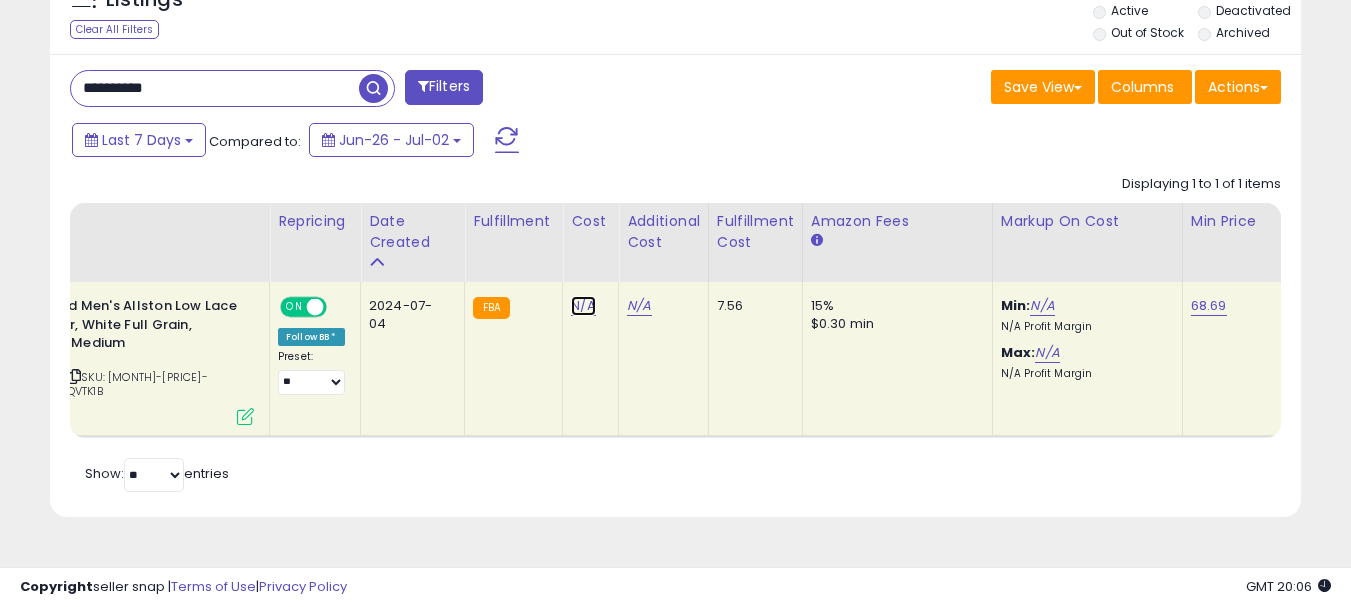 click on "N/A" at bounding box center [583, 306] 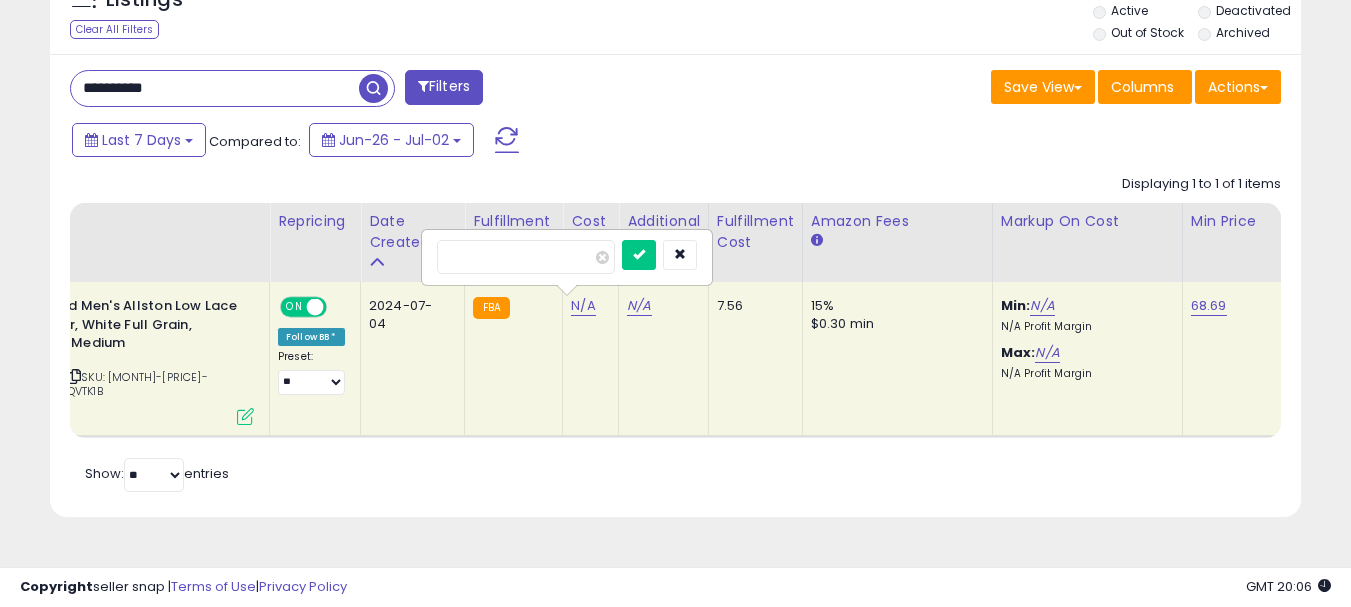 type on "*****" 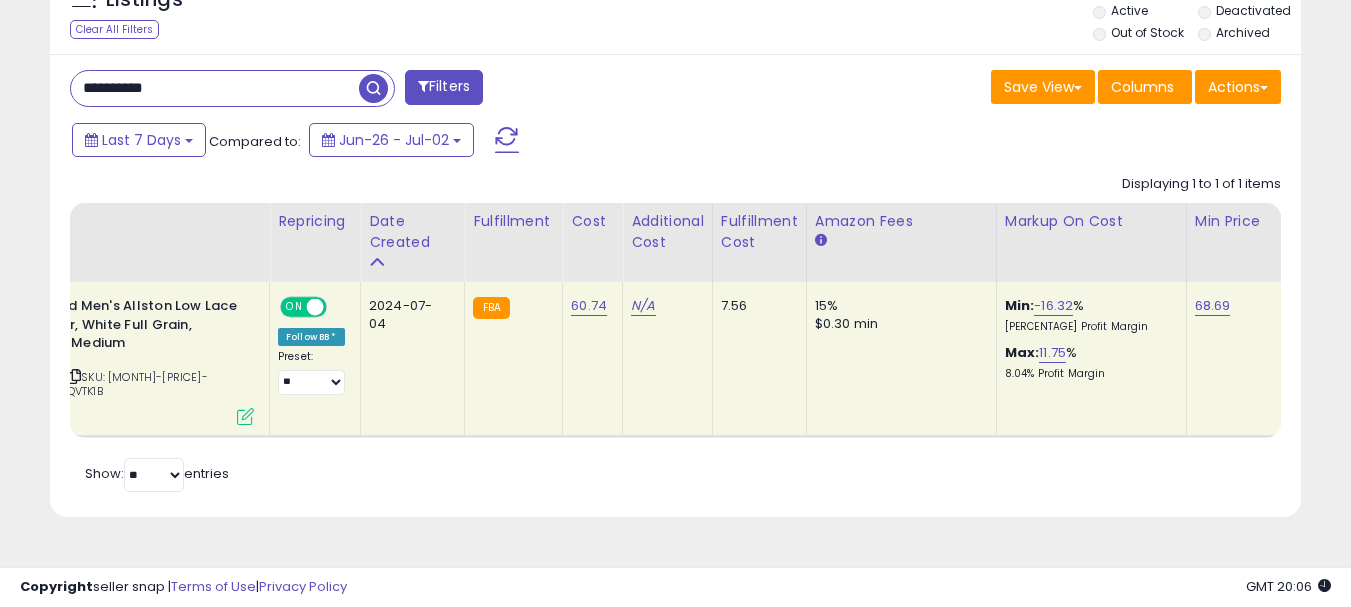 scroll, scrollTop: 0, scrollLeft: 759, axis: horizontal 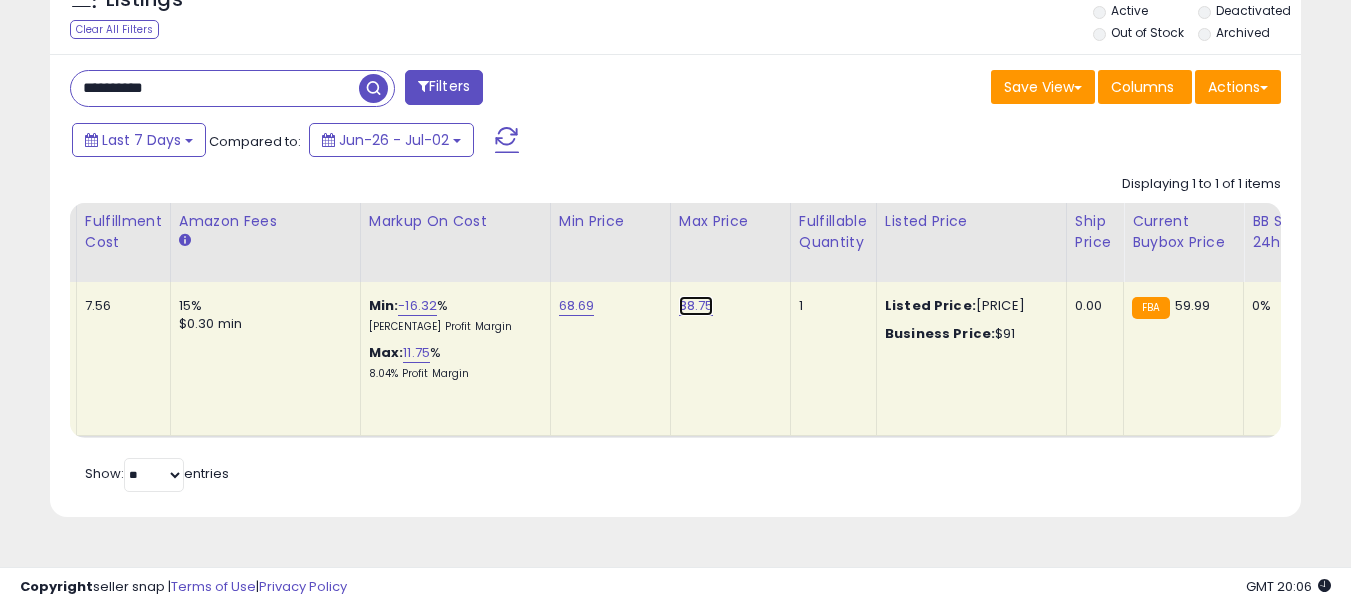 click on "88.75" at bounding box center [696, 306] 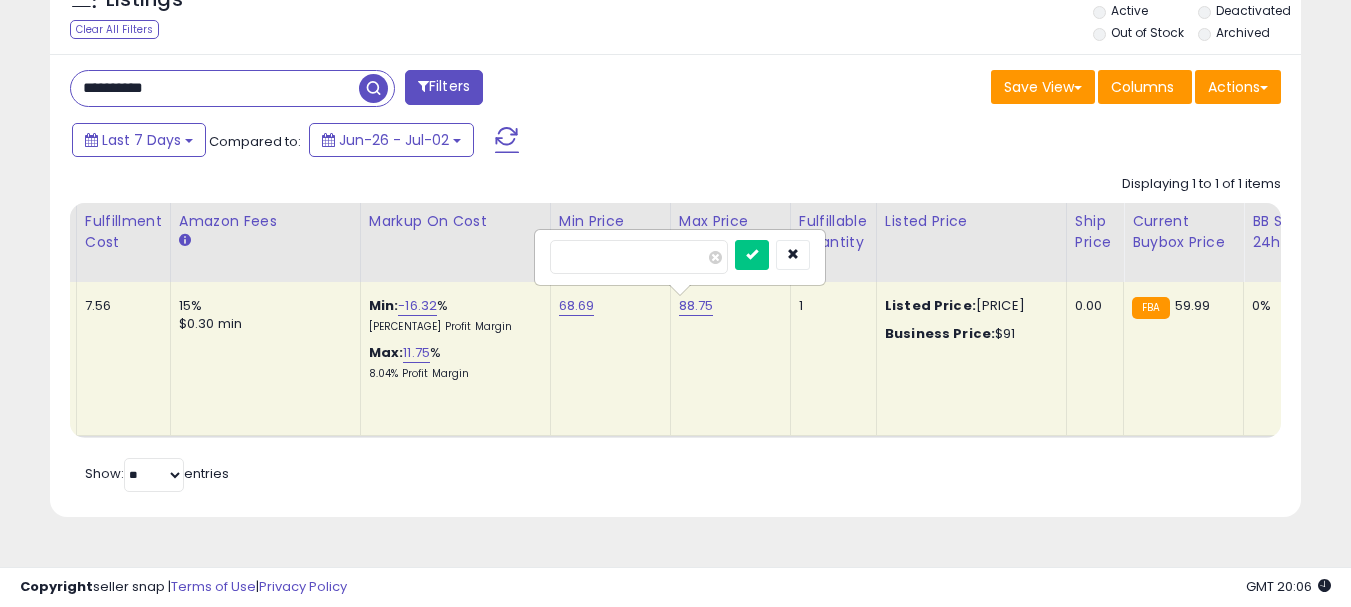 drag, startPoint x: 640, startPoint y: 254, endPoint x: 475, endPoint y: 224, distance: 167.7051 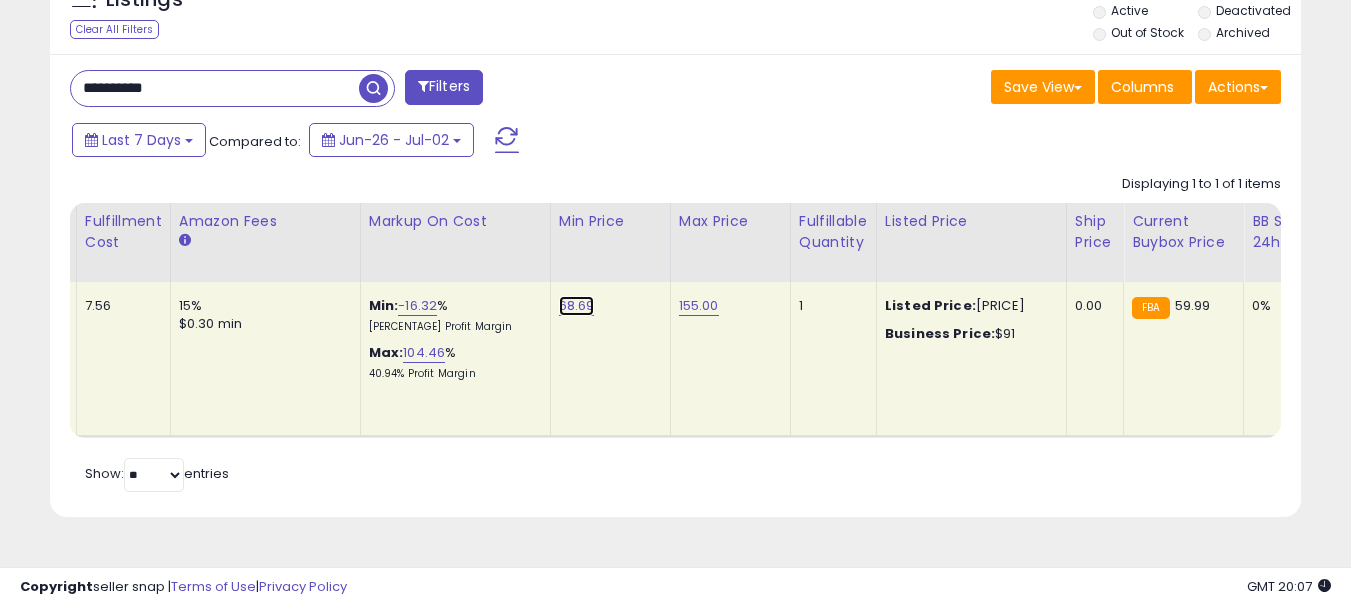 click on "68.69" at bounding box center [577, 306] 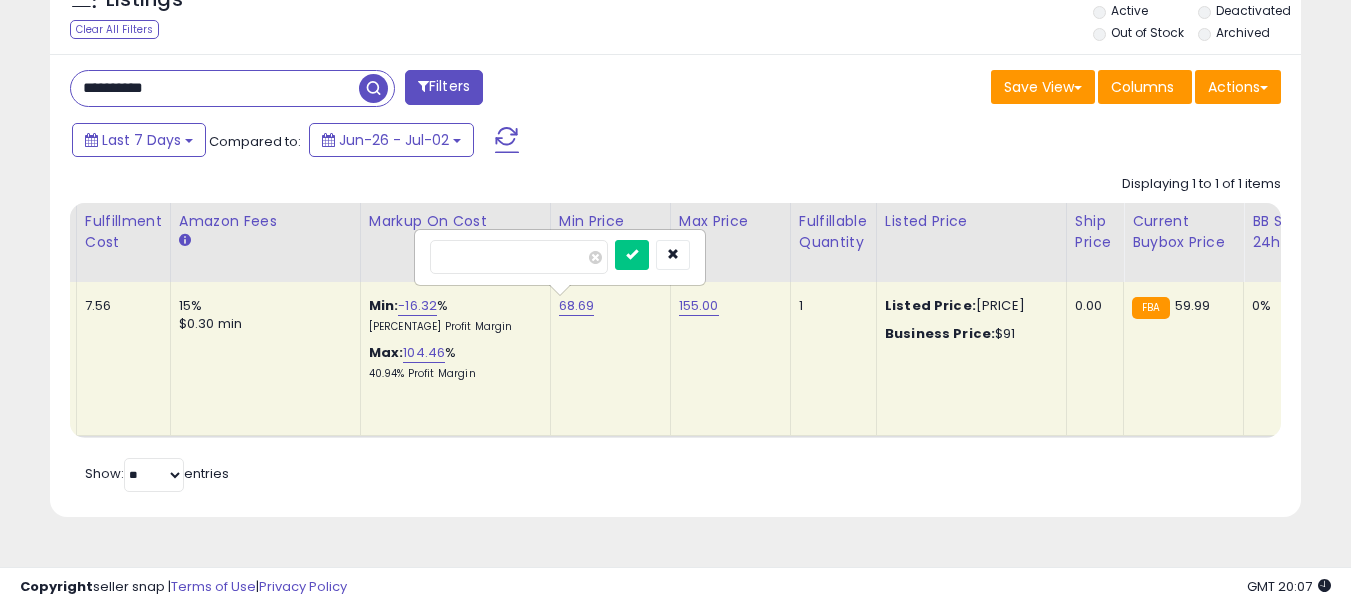 drag, startPoint x: 489, startPoint y: 248, endPoint x: 276, endPoint y: 238, distance: 213.23462 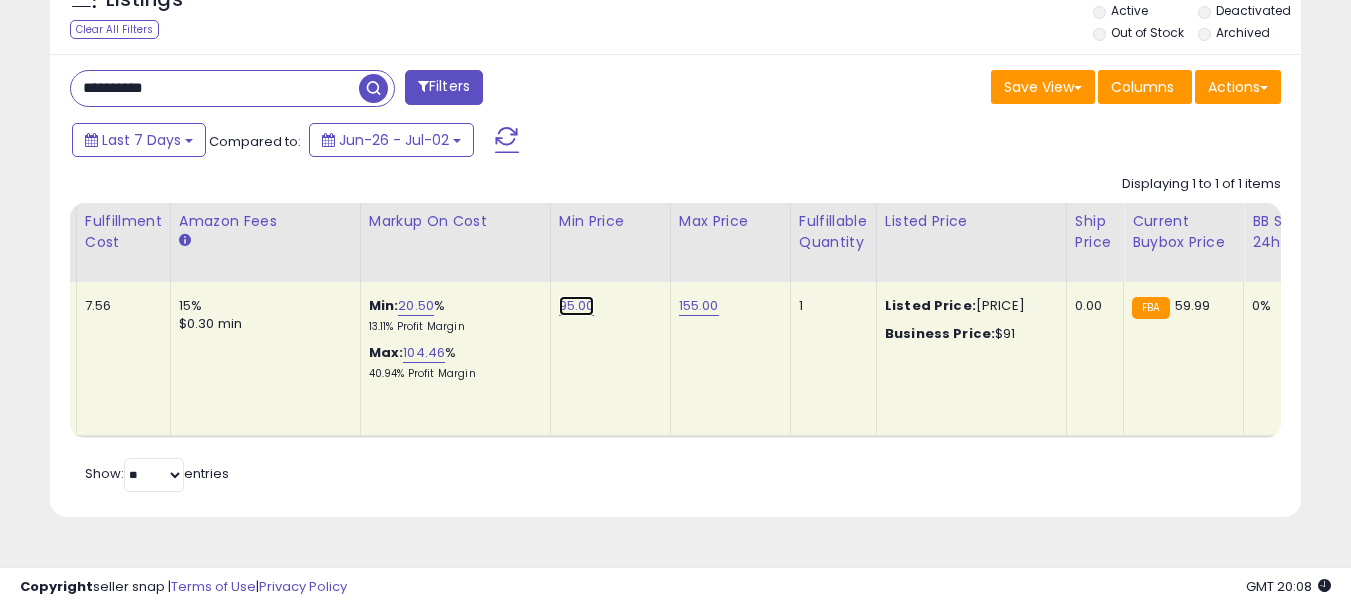 click on "95.00" at bounding box center (577, 306) 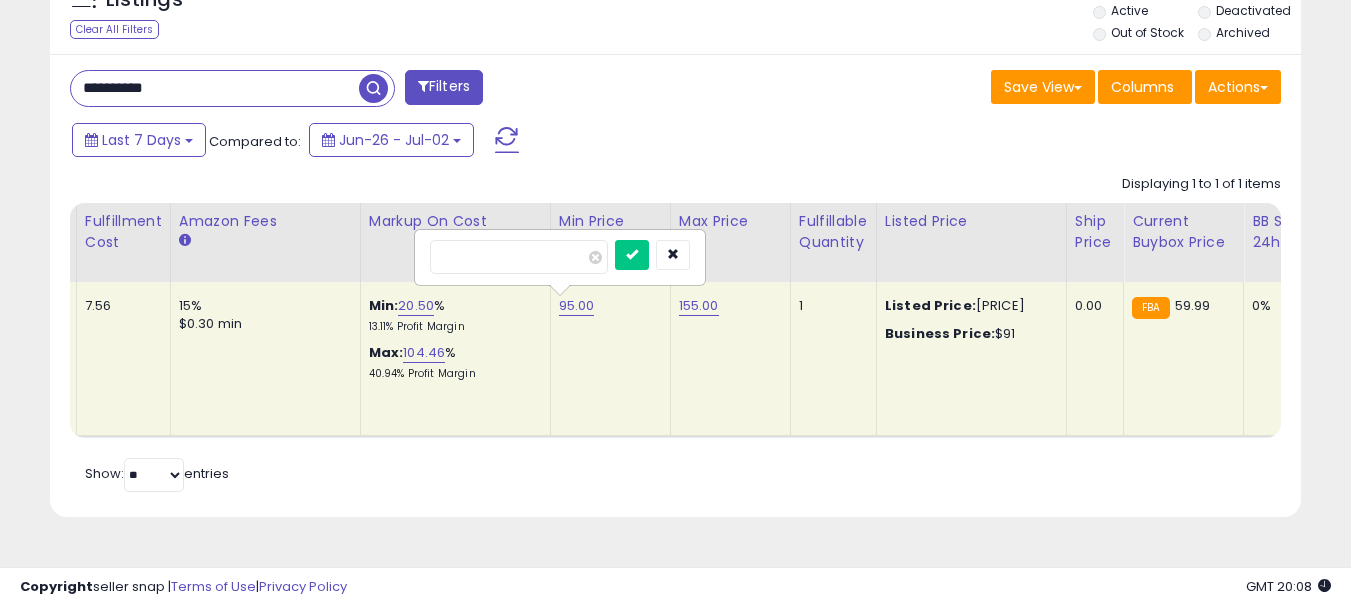 type on "**" 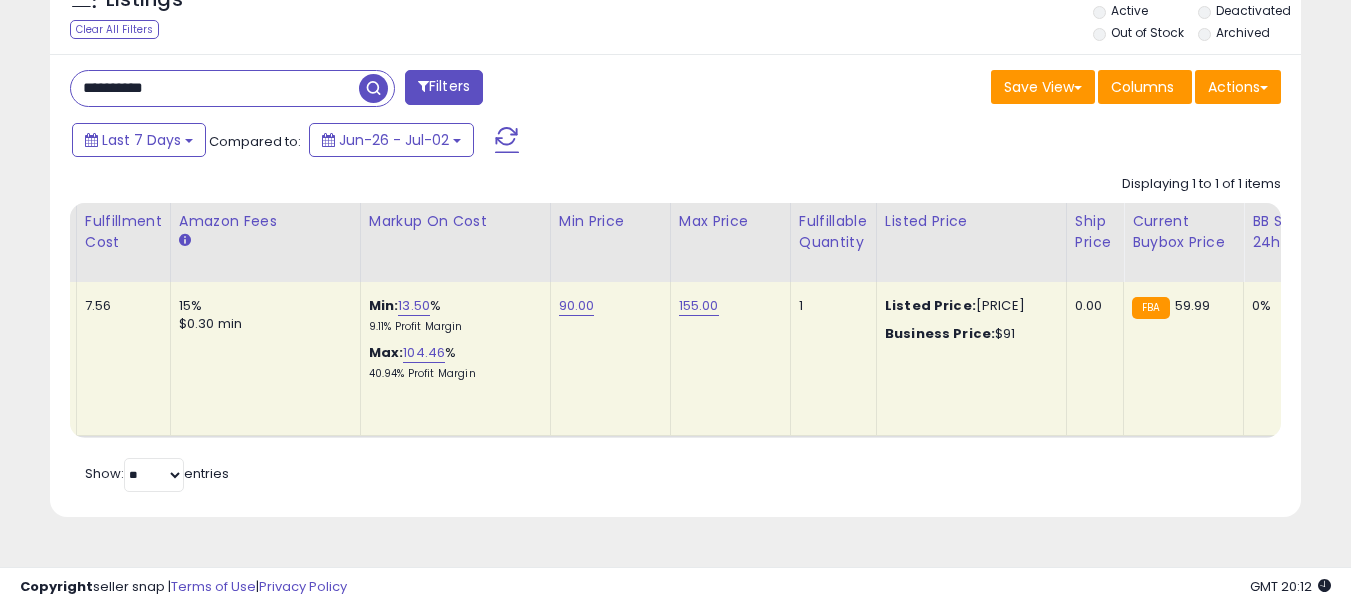 click on "**********" at bounding box center (215, 88) 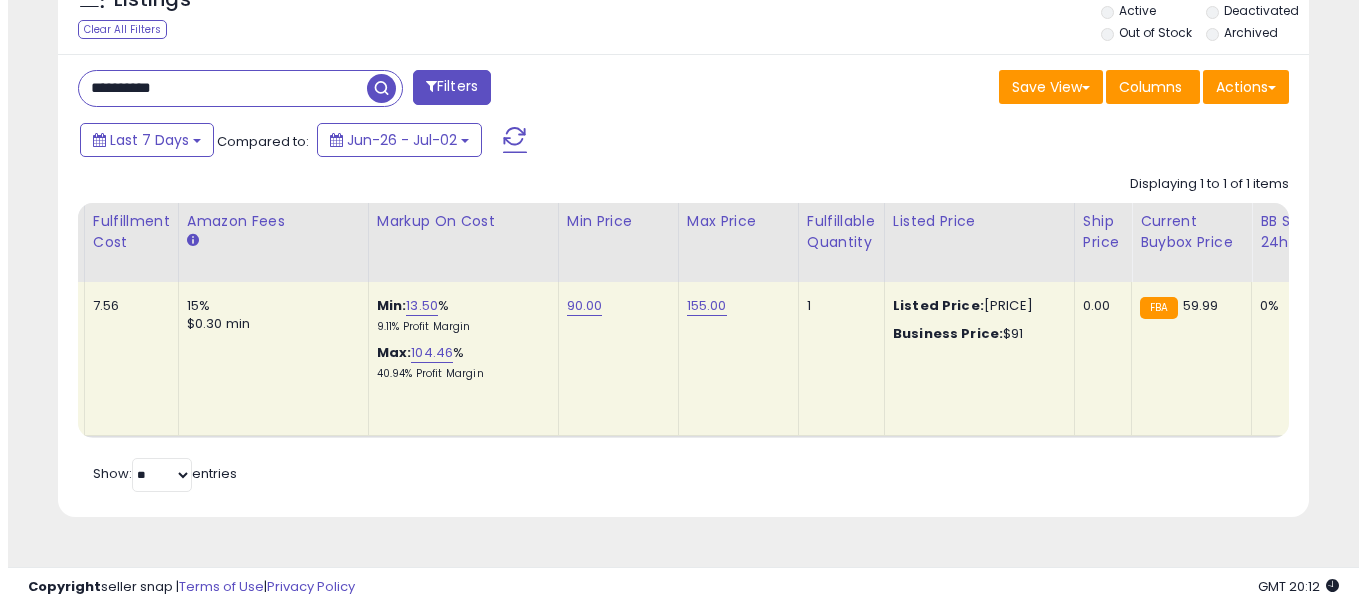 scroll, scrollTop: 613, scrollLeft: 0, axis: vertical 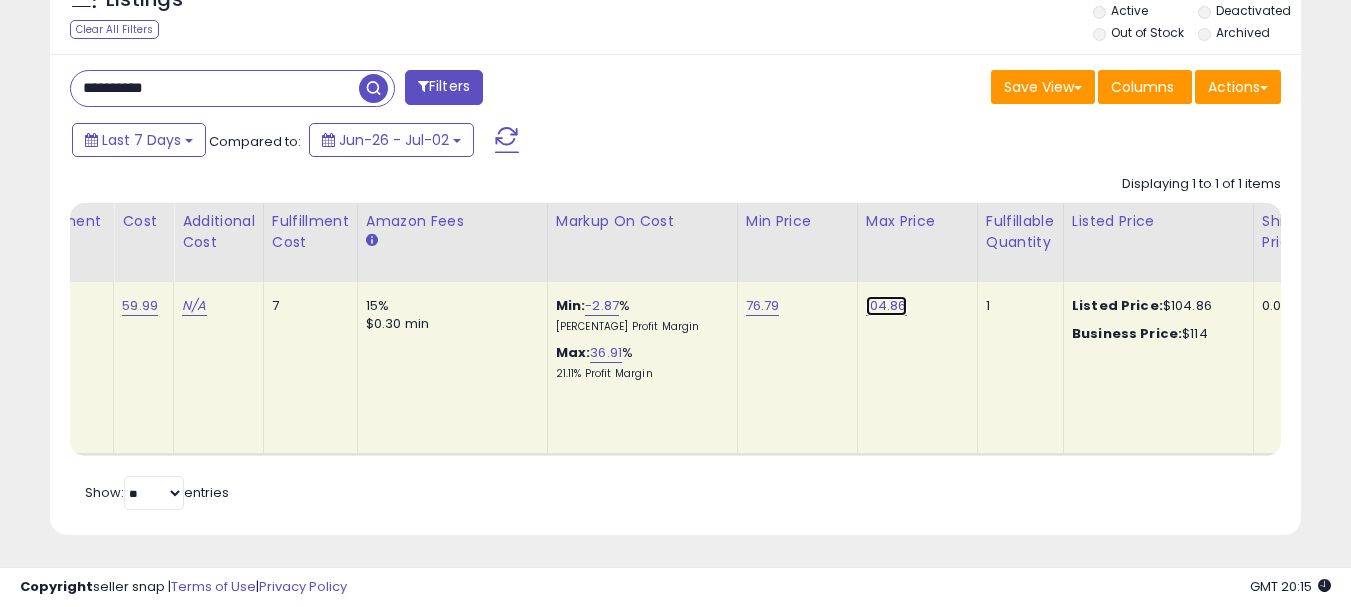 click on "104.86" at bounding box center (886, 306) 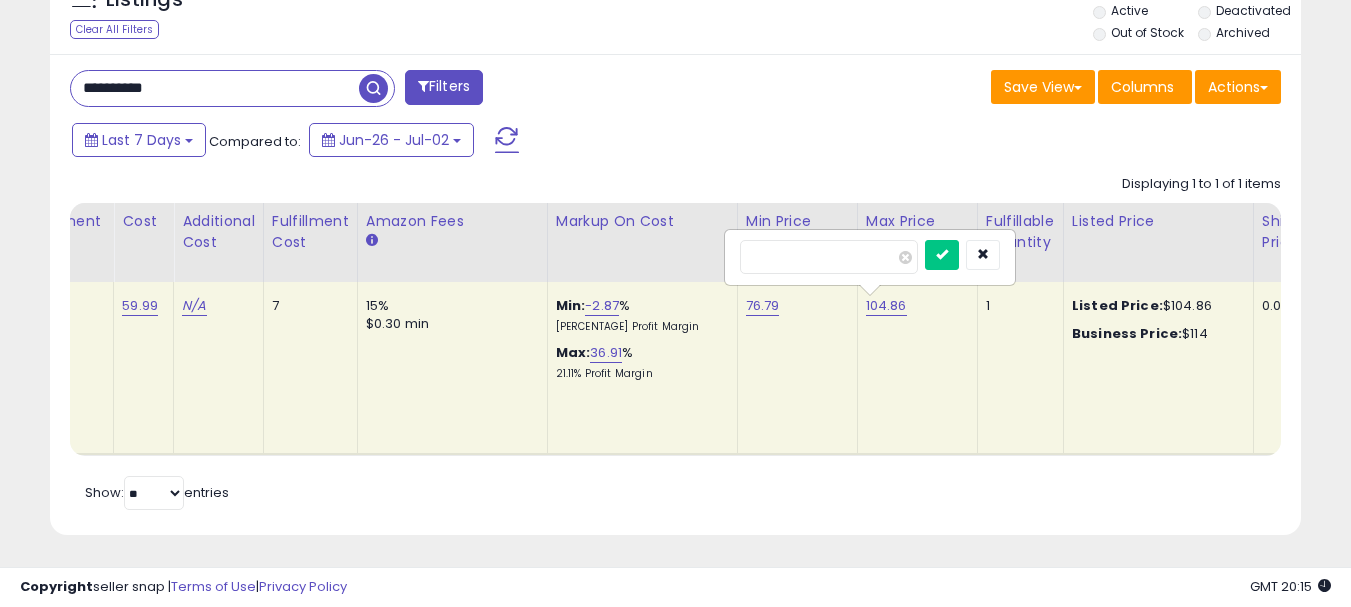 drag, startPoint x: 843, startPoint y: 266, endPoint x: 561, endPoint y: 242, distance: 283.01944 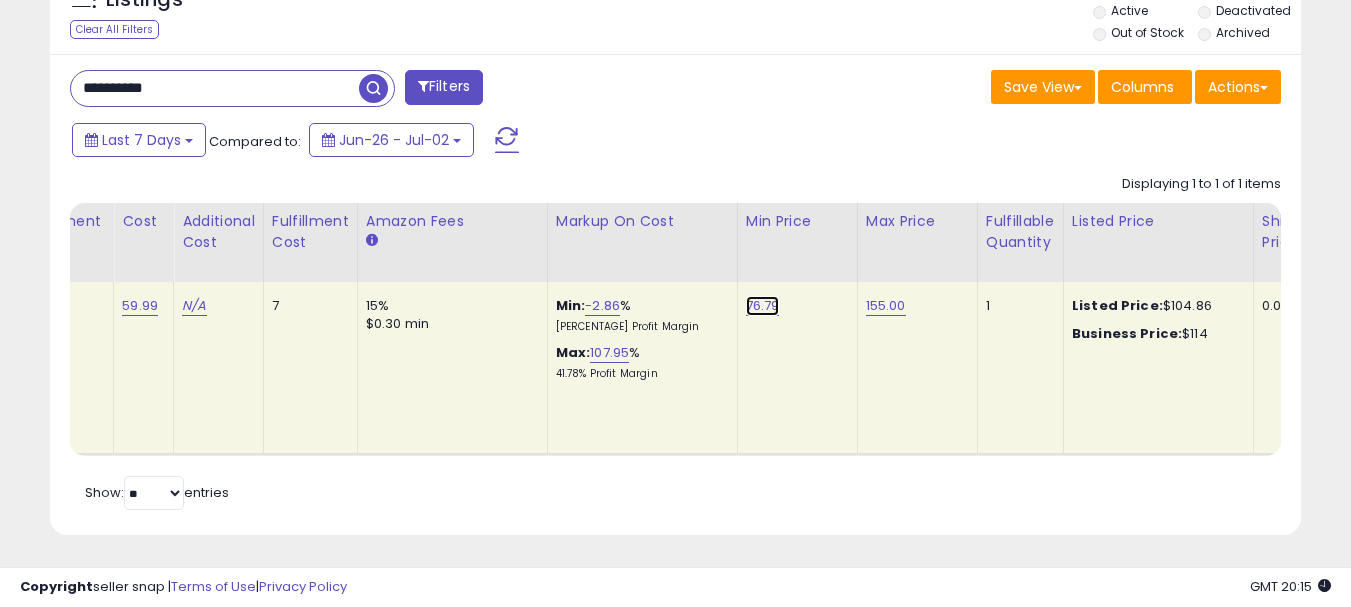 click on "76.79" at bounding box center [763, 306] 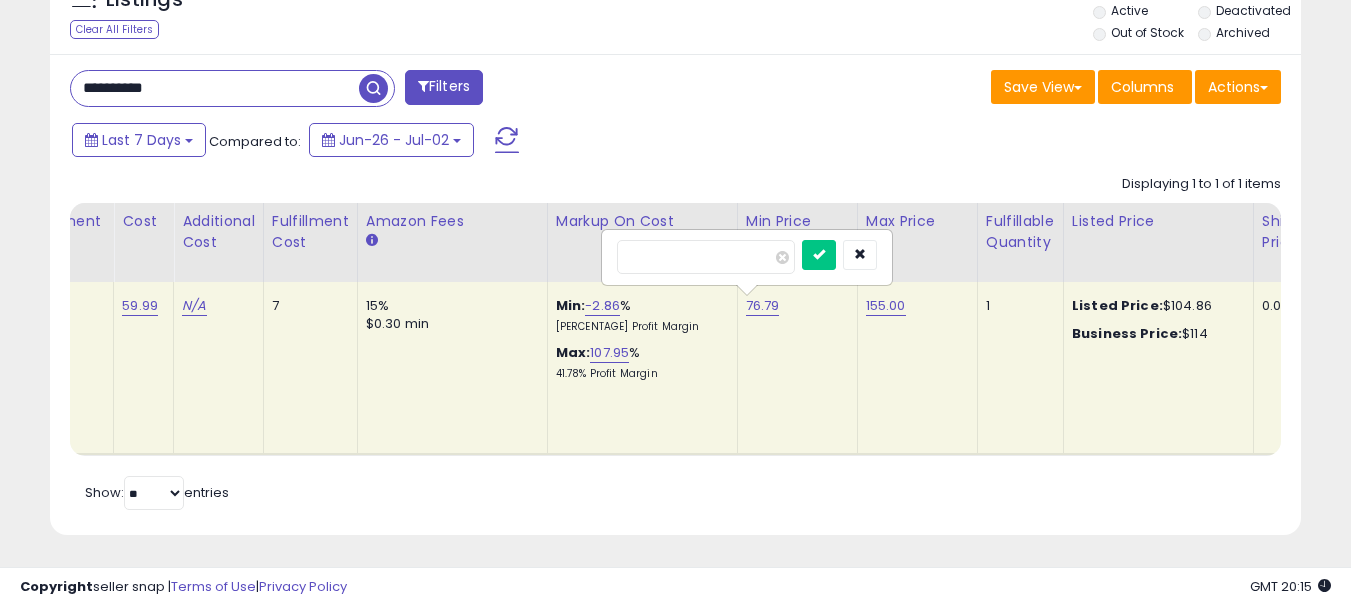 drag, startPoint x: 638, startPoint y: 236, endPoint x: 605, endPoint y: 232, distance: 33.24154 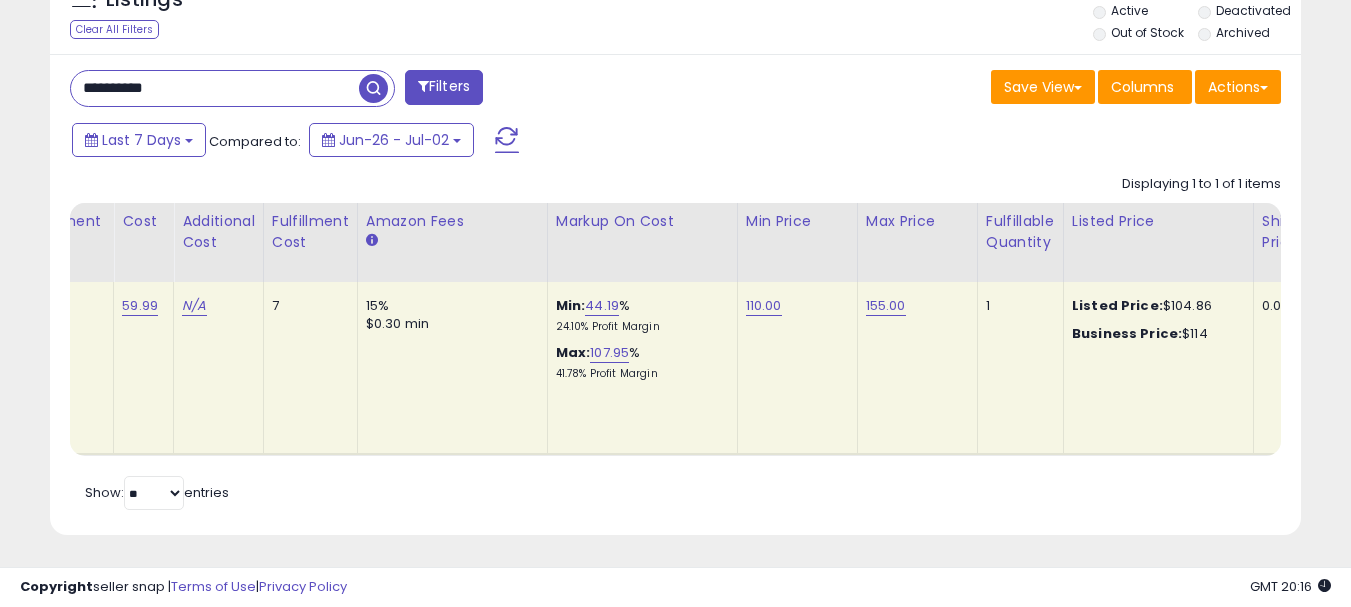click on "**********" at bounding box center (215, 88) 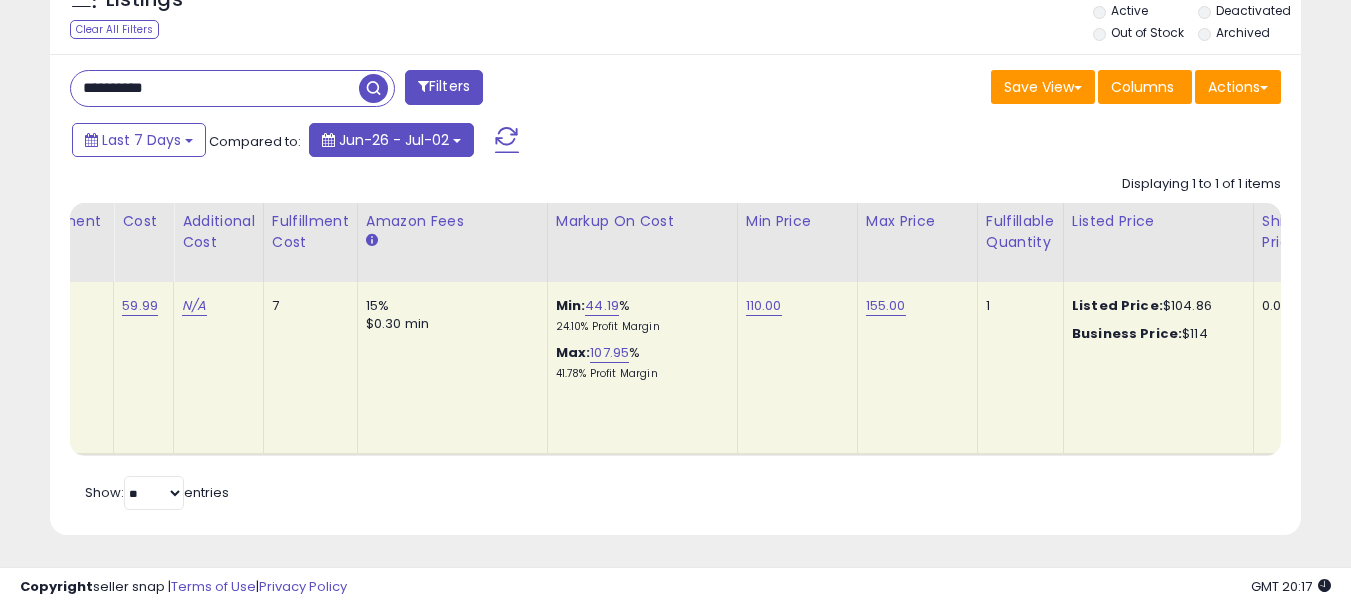 type on "**********" 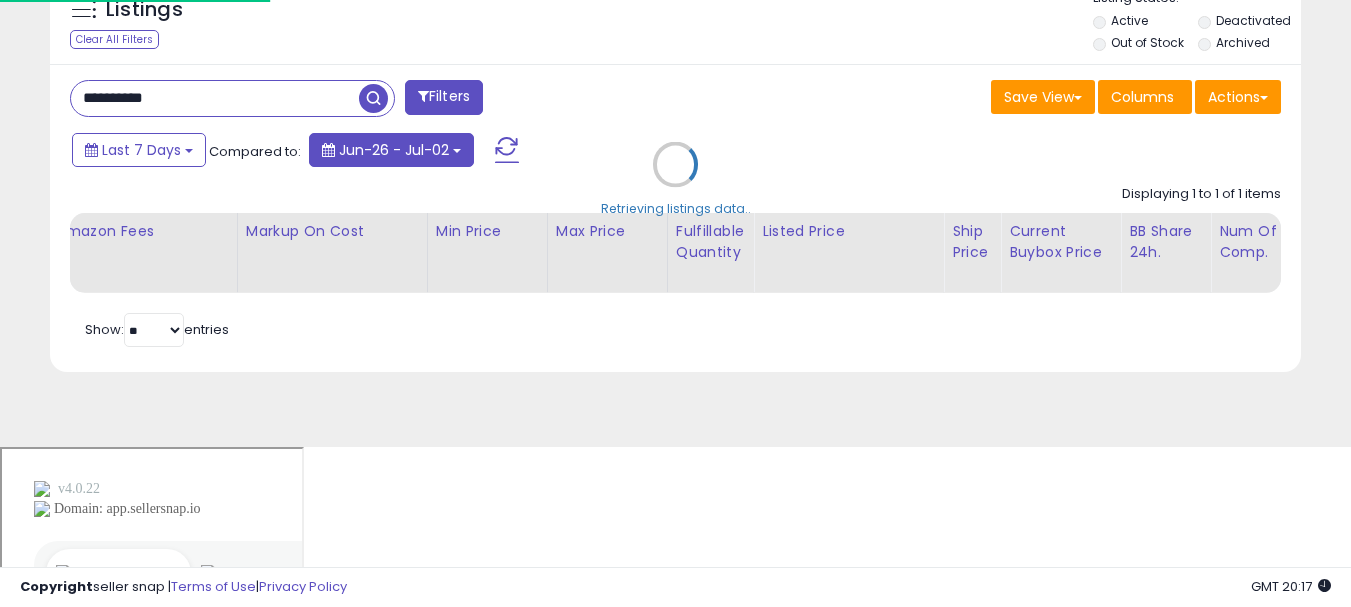 scroll, scrollTop: 999590, scrollLeft: 999267, axis: both 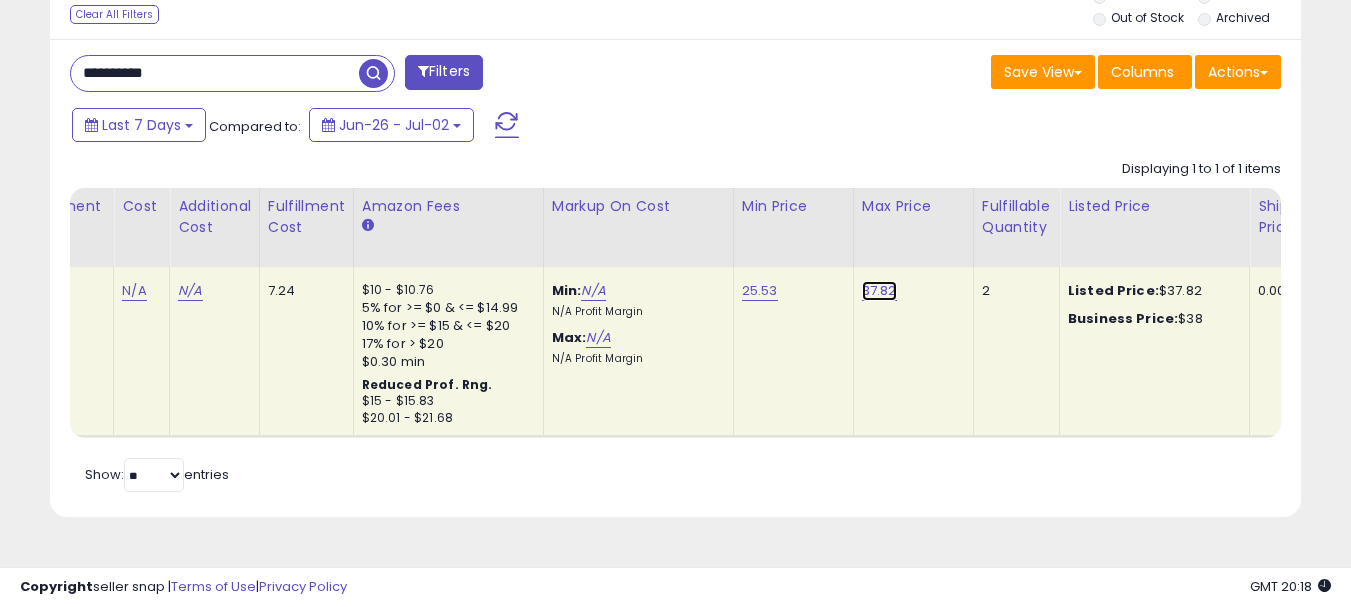 click on "37.82" at bounding box center (879, 291) 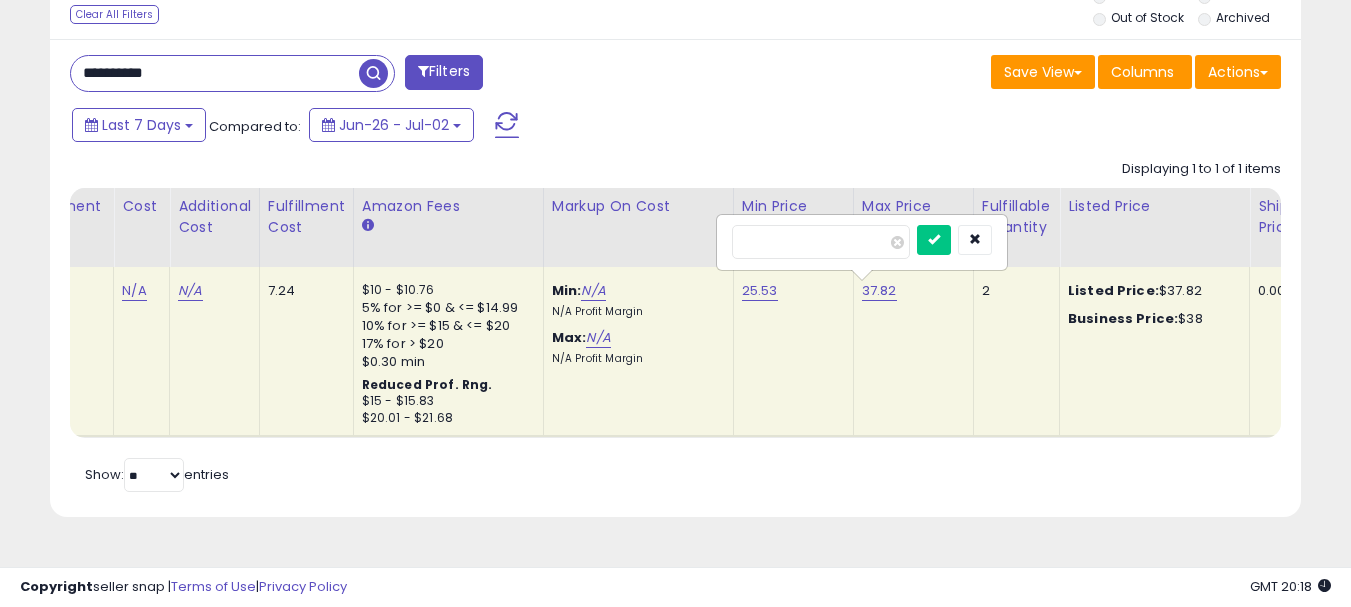 drag, startPoint x: 667, startPoint y: 234, endPoint x: 636, endPoint y: 233, distance: 31.016125 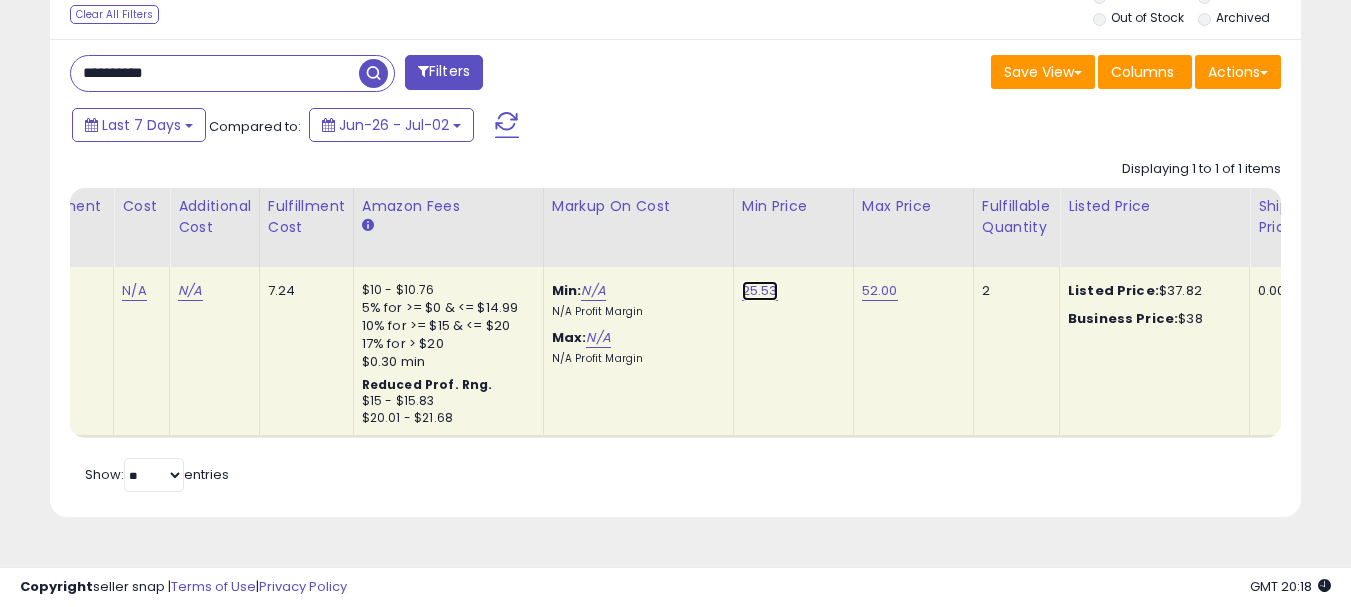 click on "25.53" at bounding box center [760, 291] 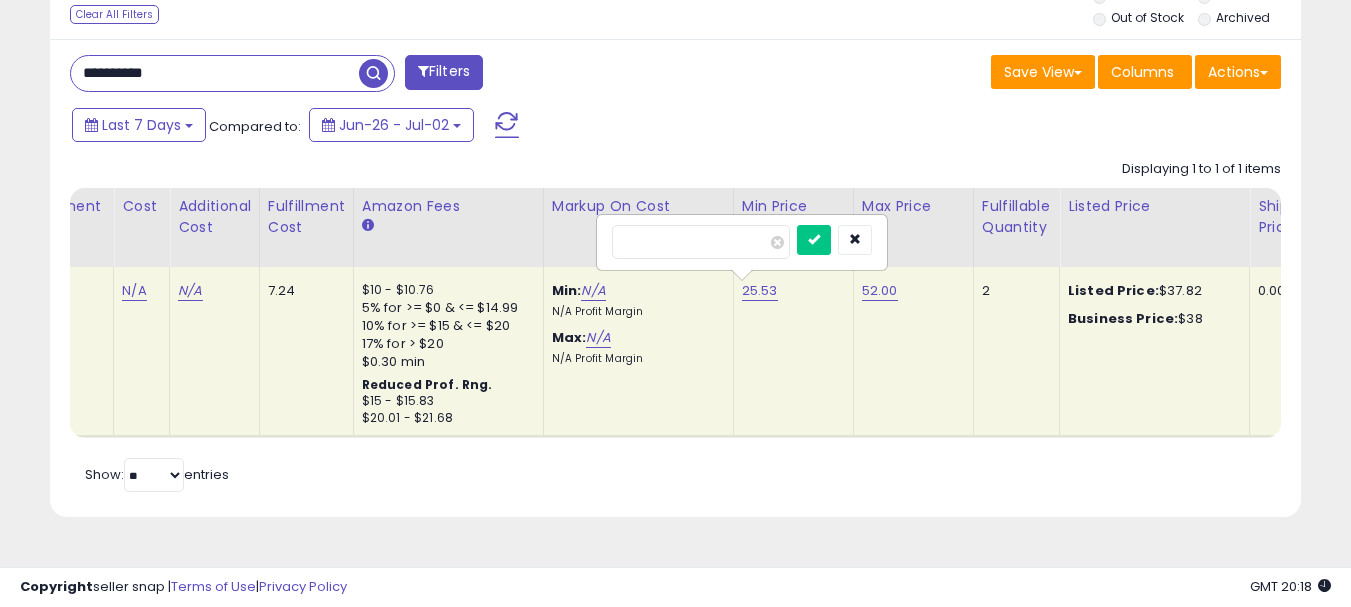 drag, startPoint x: 660, startPoint y: 239, endPoint x: 573, endPoint y: 233, distance: 87.20665 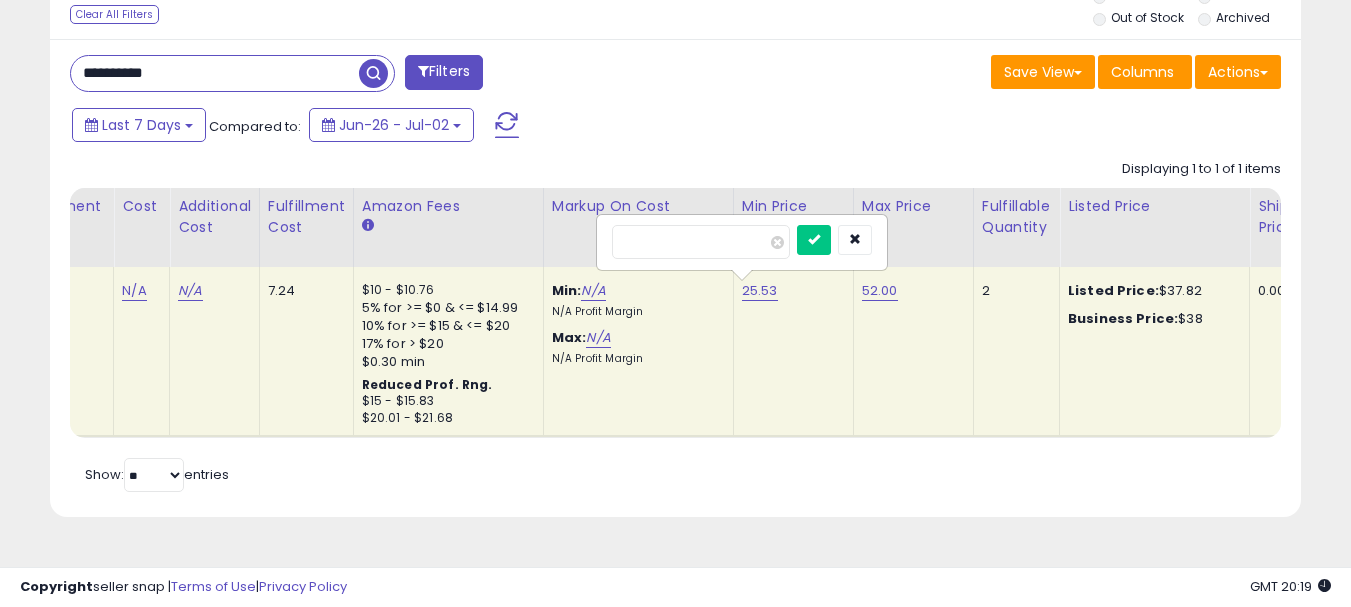 click at bounding box center [814, 240] 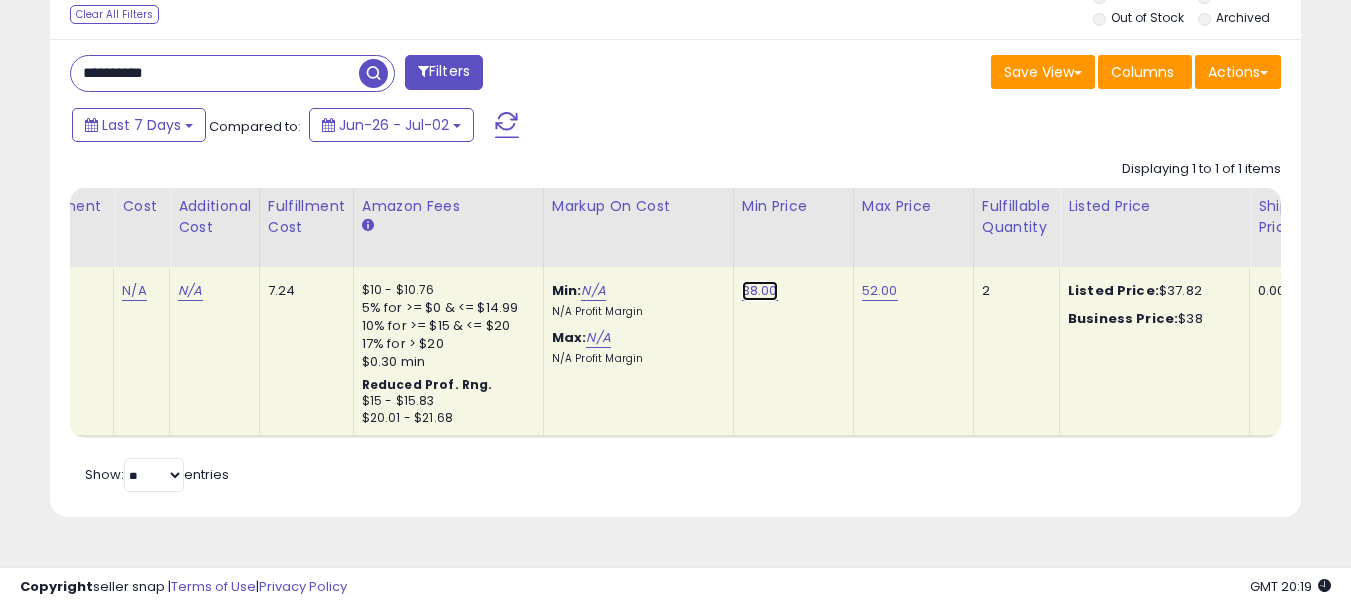 click on "38.00" at bounding box center [760, 291] 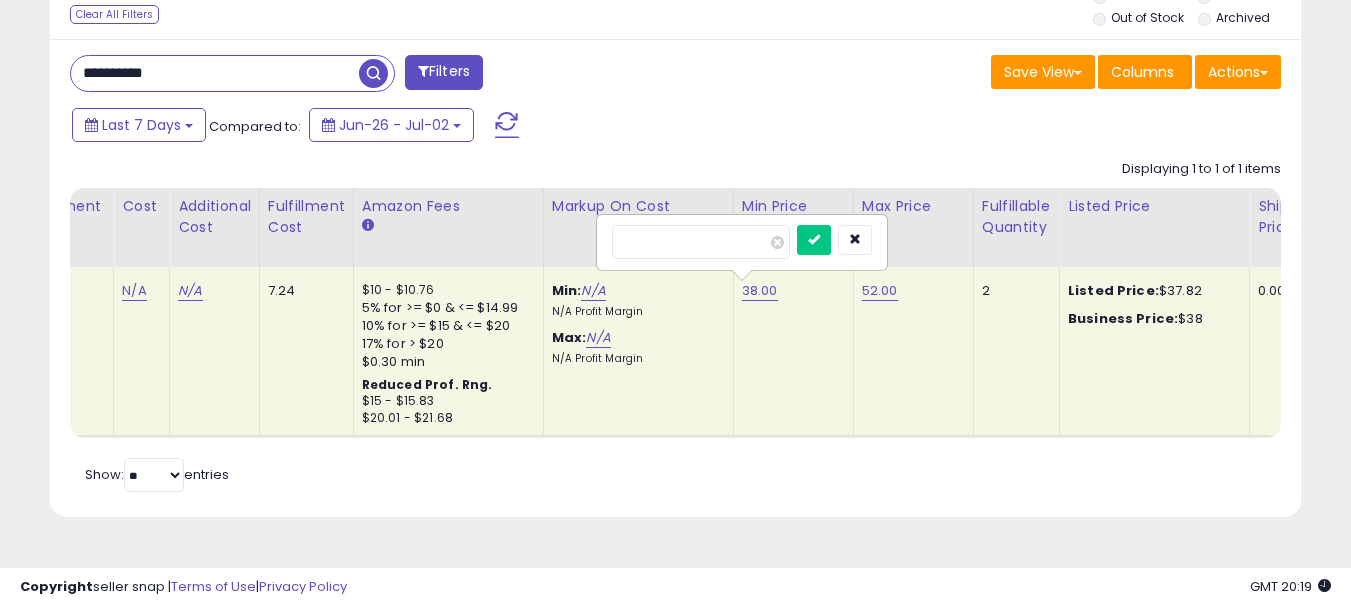 drag, startPoint x: 704, startPoint y: 231, endPoint x: 491, endPoint y: 227, distance: 213.03755 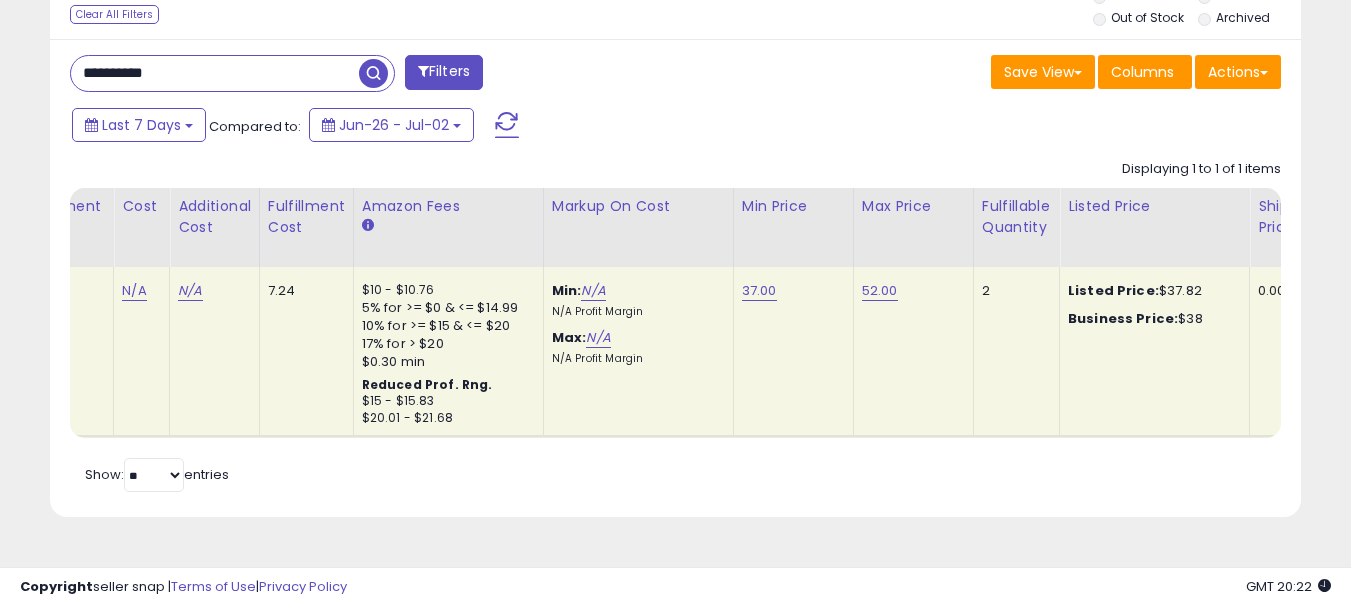 click on "**********" at bounding box center [215, 73] 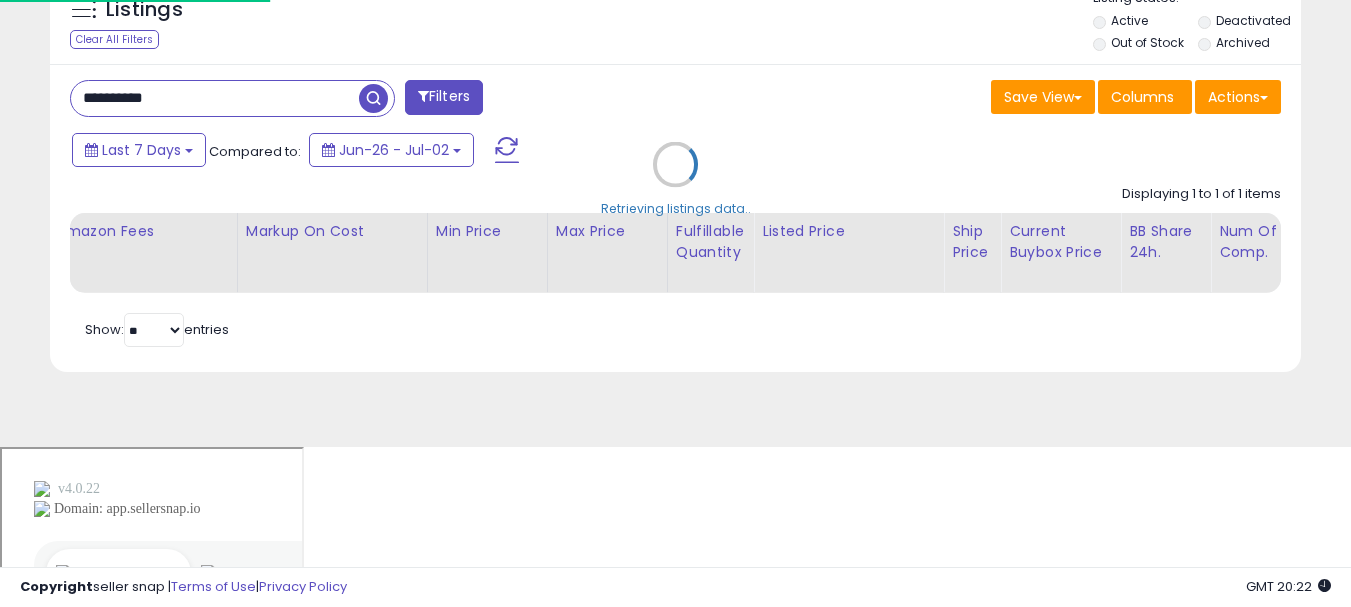 scroll, scrollTop: 999590, scrollLeft: 999267, axis: both 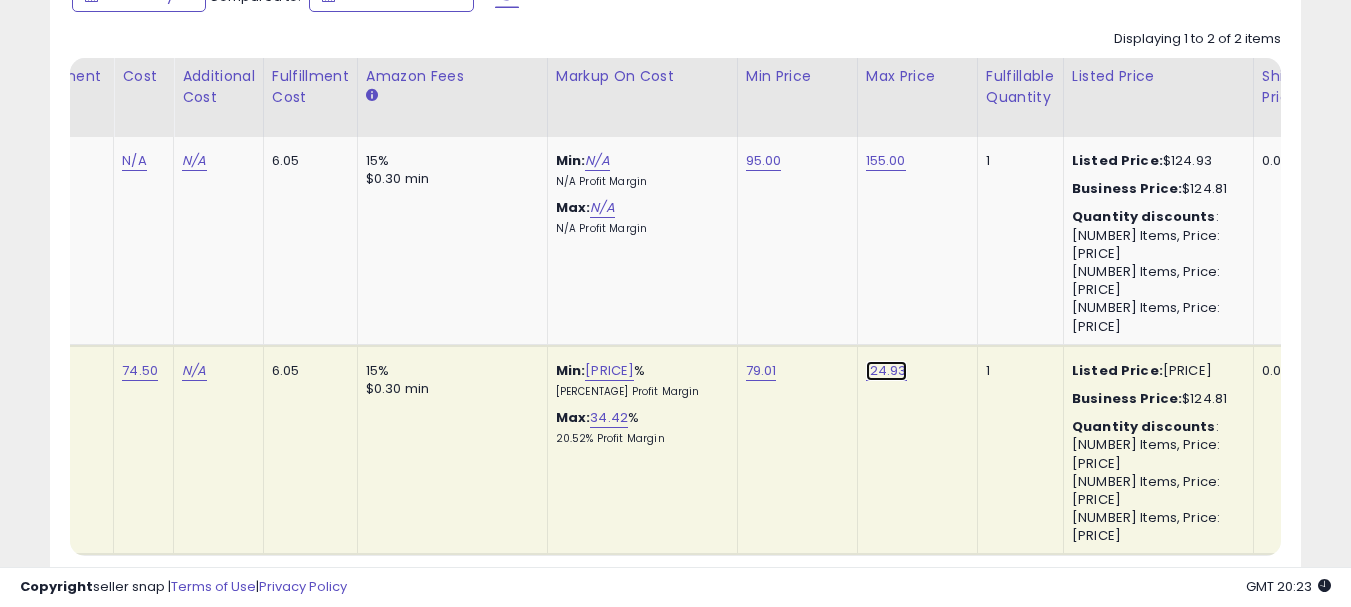click on "124.93" at bounding box center [886, 371] 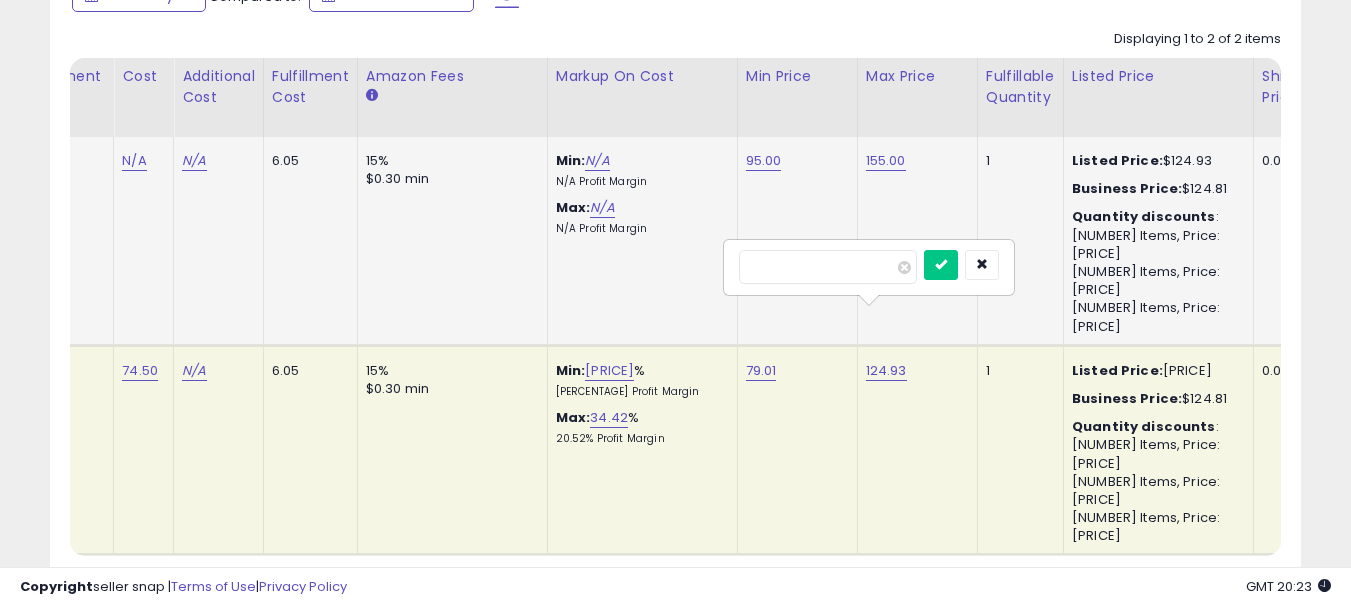drag, startPoint x: 851, startPoint y: 266, endPoint x: 661, endPoint y: 261, distance: 190.06578 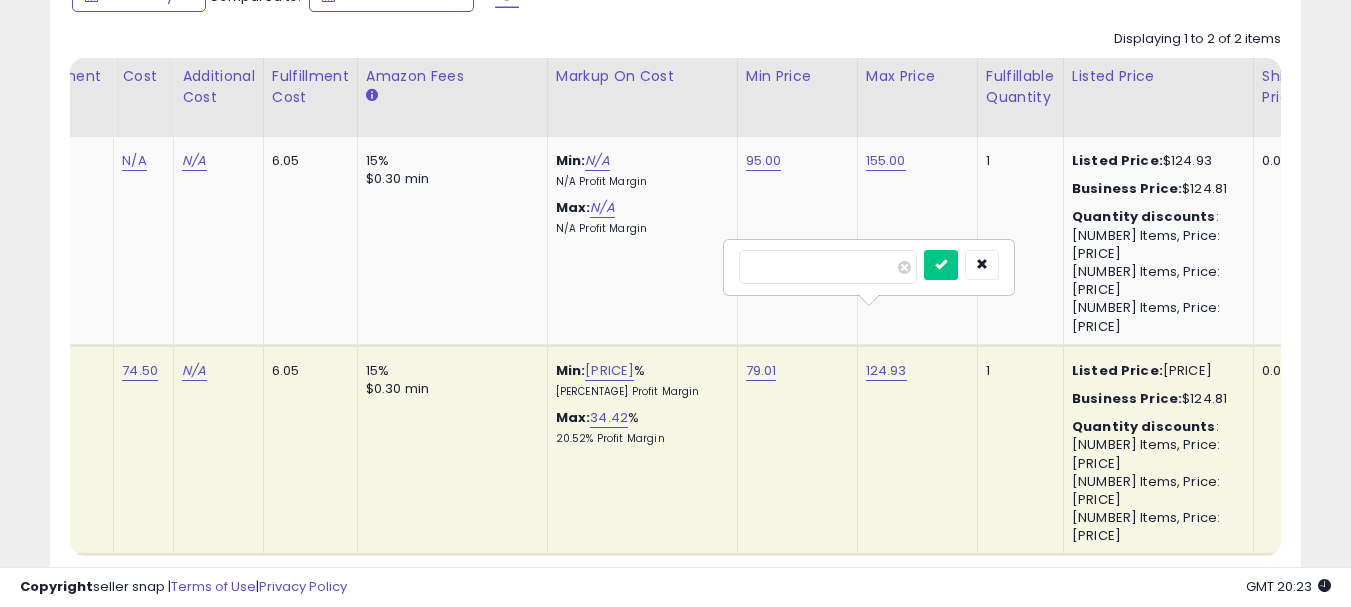 type on "***" 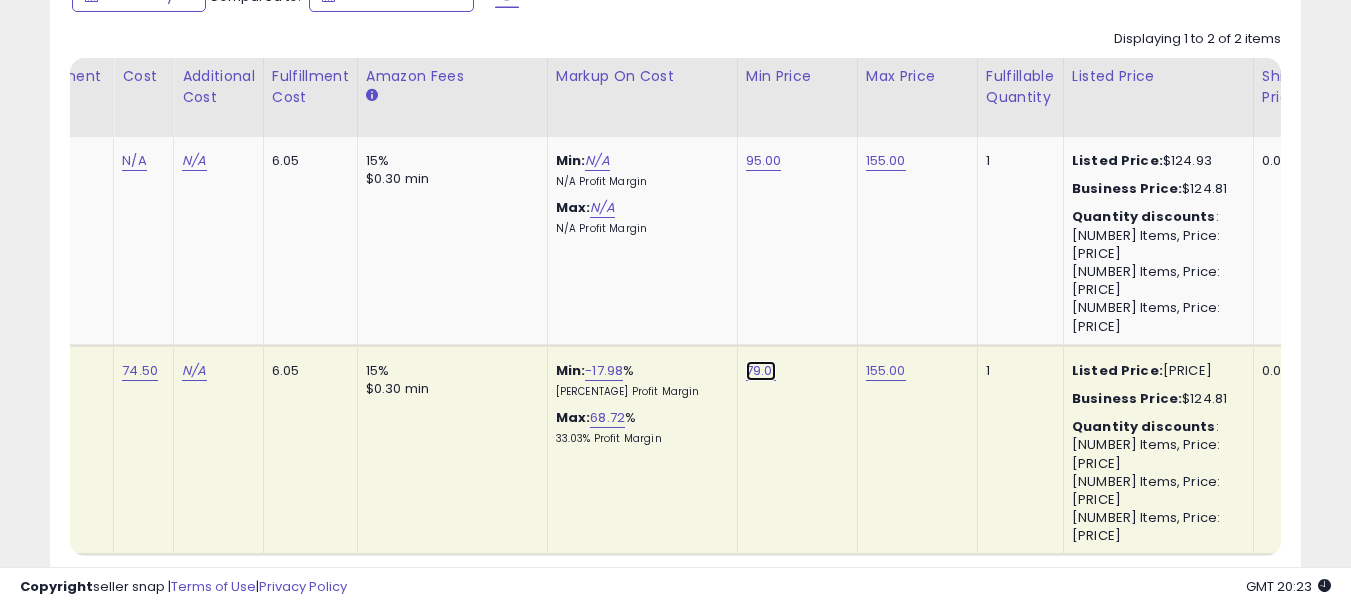 click on "79.01" at bounding box center [761, 371] 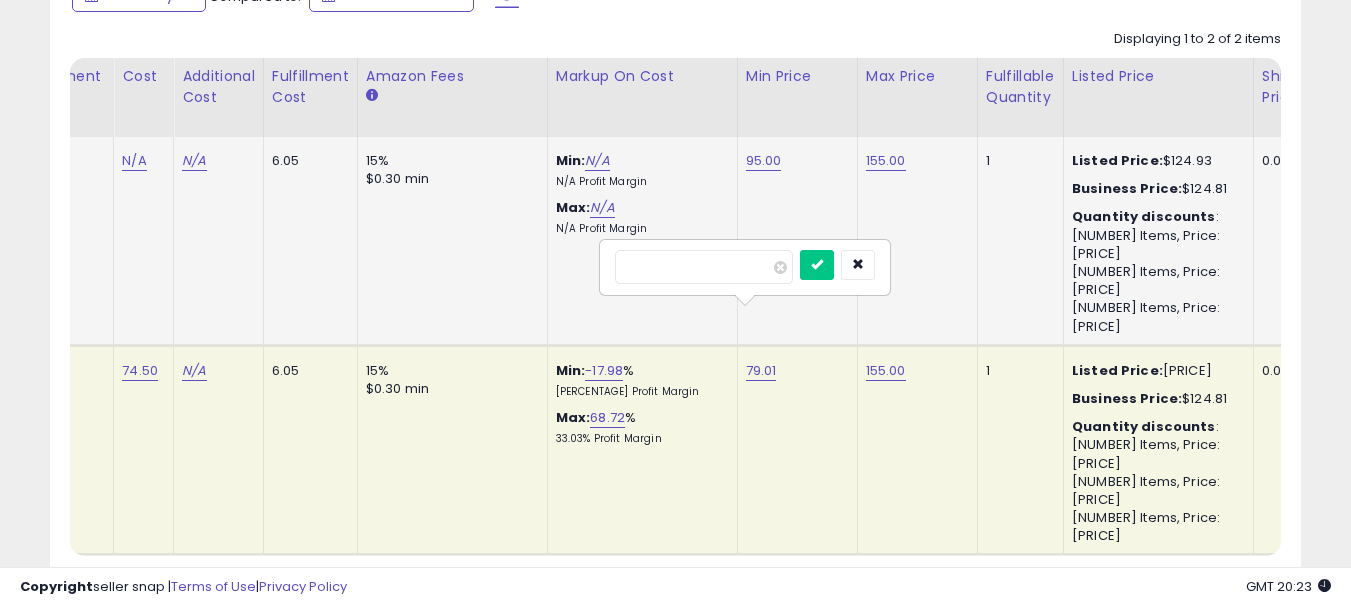 drag, startPoint x: 687, startPoint y: 259, endPoint x: 475, endPoint y: 256, distance: 212.02122 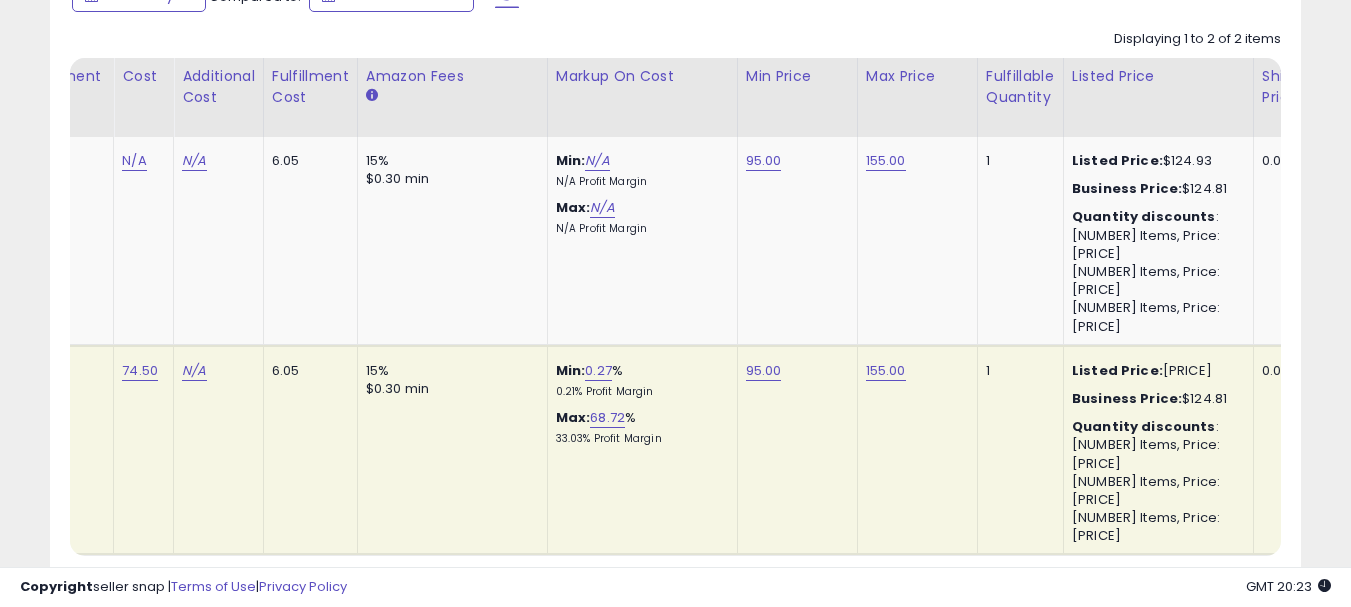 scroll, scrollTop: 0, scrollLeft: 476, axis: horizontal 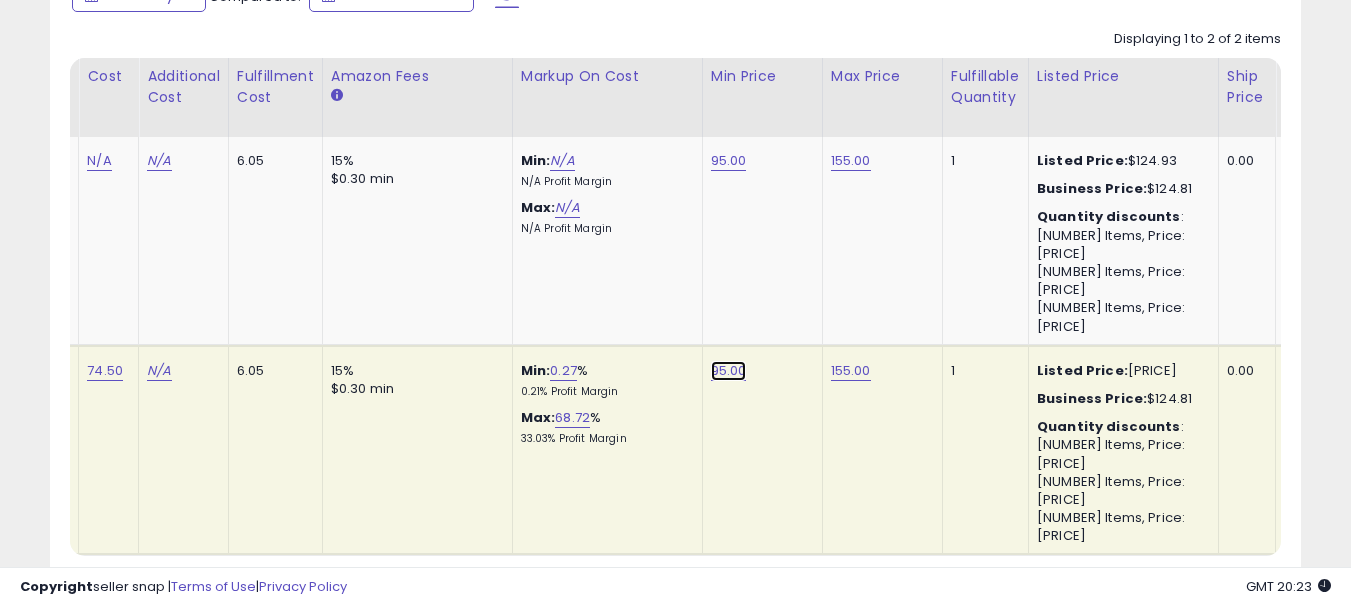 click on "95.00" at bounding box center [729, 371] 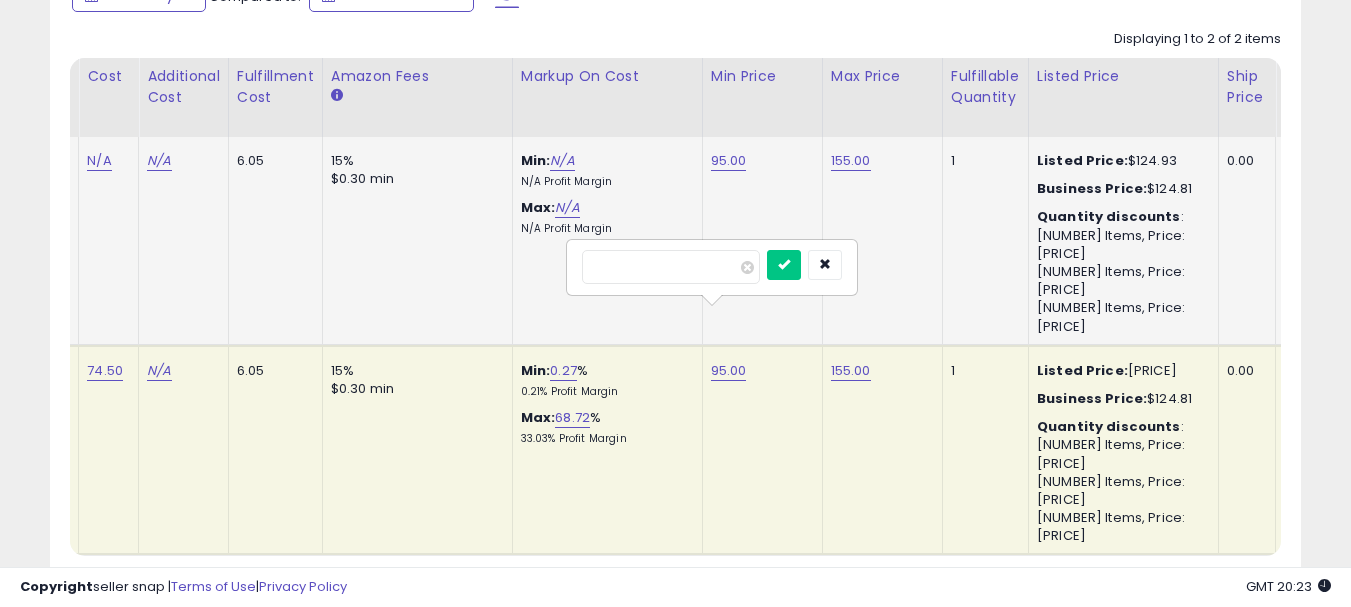 drag, startPoint x: 601, startPoint y: 267, endPoint x: 446, endPoint y: 267, distance: 155 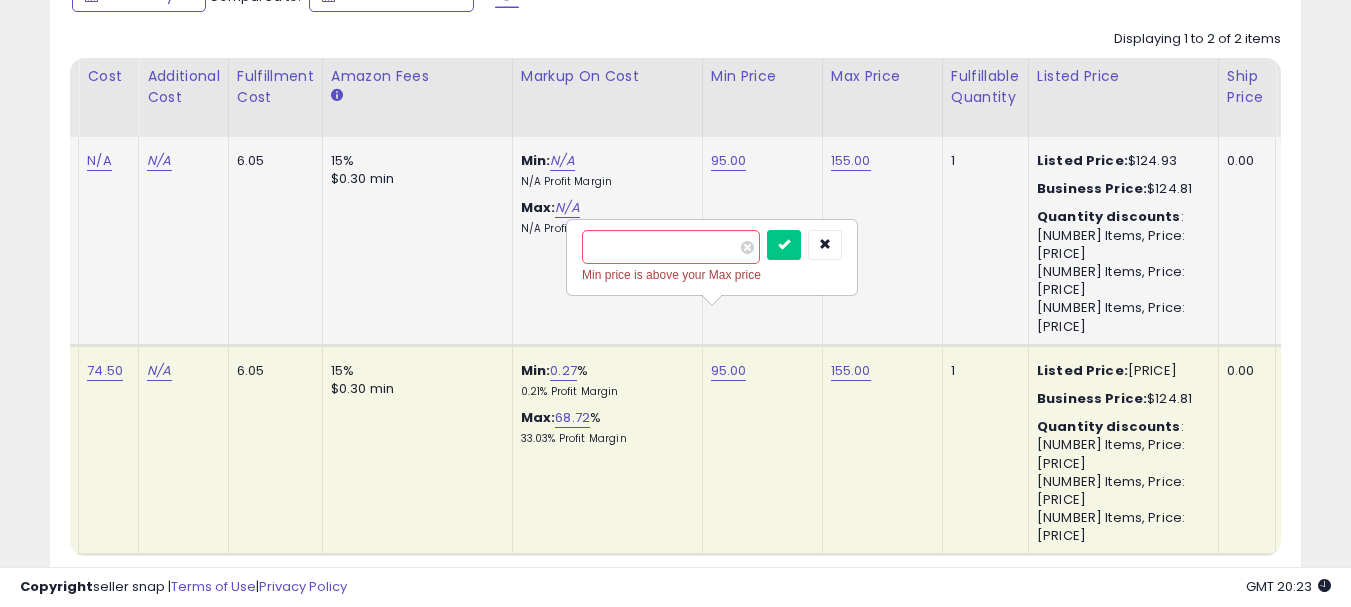 type on "***" 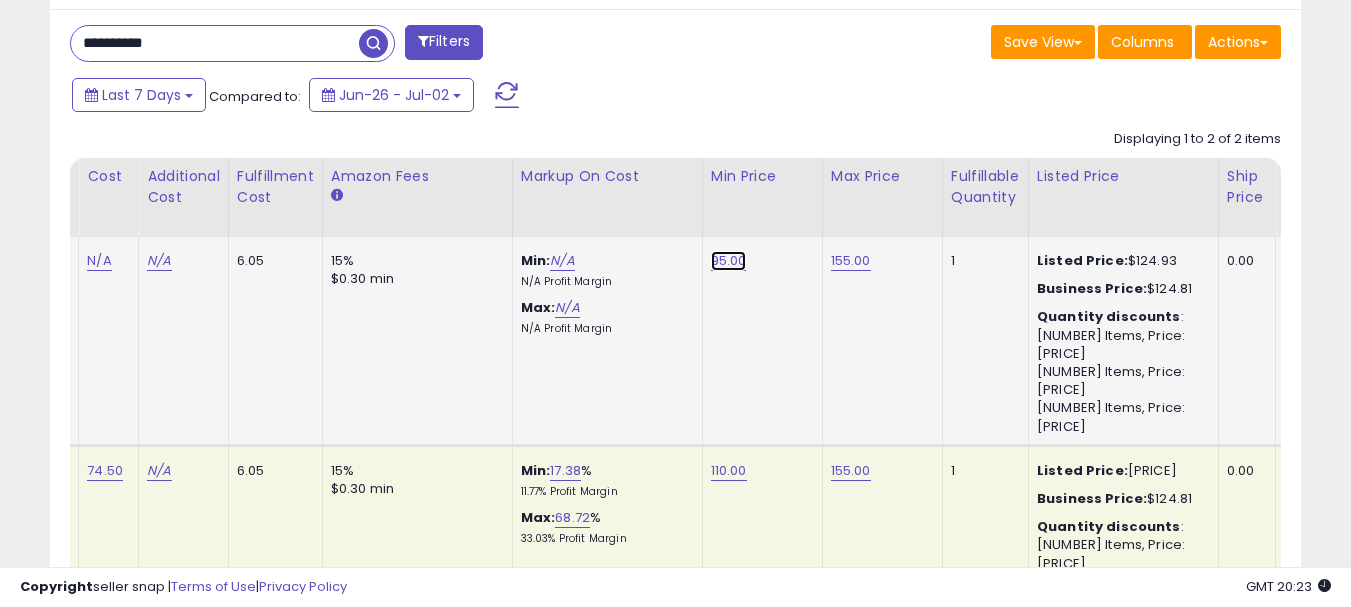 click on "95.00" at bounding box center (729, 261) 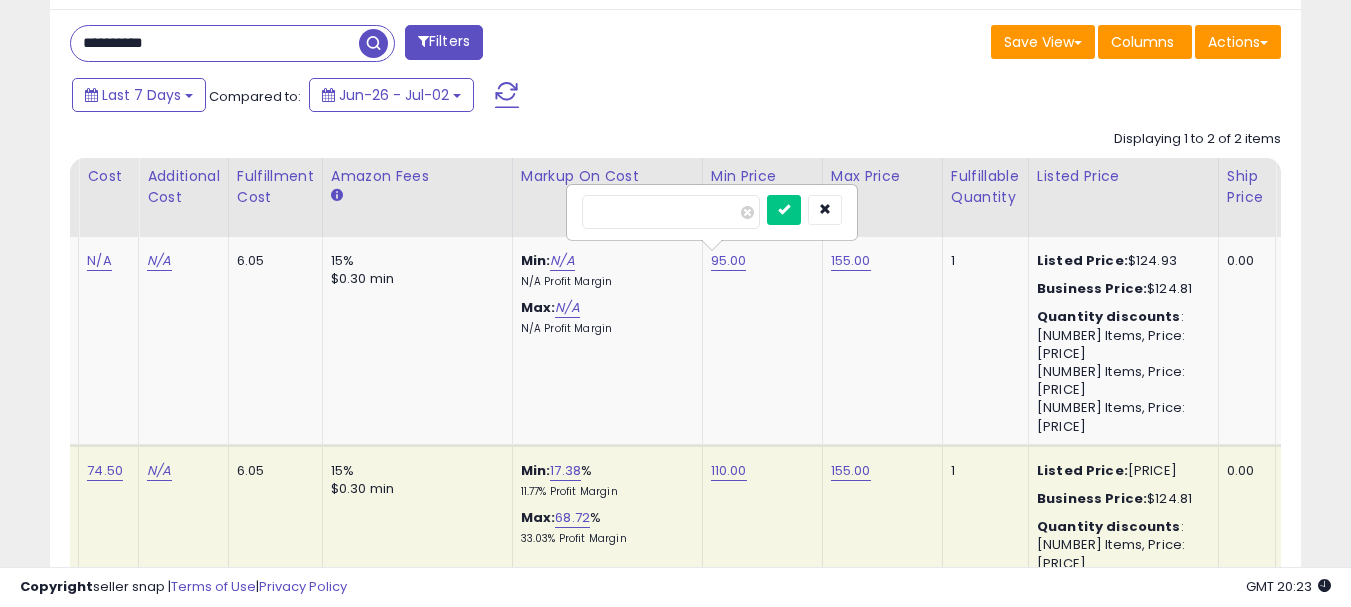 drag, startPoint x: 662, startPoint y: 211, endPoint x: 400, endPoint y: 200, distance: 262.2308 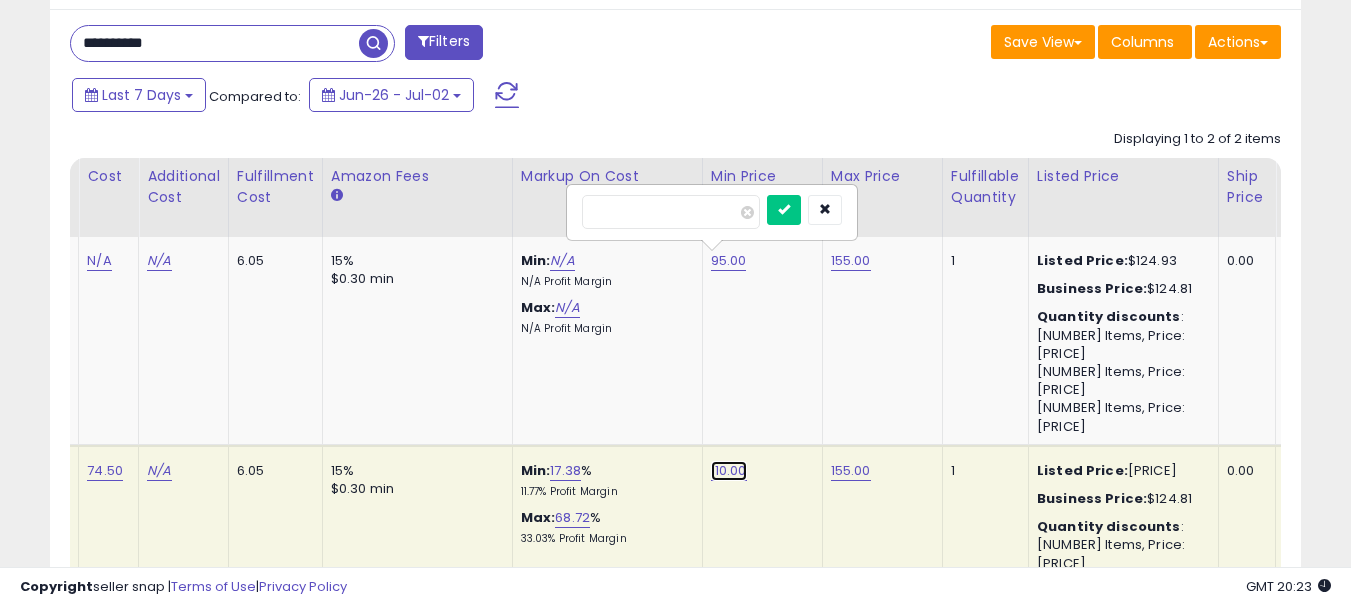 drag, startPoint x: 738, startPoint y: 411, endPoint x: 712, endPoint y: 403, distance: 27.202942 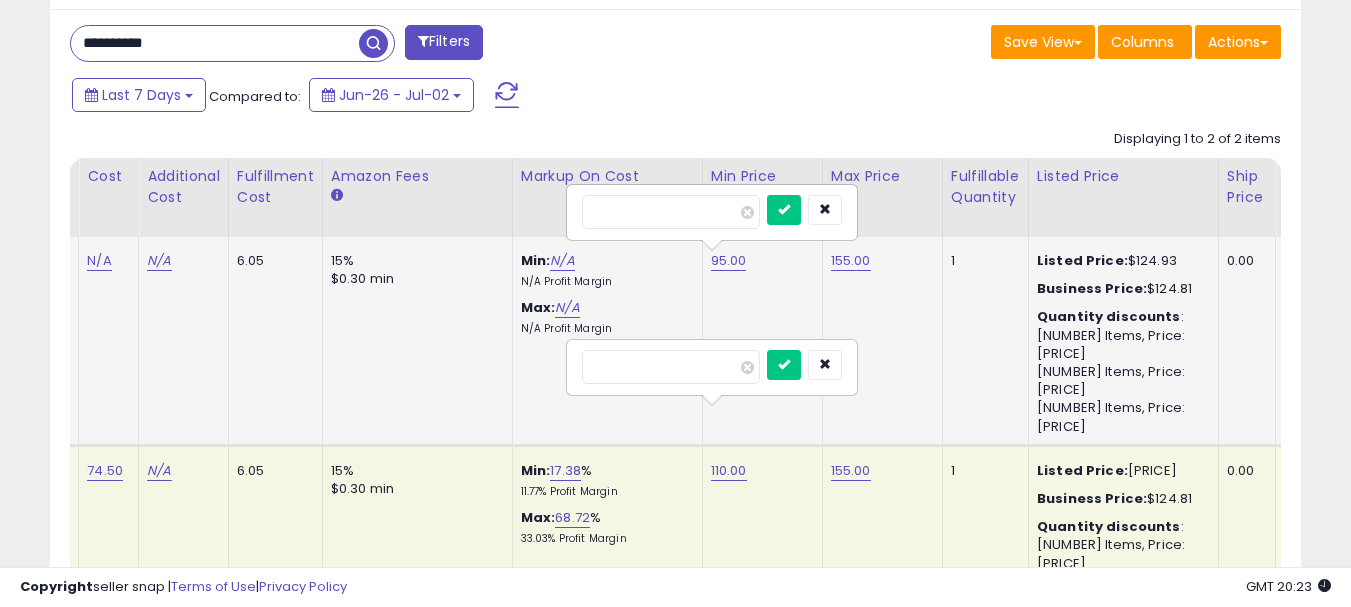 drag, startPoint x: 594, startPoint y: 354, endPoint x: 470, endPoint y: 354, distance: 124 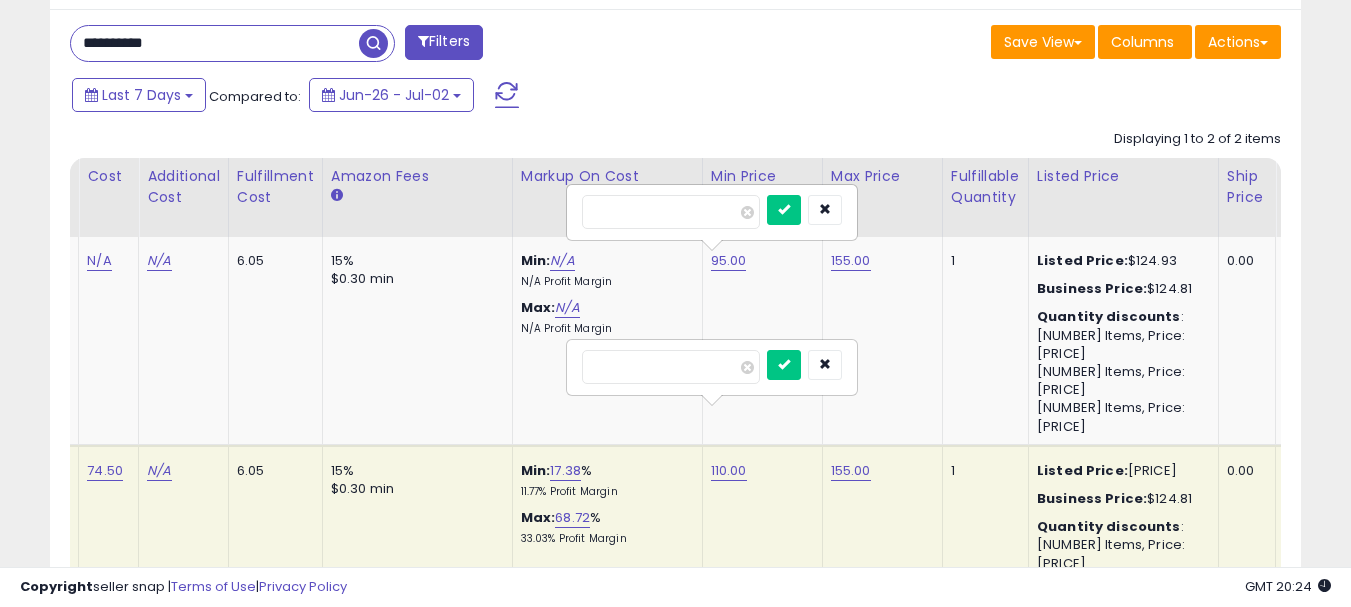 type on "***" 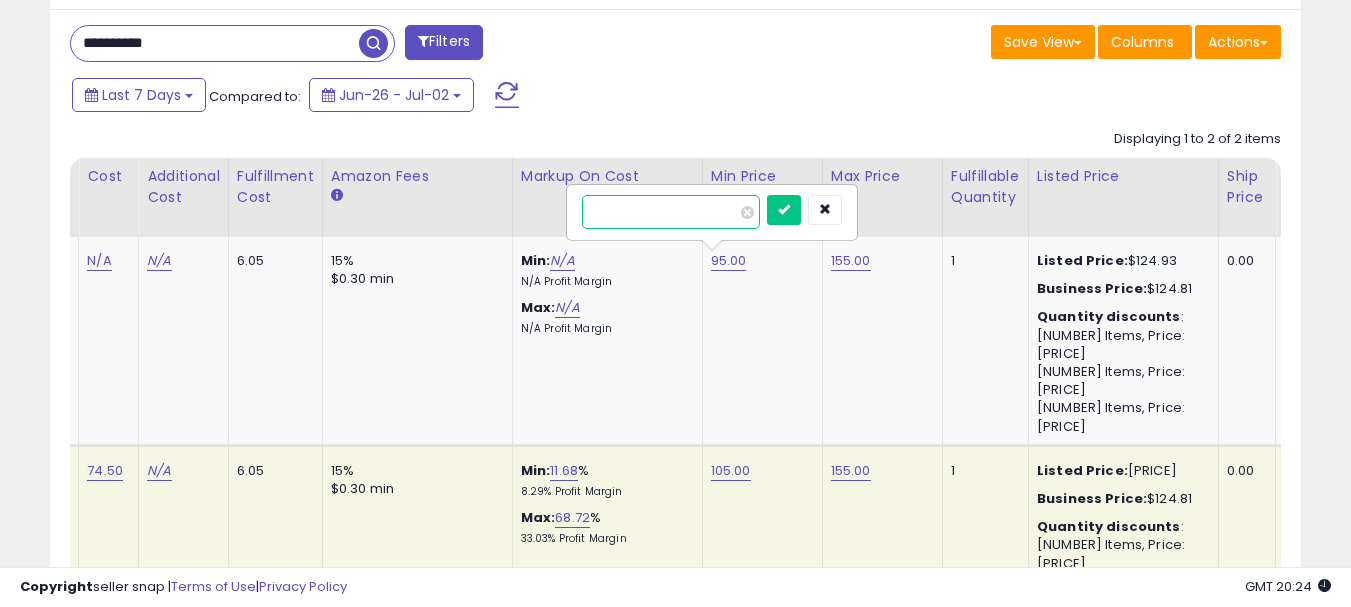 drag, startPoint x: 466, startPoint y: 206, endPoint x: 439, endPoint y: 206, distance: 27 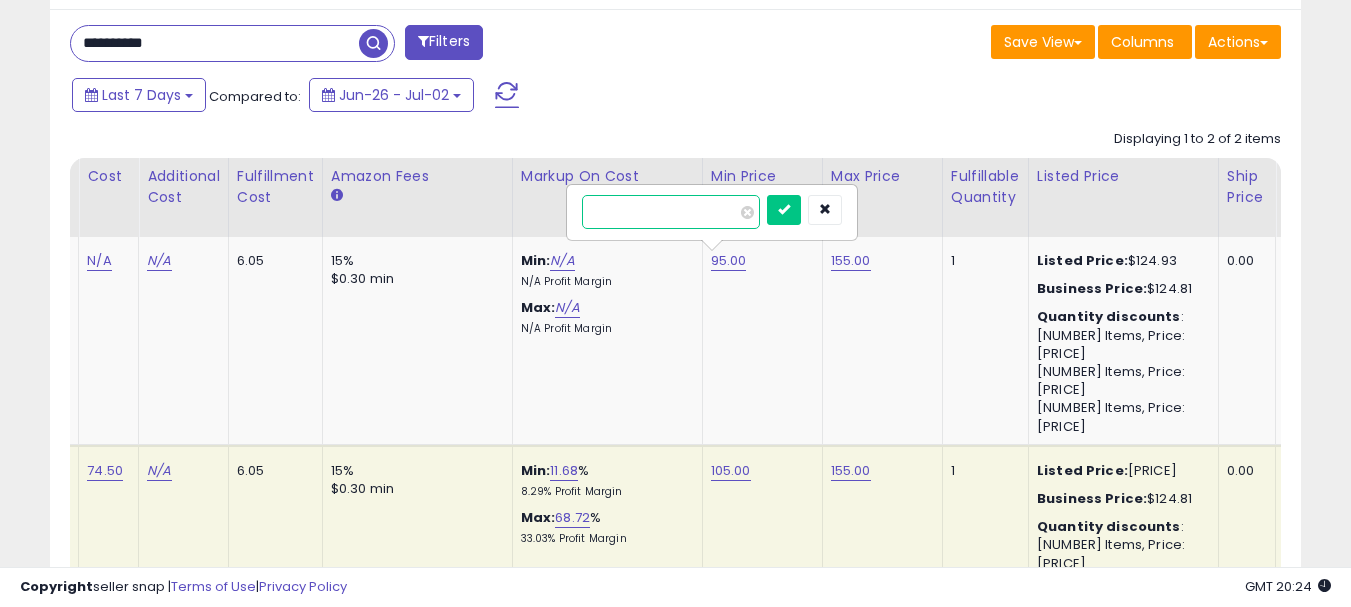 type on "***" 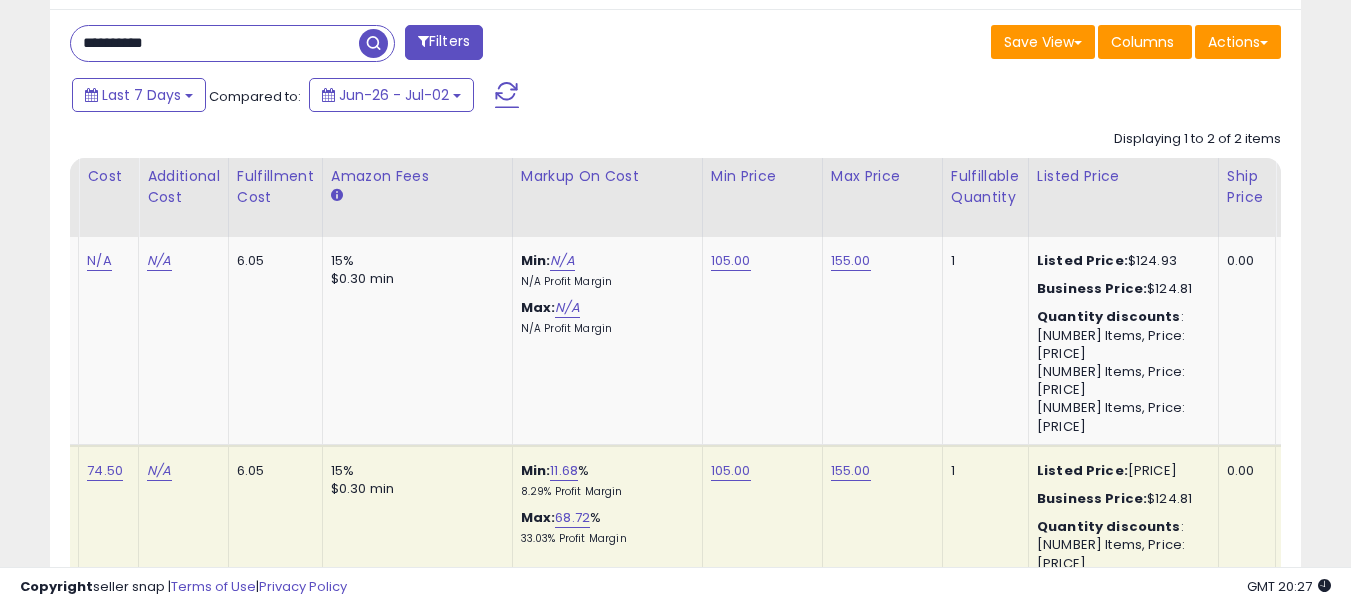 click on "**********" at bounding box center [215, 43] 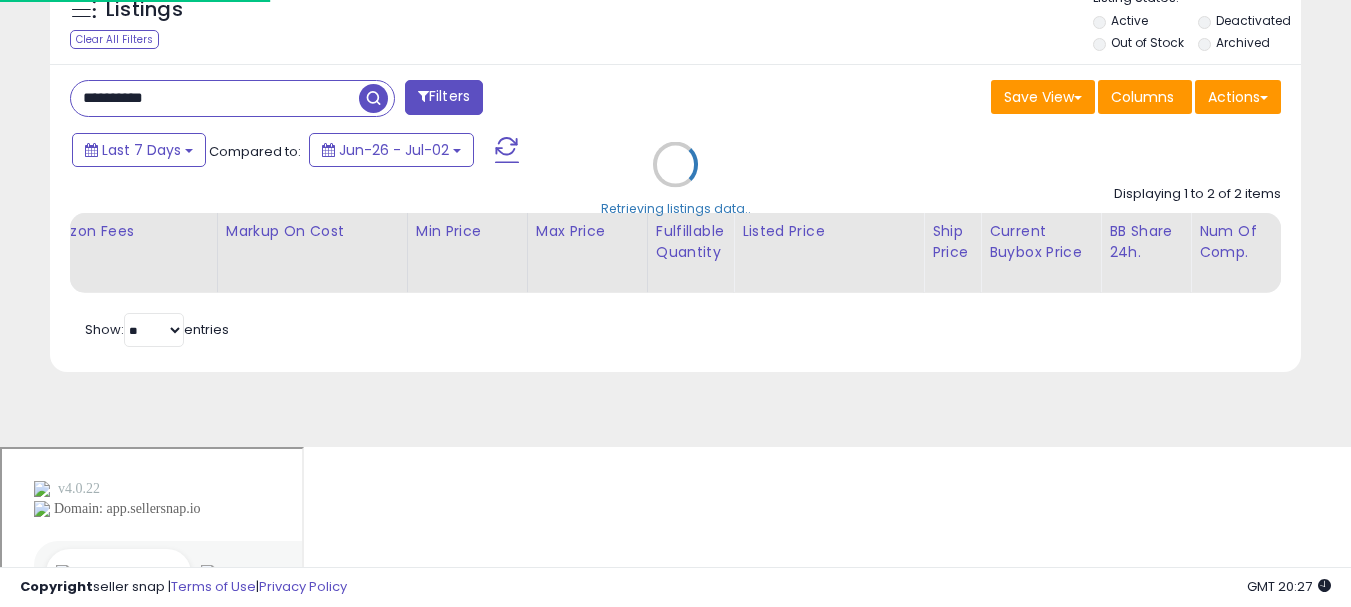 scroll, scrollTop: 999590, scrollLeft: 999267, axis: both 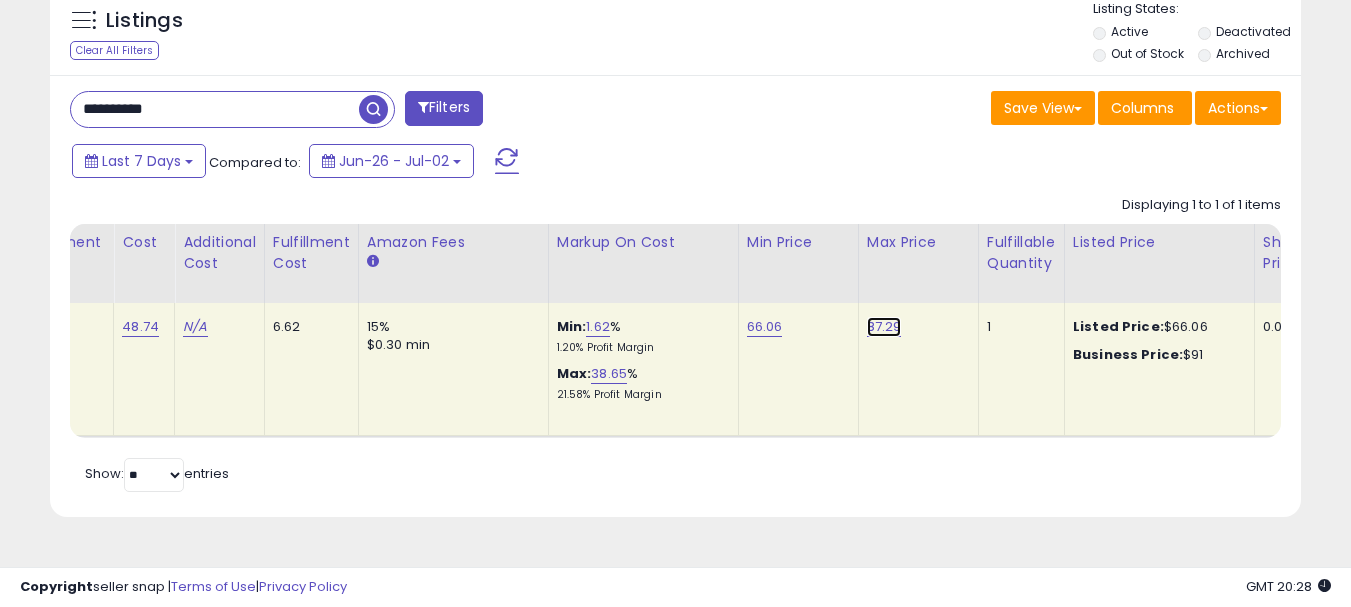 click on "87.29" at bounding box center [884, 327] 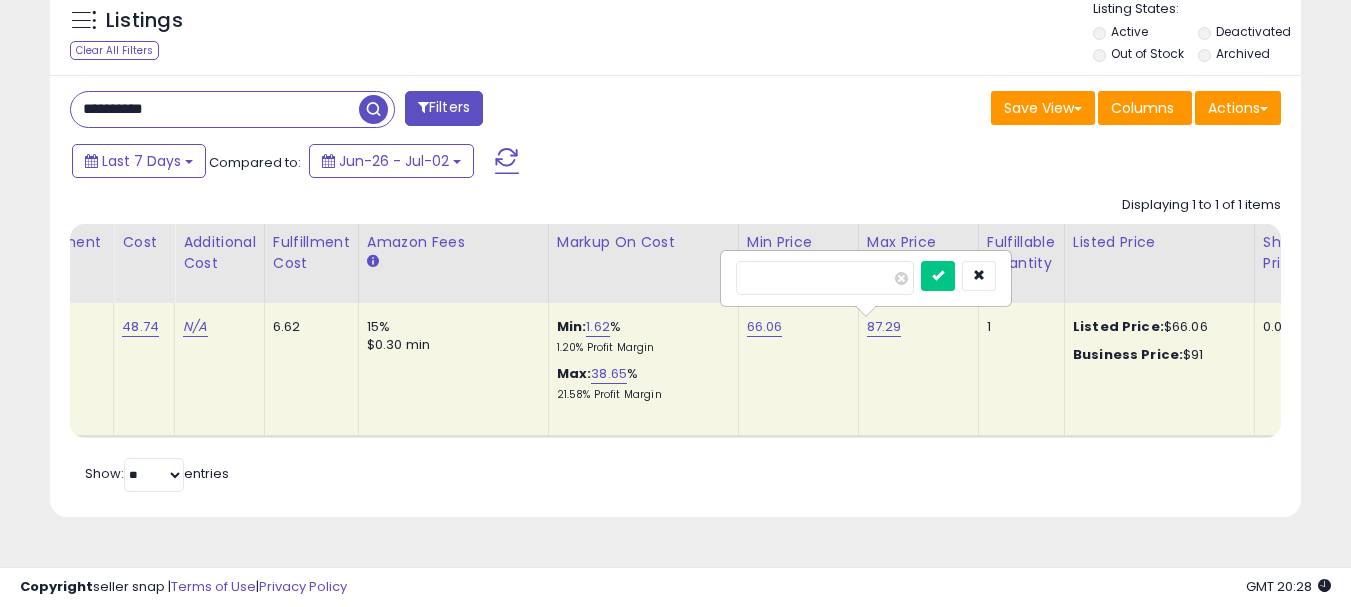 drag, startPoint x: 864, startPoint y: 288, endPoint x: 731, endPoint y: 260, distance: 135.91542 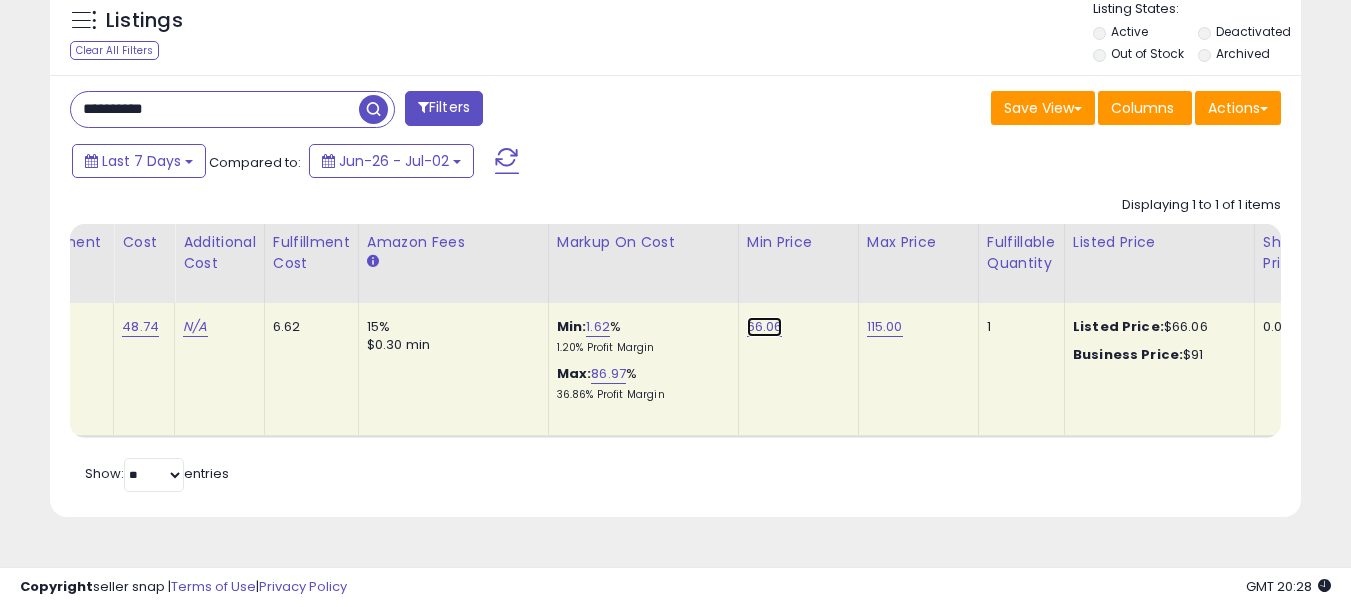 click on "66.06" at bounding box center [765, 327] 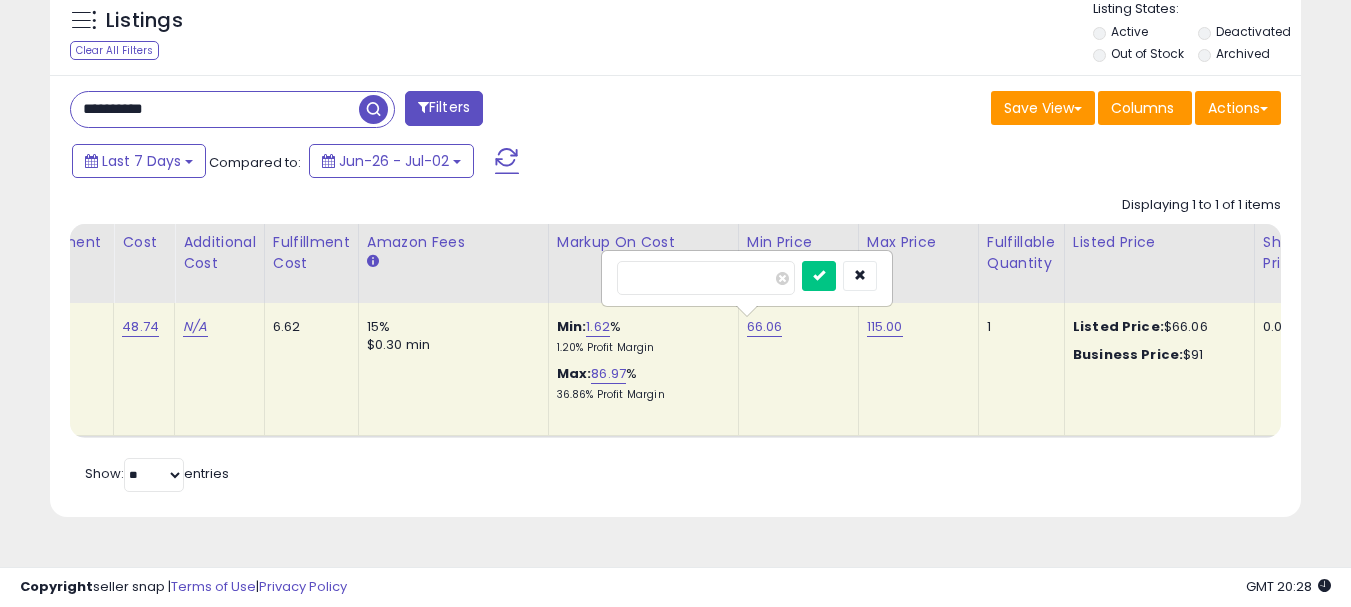 drag, startPoint x: 685, startPoint y: 280, endPoint x: 534, endPoint y: 267, distance: 151.55856 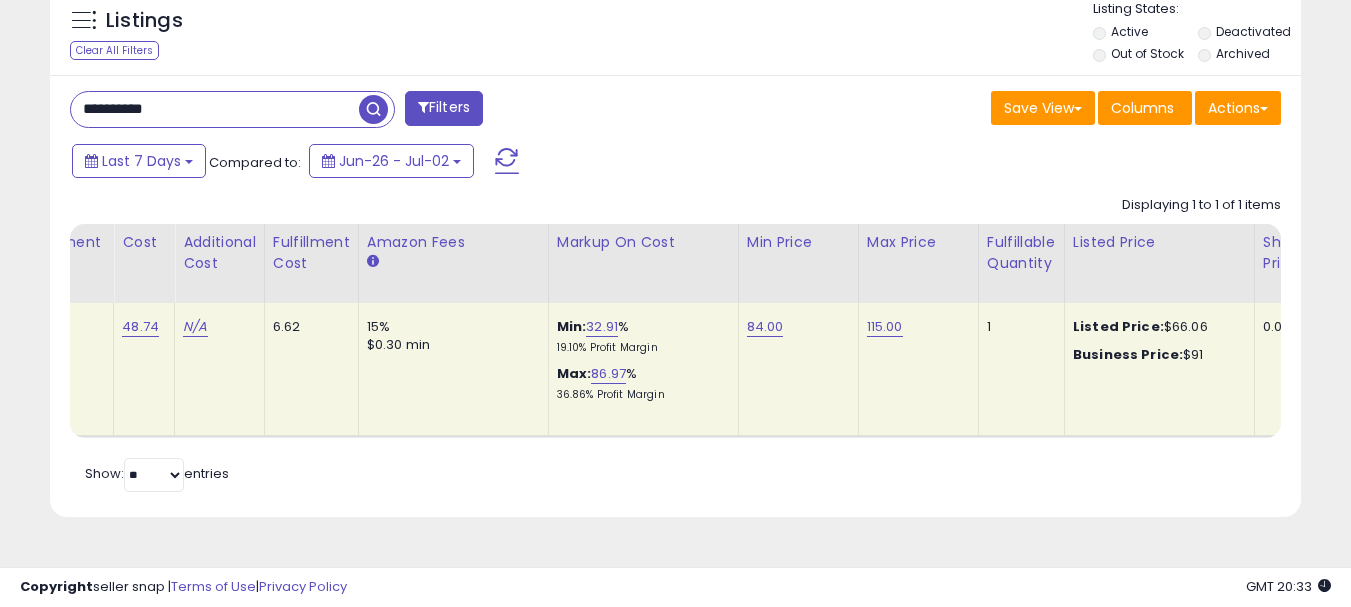click on "**********" at bounding box center [215, 109] 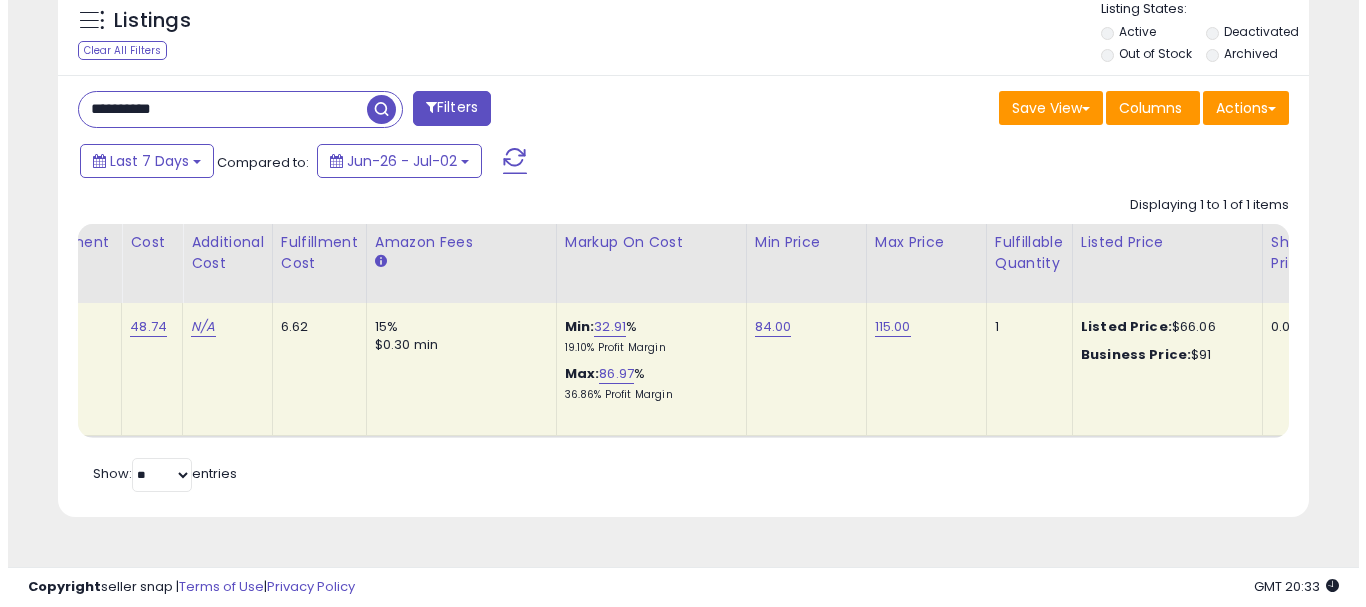 scroll, scrollTop: 613, scrollLeft: 0, axis: vertical 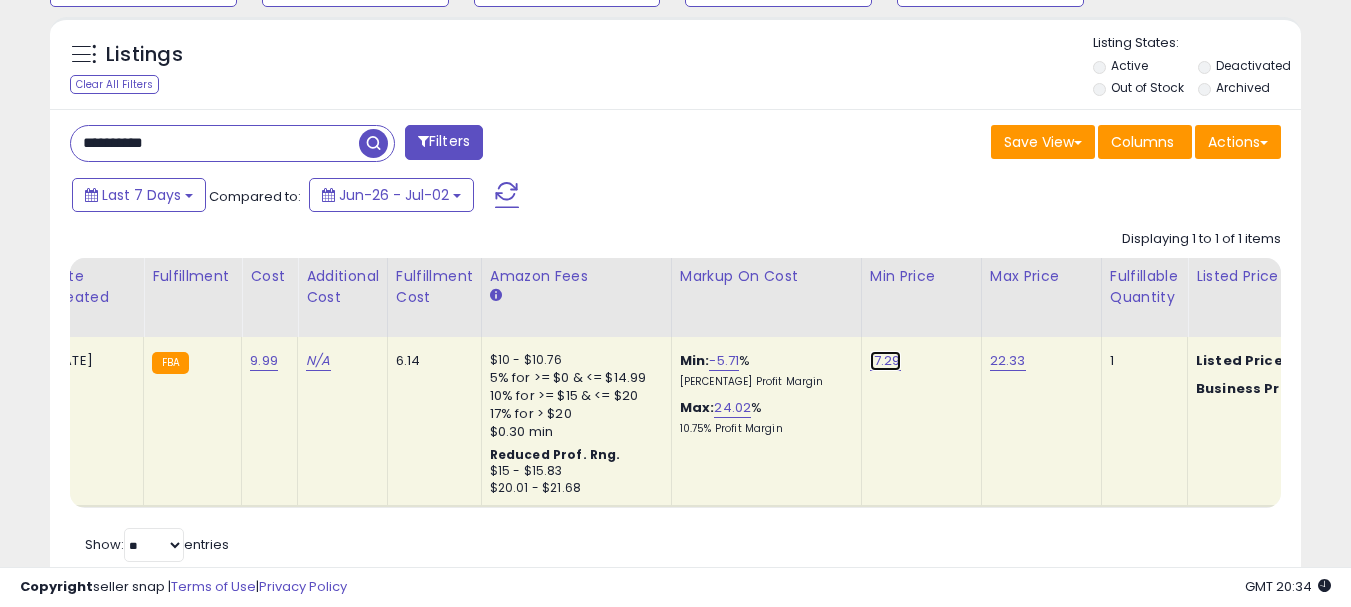 click on "17.29" at bounding box center (885, 361) 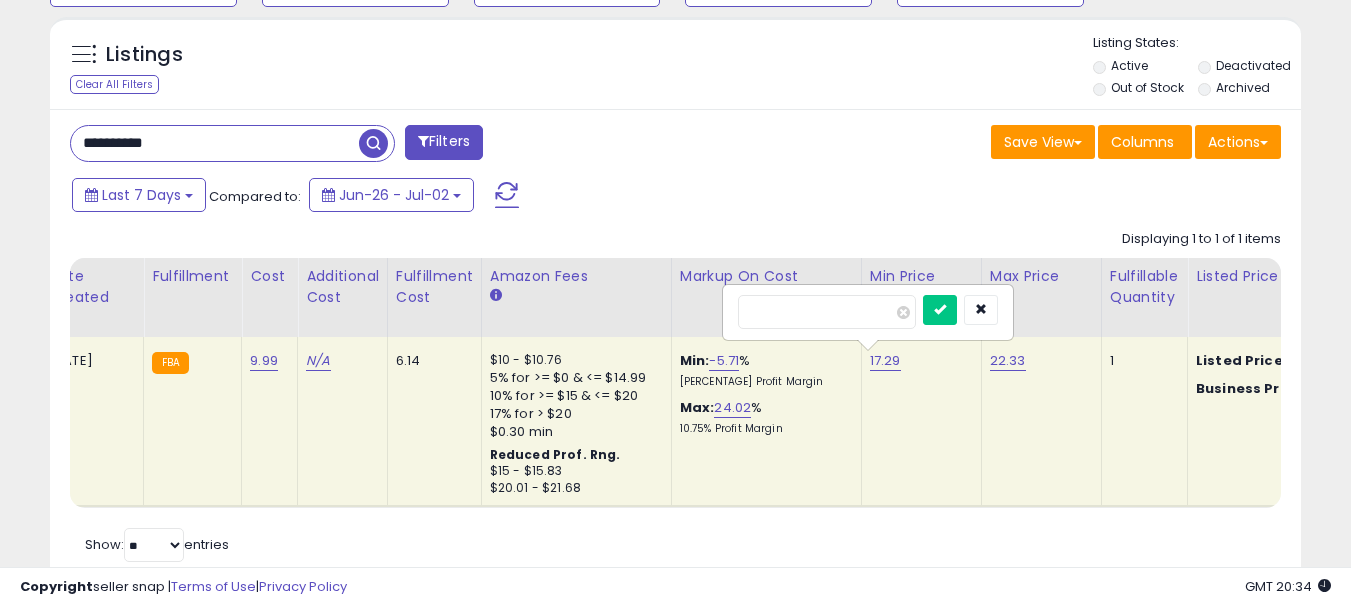 drag, startPoint x: 828, startPoint y: 320, endPoint x: 672, endPoint y: 317, distance: 156.02884 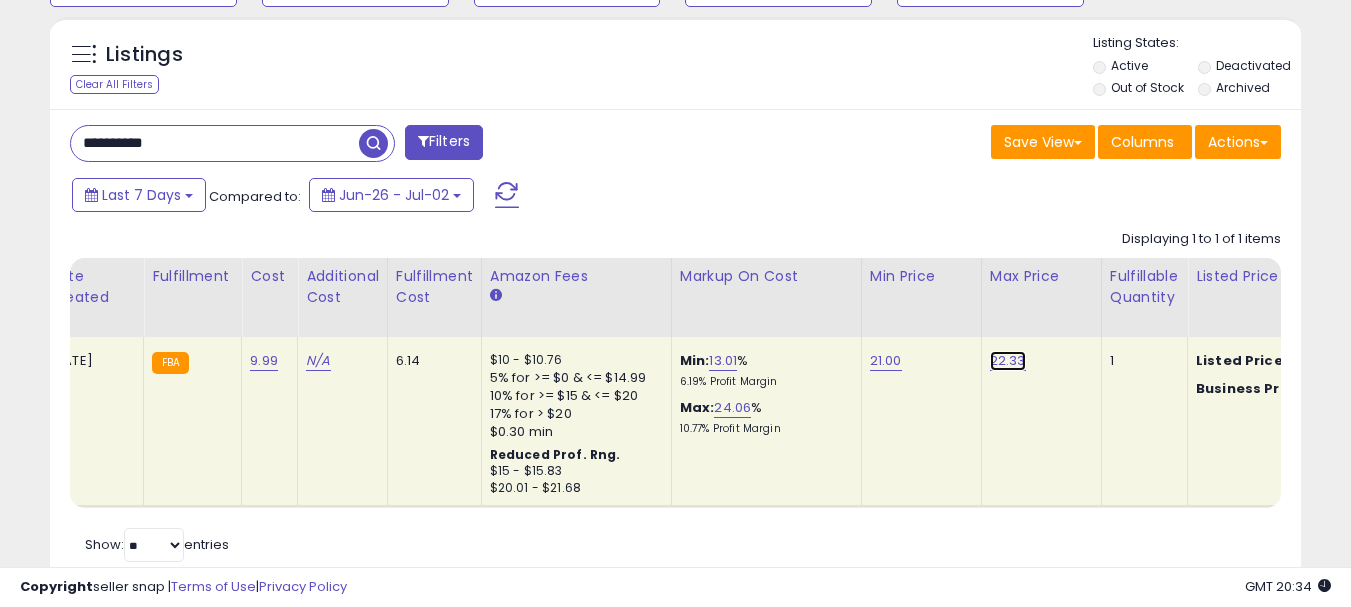 click on "22.33" at bounding box center (1008, 361) 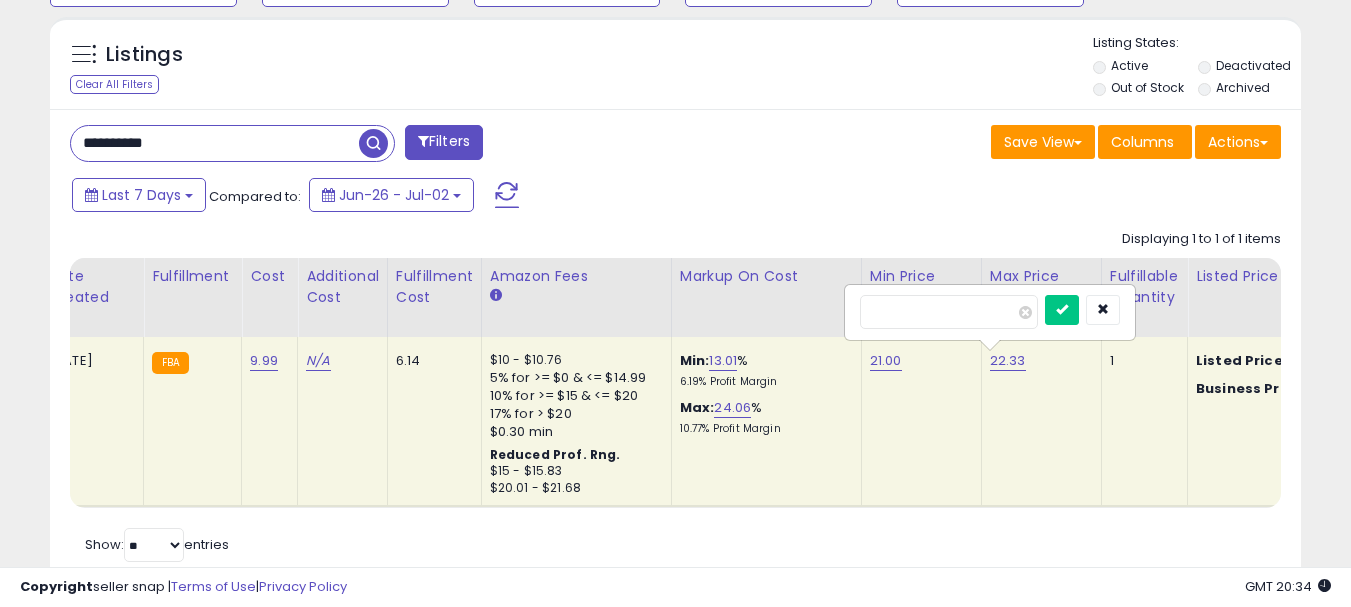 drag, startPoint x: 898, startPoint y: 312, endPoint x: 773, endPoint y: 305, distance: 125.19585 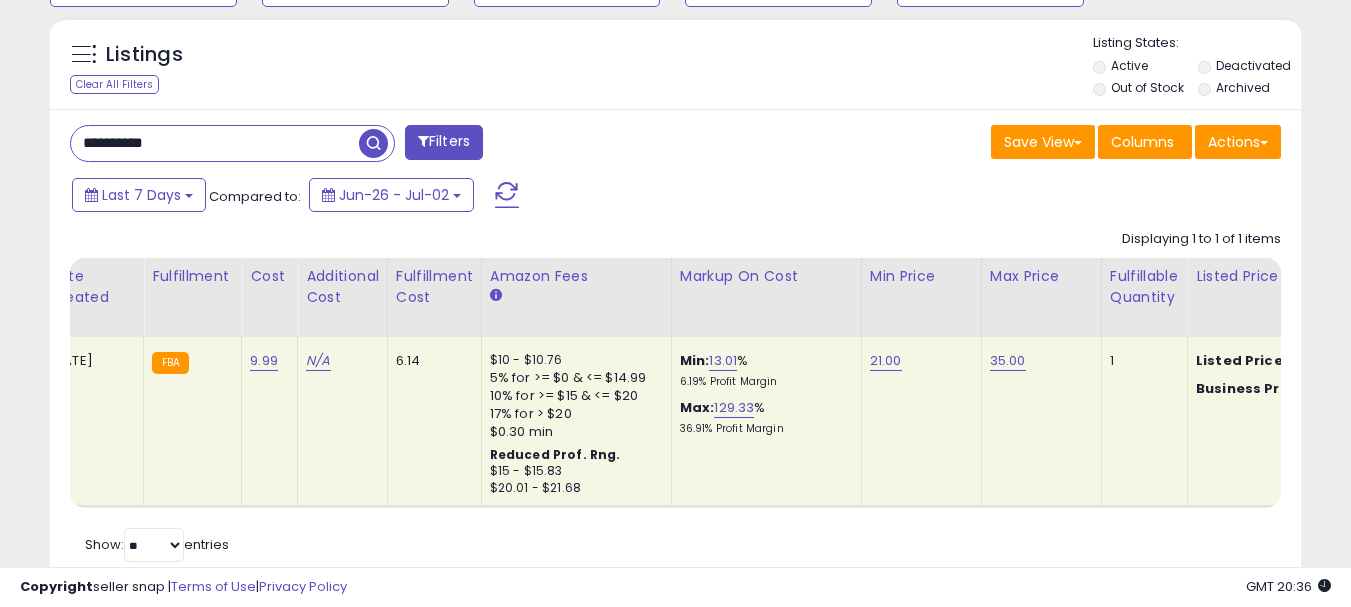 click on "**********" at bounding box center [215, 143] 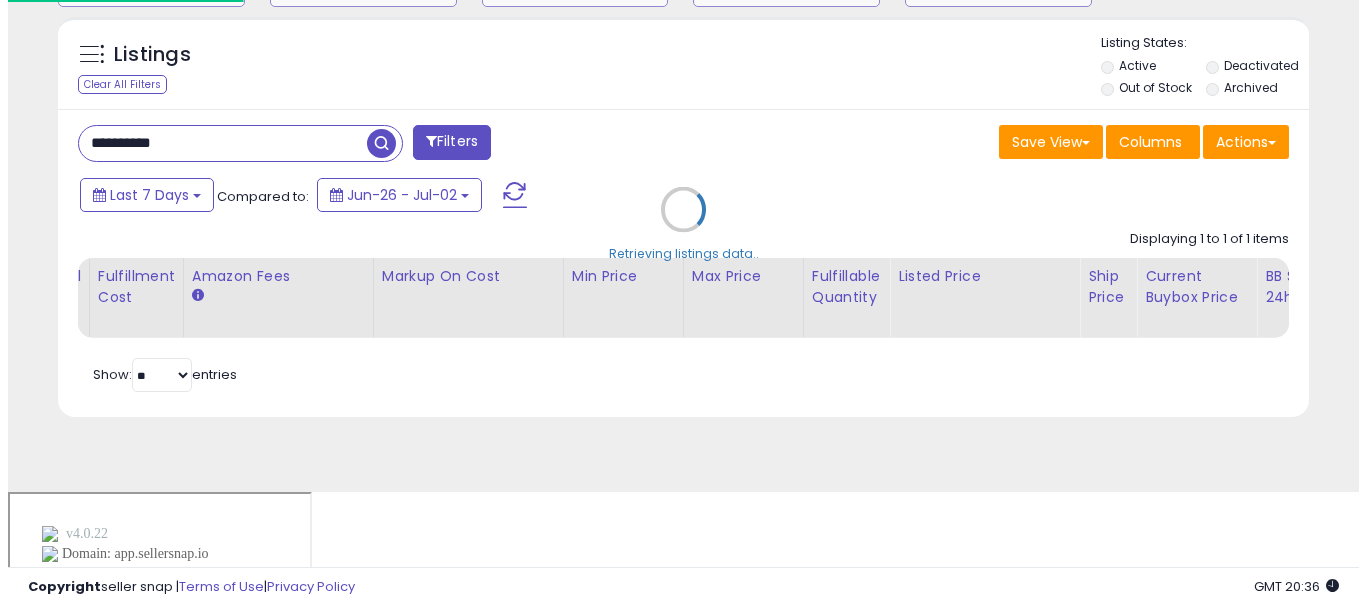 scroll, scrollTop: 613, scrollLeft: 0, axis: vertical 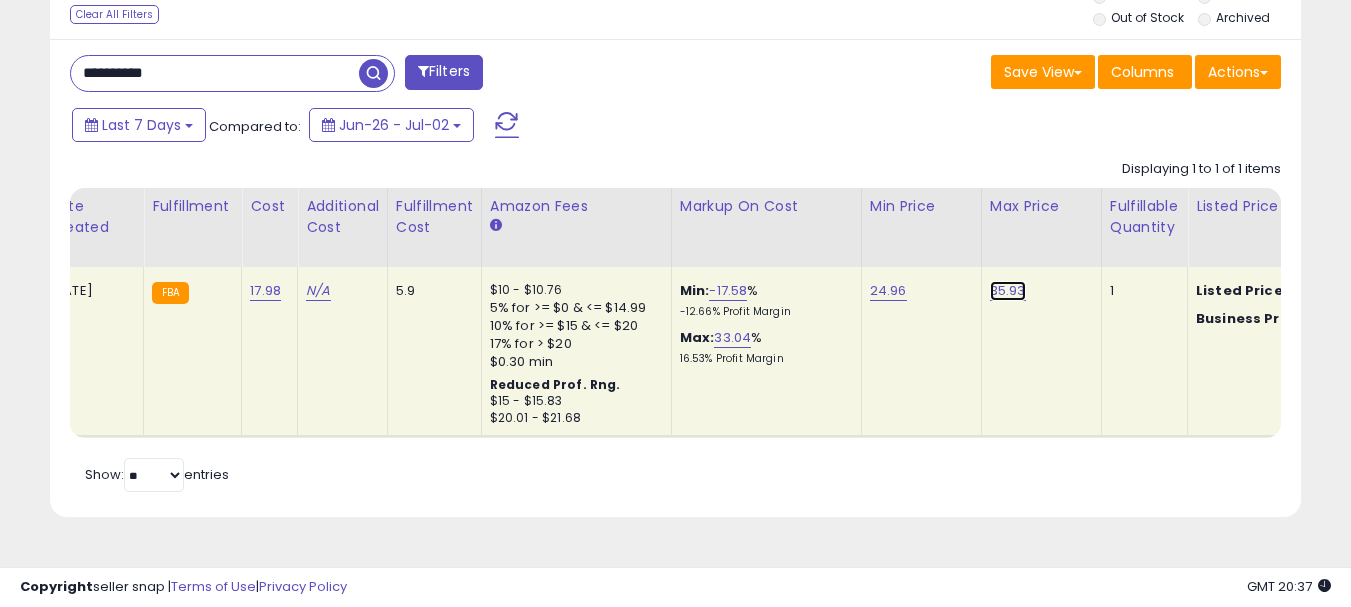 click on "35.93" at bounding box center (1008, 291) 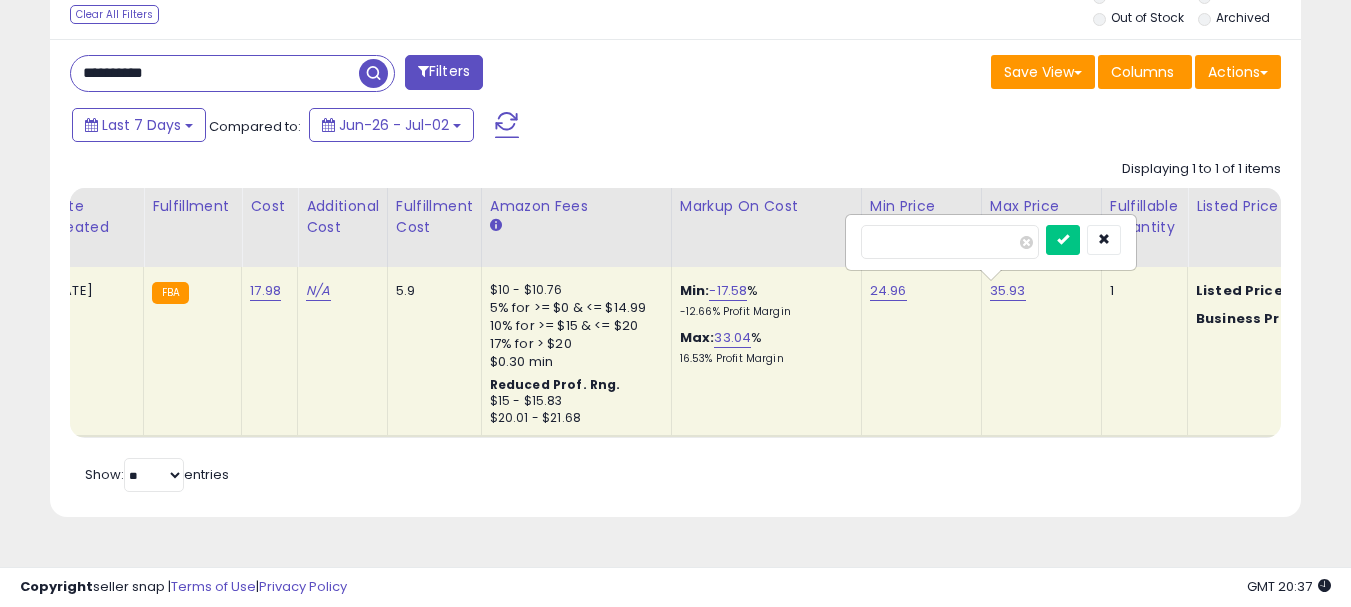 drag, startPoint x: 755, startPoint y: 237, endPoint x: 628, endPoint y: 237, distance: 127 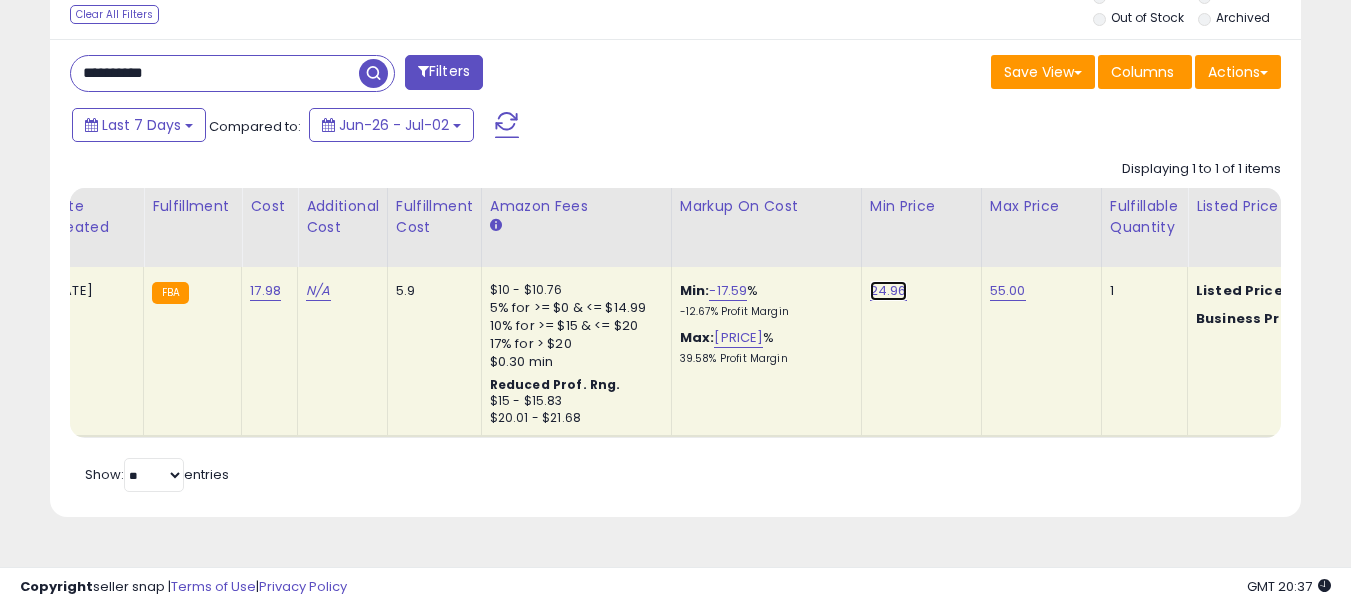click on "24.96" at bounding box center (888, 291) 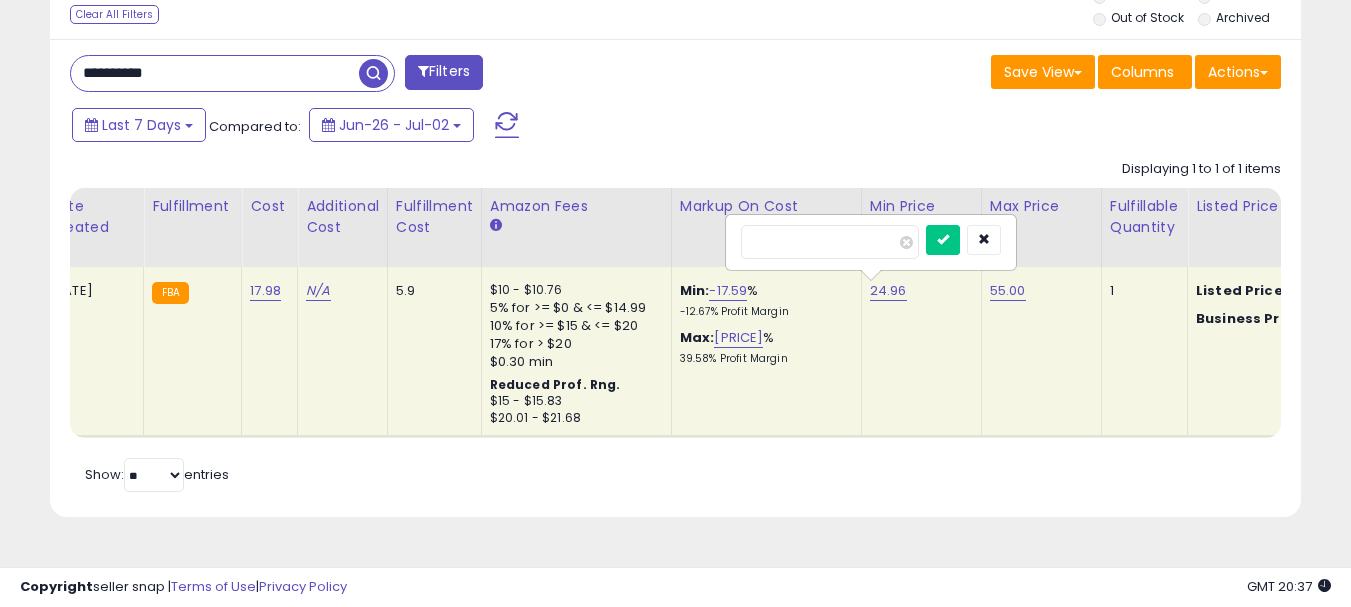 drag, startPoint x: 705, startPoint y: 240, endPoint x: 652, endPoint y: 239, distance: 53.009434 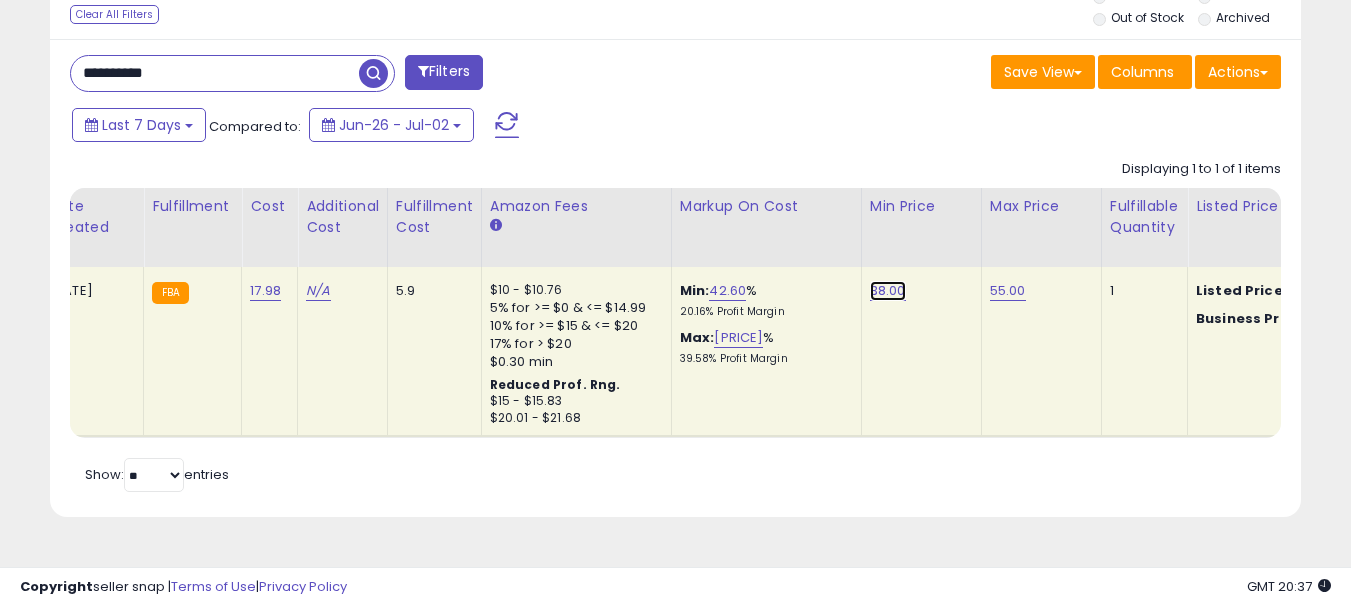 click on "38.00" at bounding box center [888, 291] 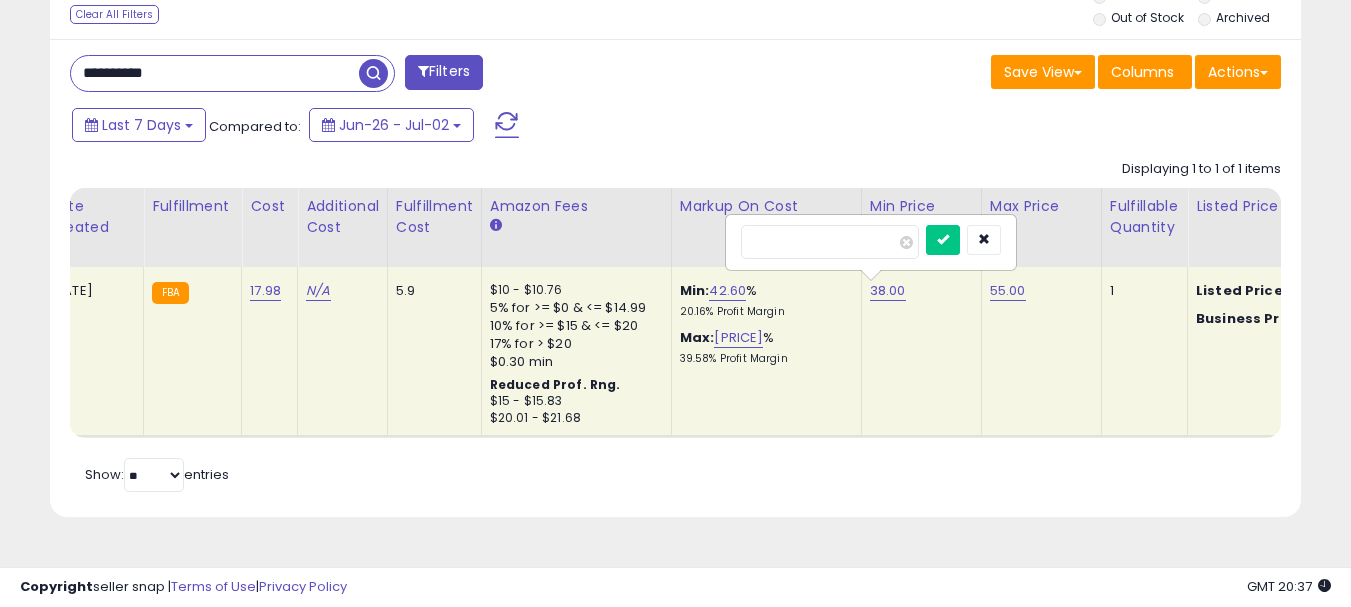 drag, startPoint x: 747, startPoint y: 238, endPoint x: 579, endPoint y: 236, distance: 168.0119 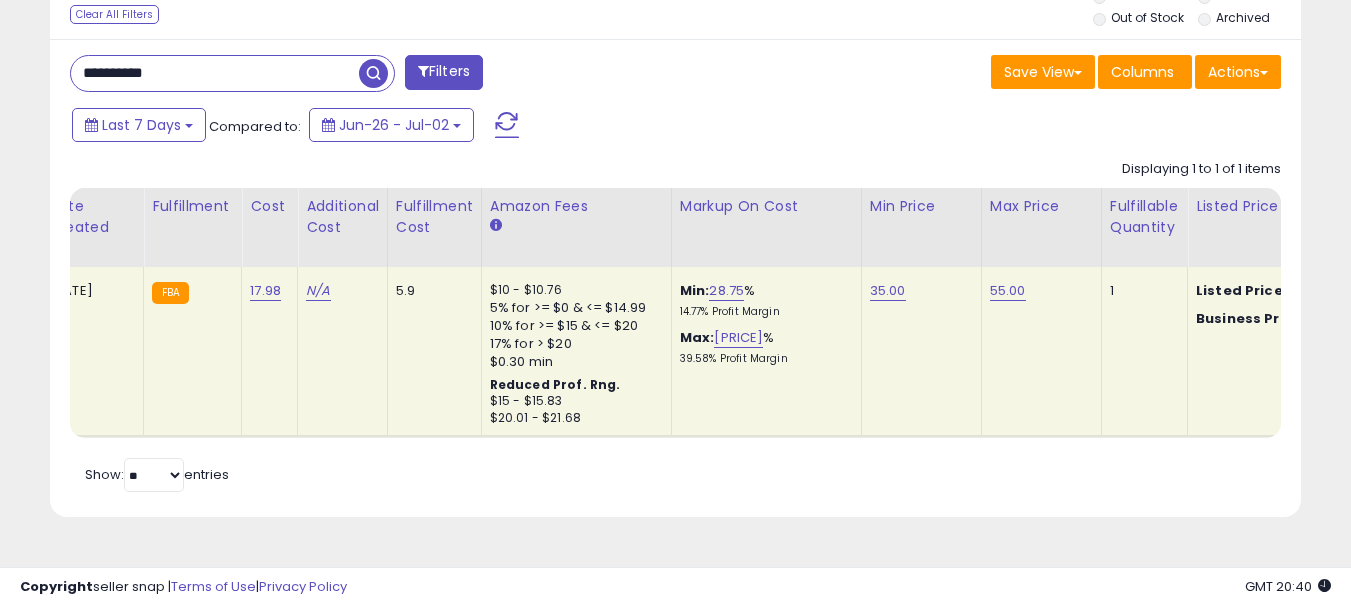 click on "**********" at bounding box center [215, 73] 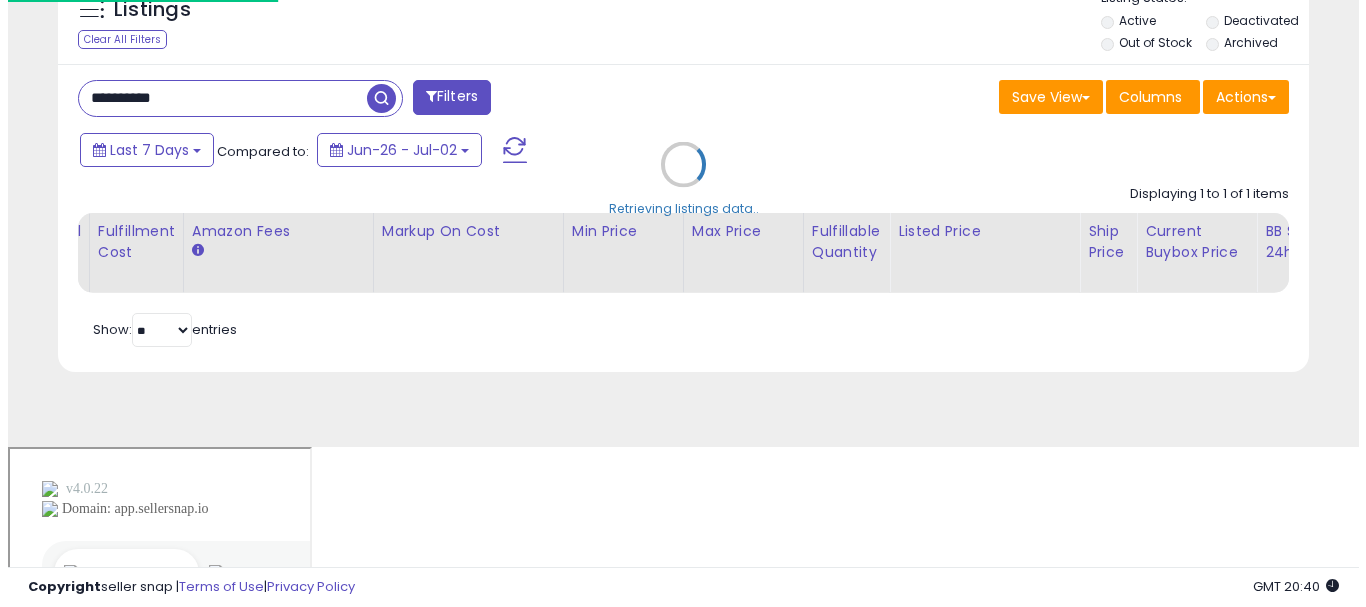 scroll, scrollTop: 613, scrollLeft: 0, axis: vertical 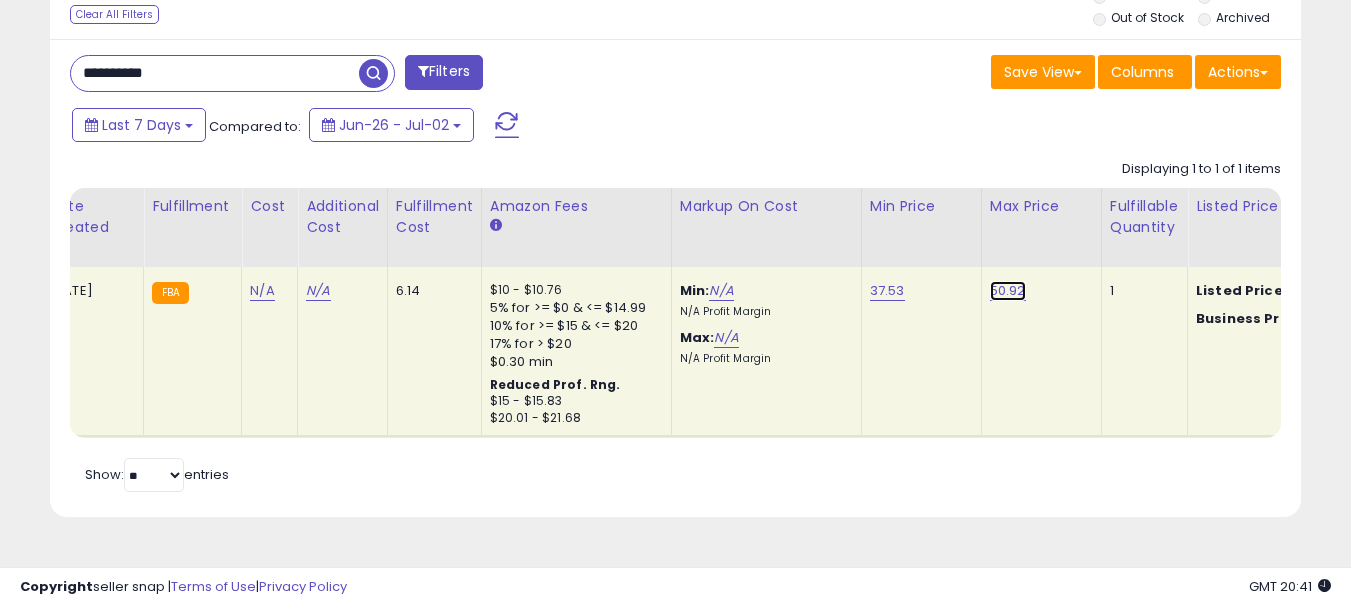click on "50.92" at bounding box center [1008, 291] 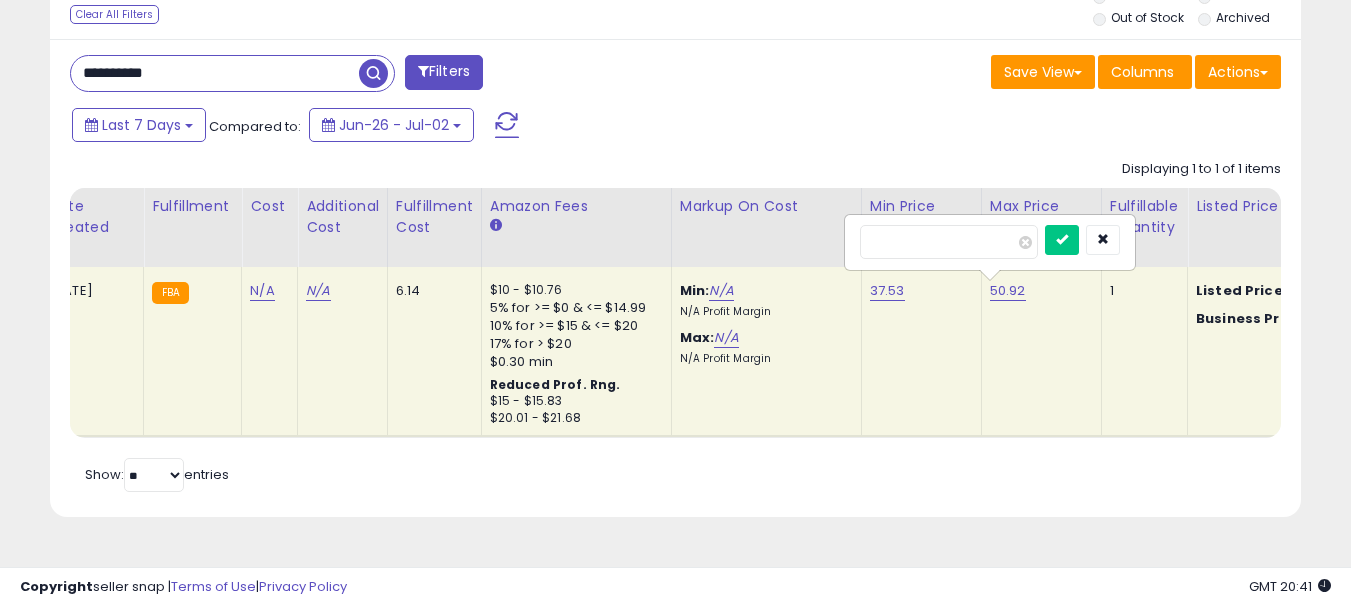 drag, startPoint x: 897, startPoint y: 238, endPoint x: 787, endPoint y: 229, distance: 110.36757 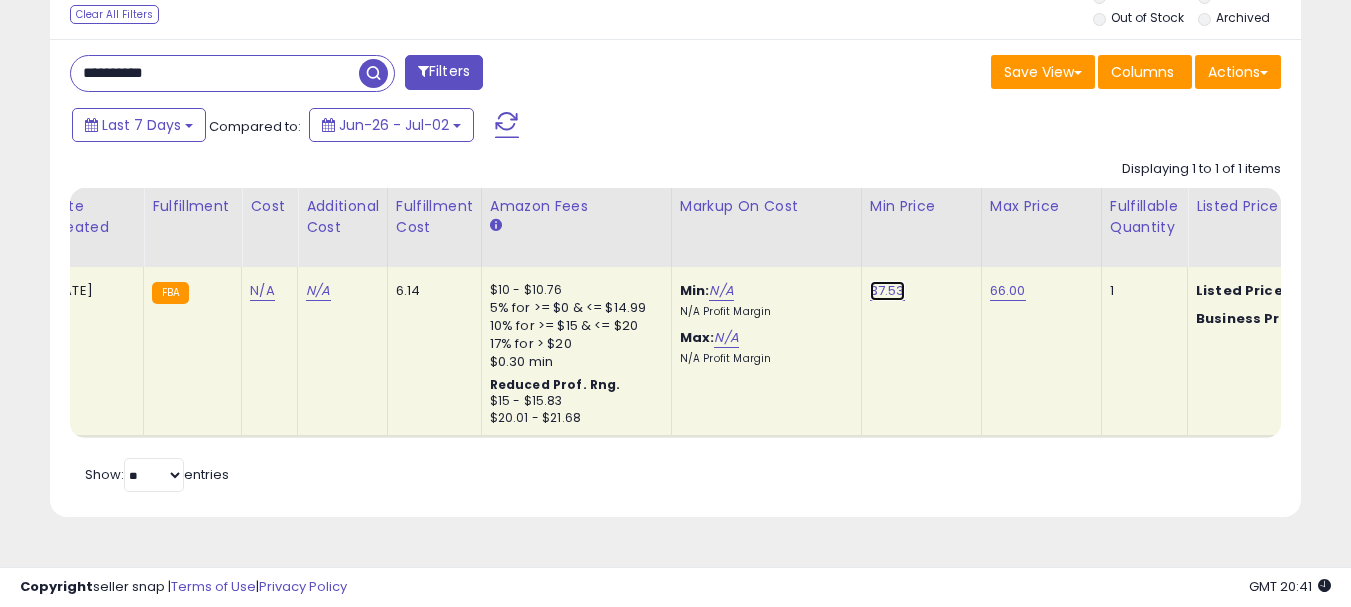 click on "37.53" at bounding box center [887, 291] 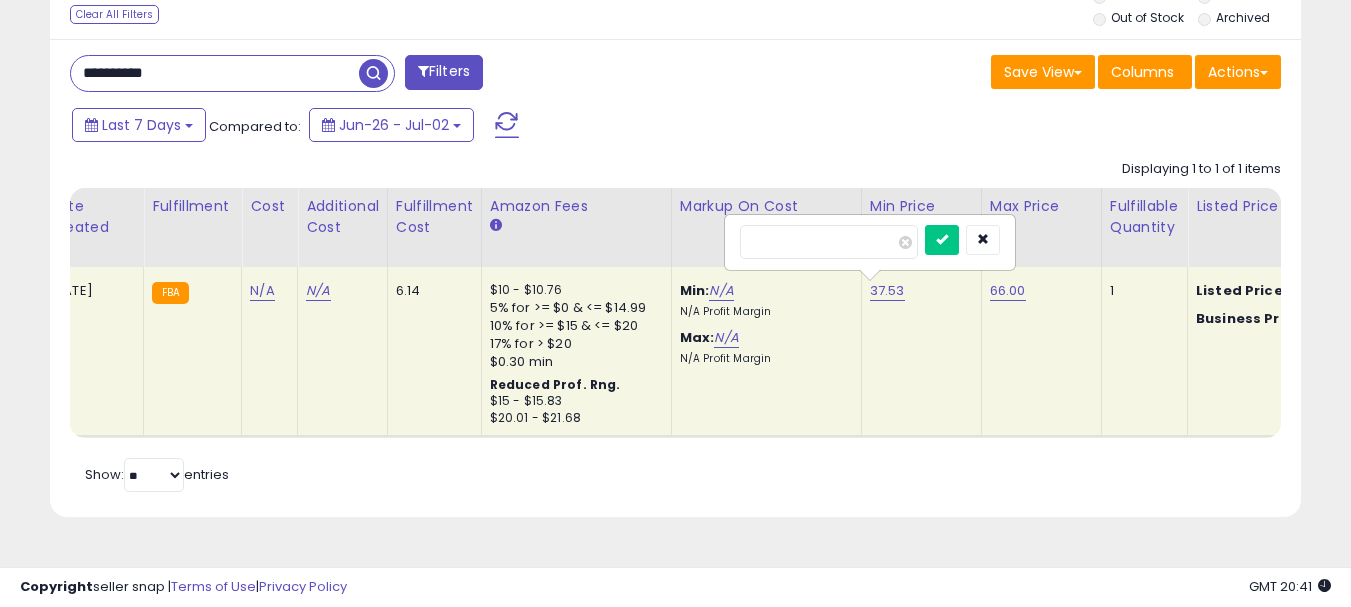 drag, startPoint x: 822, startPoint y: 250, endPoint x: 655, endPoint y: 233, distance: 167.86304 